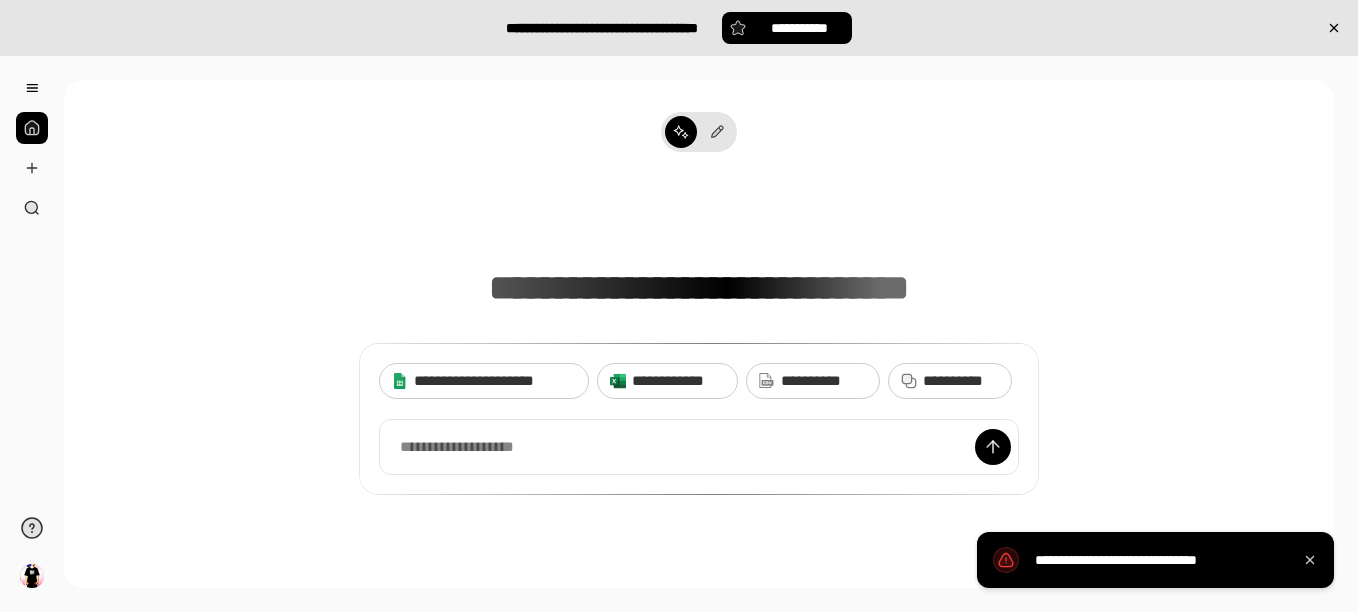 scroll, scrollTop: 0, scrollLeft: 0, axis: both 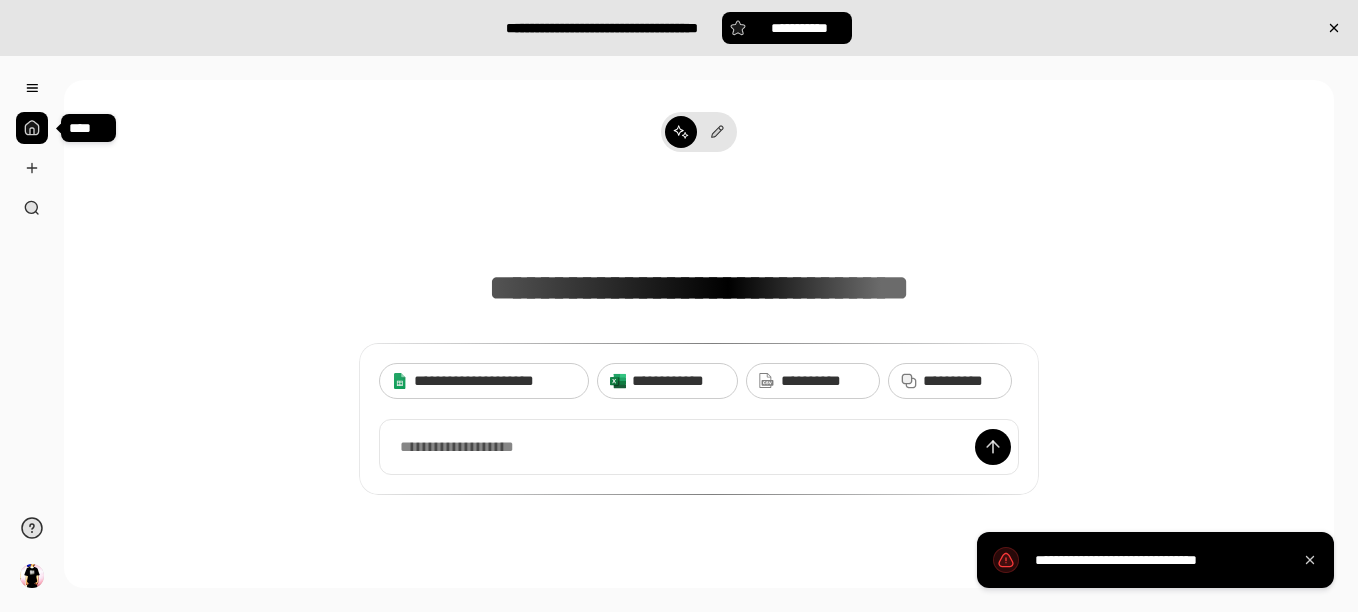 click at bounding box center [32, 128] 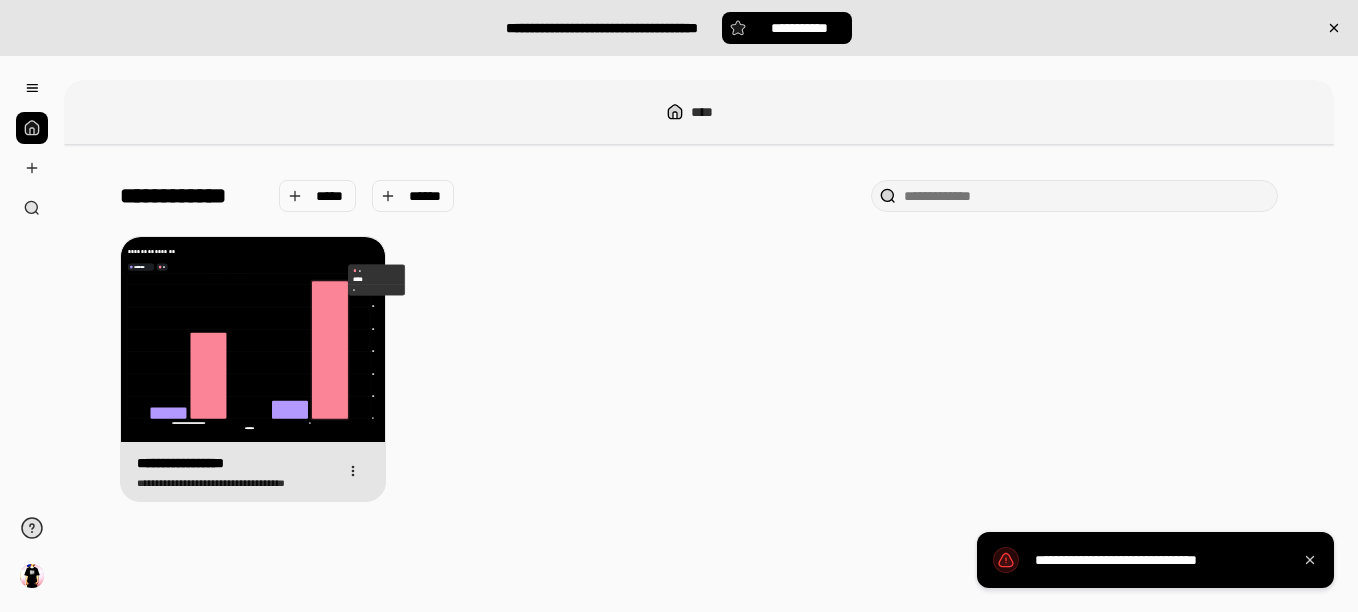 click 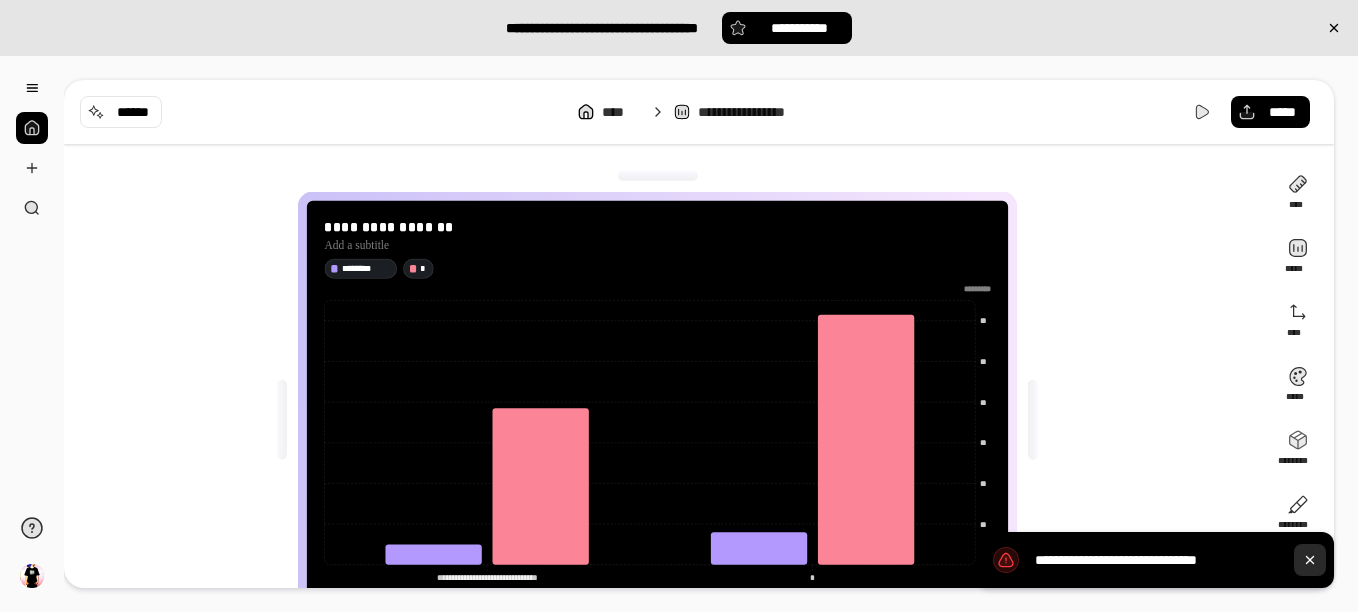 click at bounding box center [1310, 560] 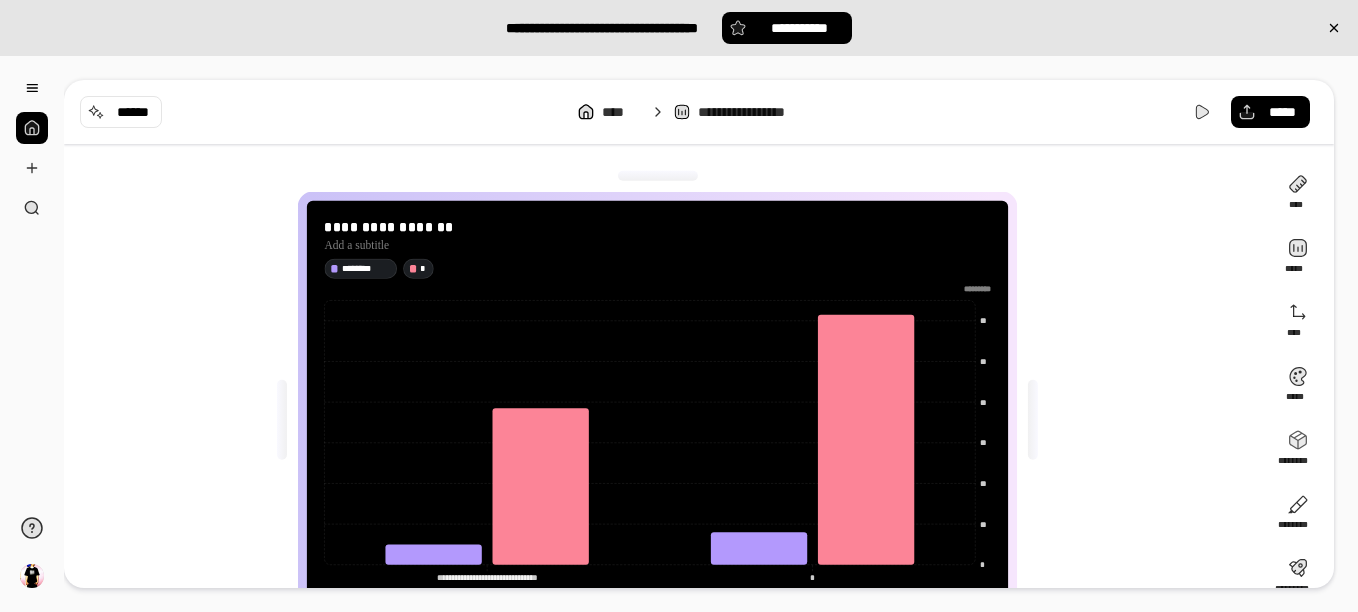 type 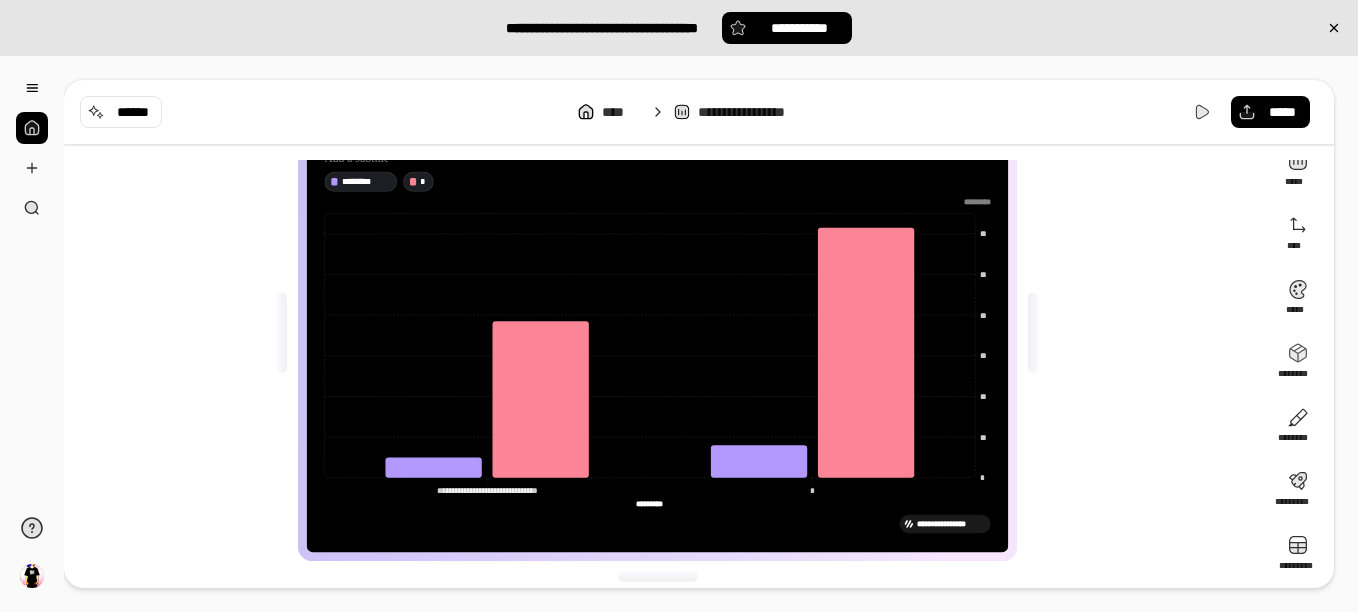 scroll, scrollTop: 96, scrollLeft: 0, axis: vertical 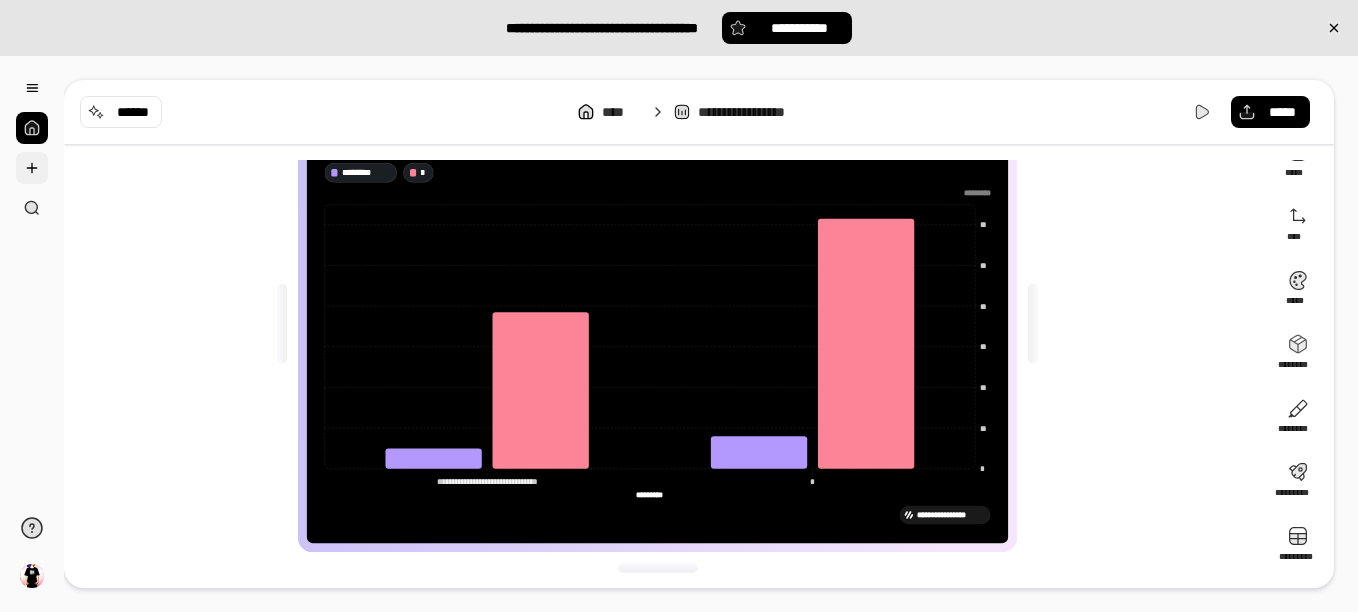 click at bounding box center [32, 168] 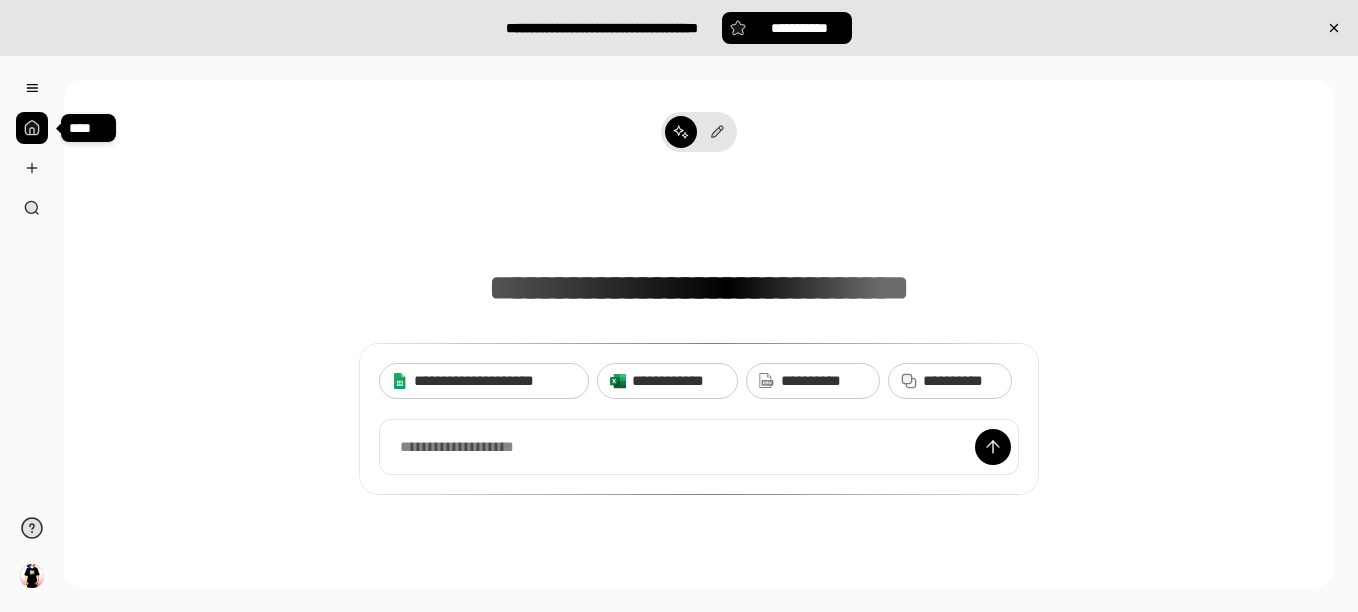 click at bounding box center [32, 128] 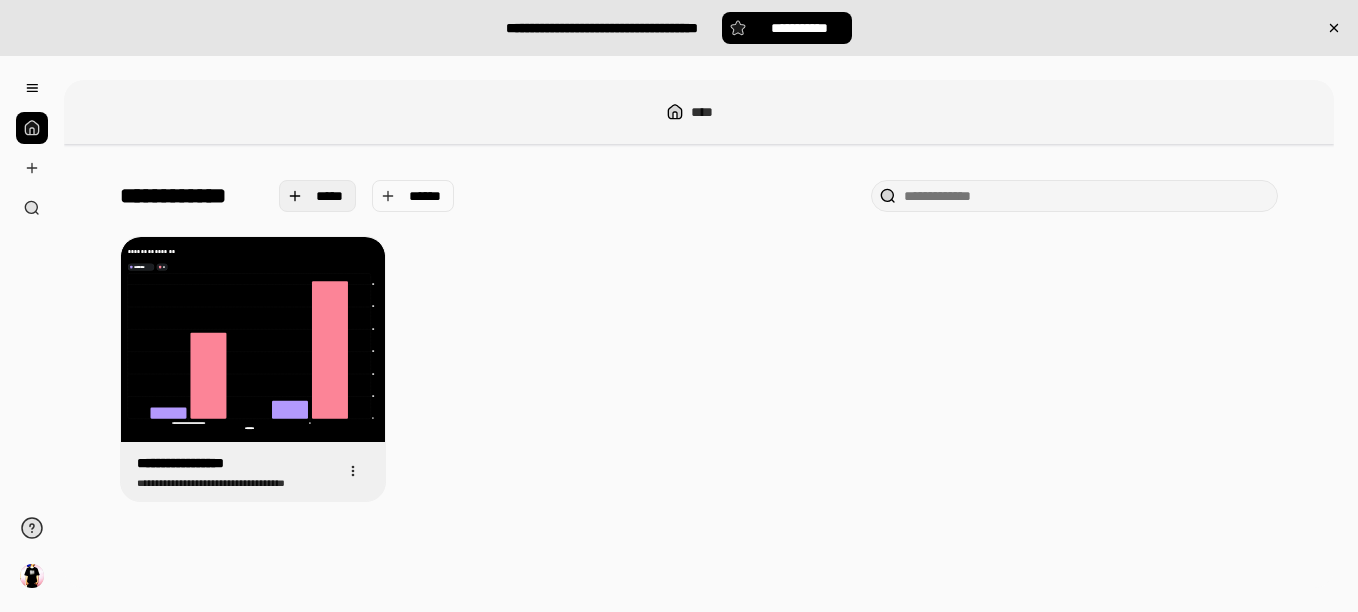 click on "*****" at bounding box center [330, 196] 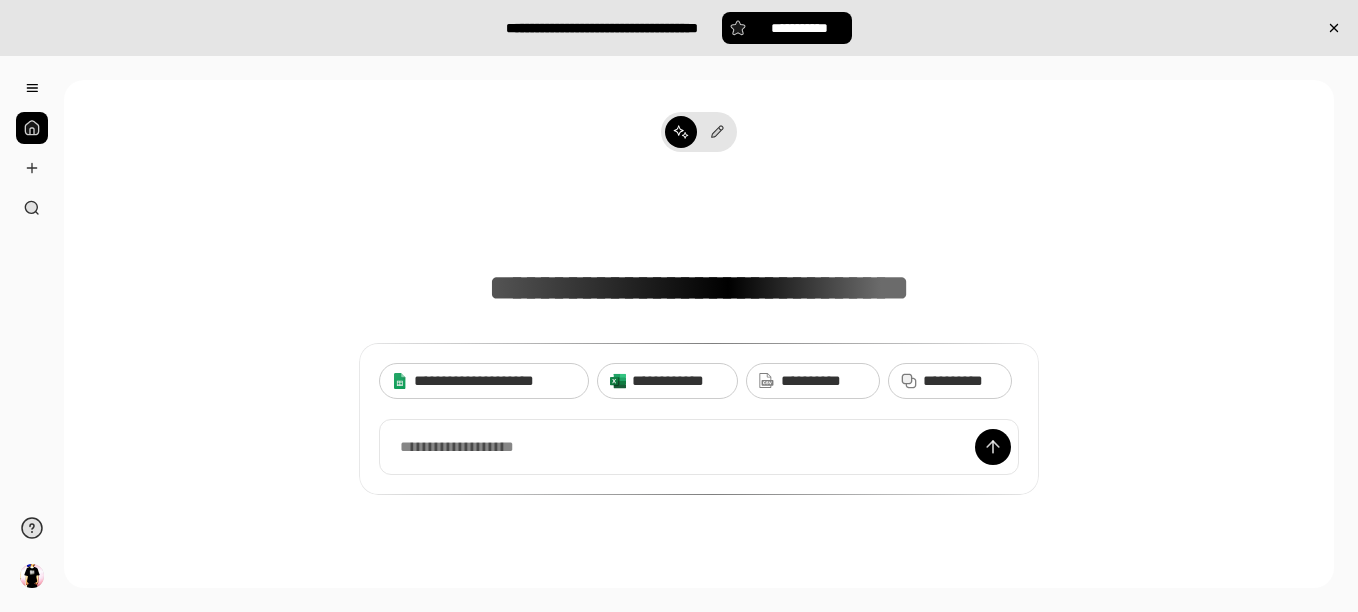 click at bounding box center [32, 128] 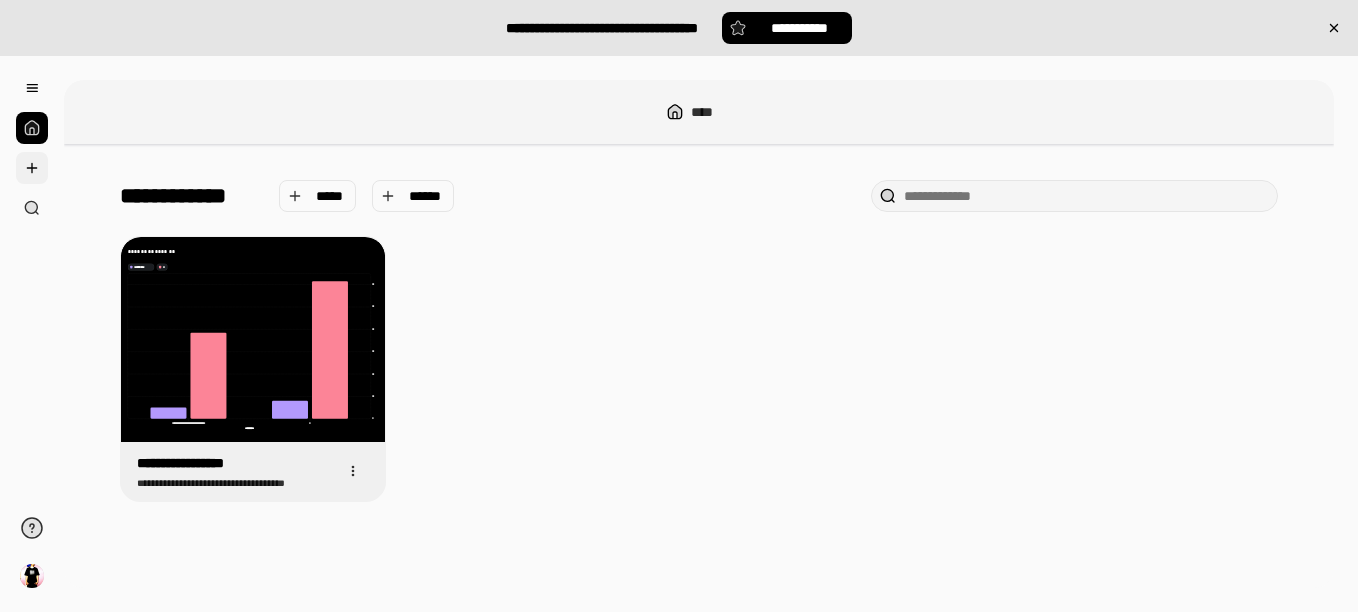 click at bounding box center (32, 168) 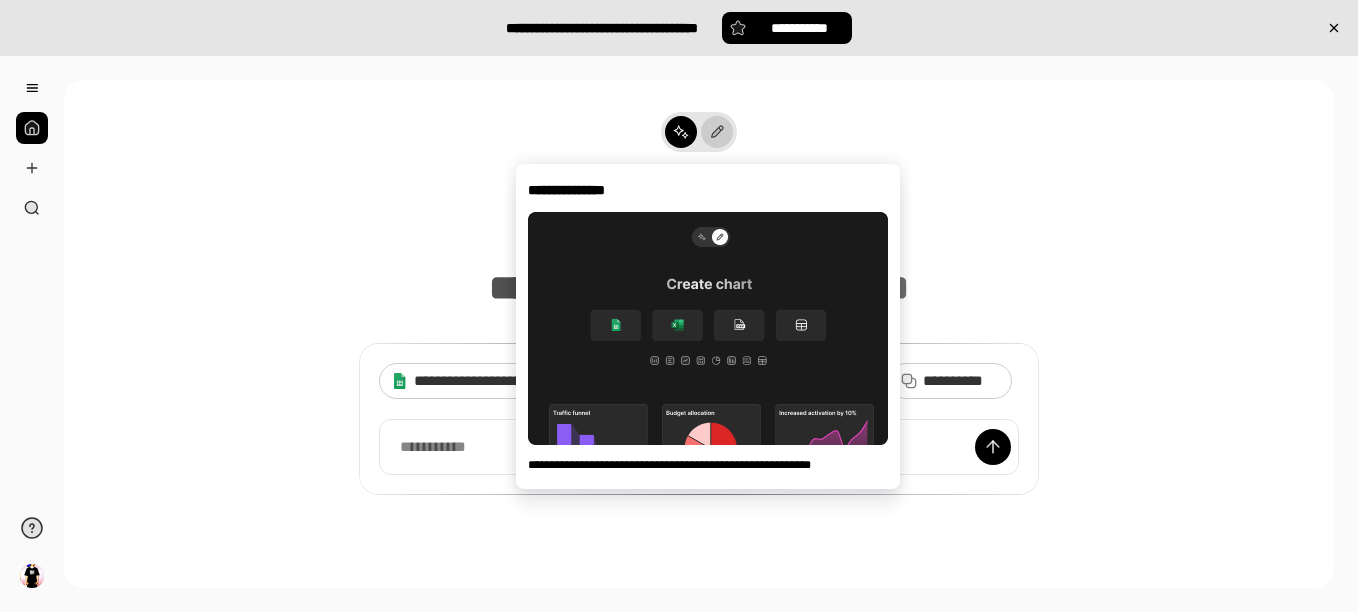 drag, startPoint x: 774, startPoint y: 518, endPoint x: 709, endPoint y: 124, distance: 399.32568 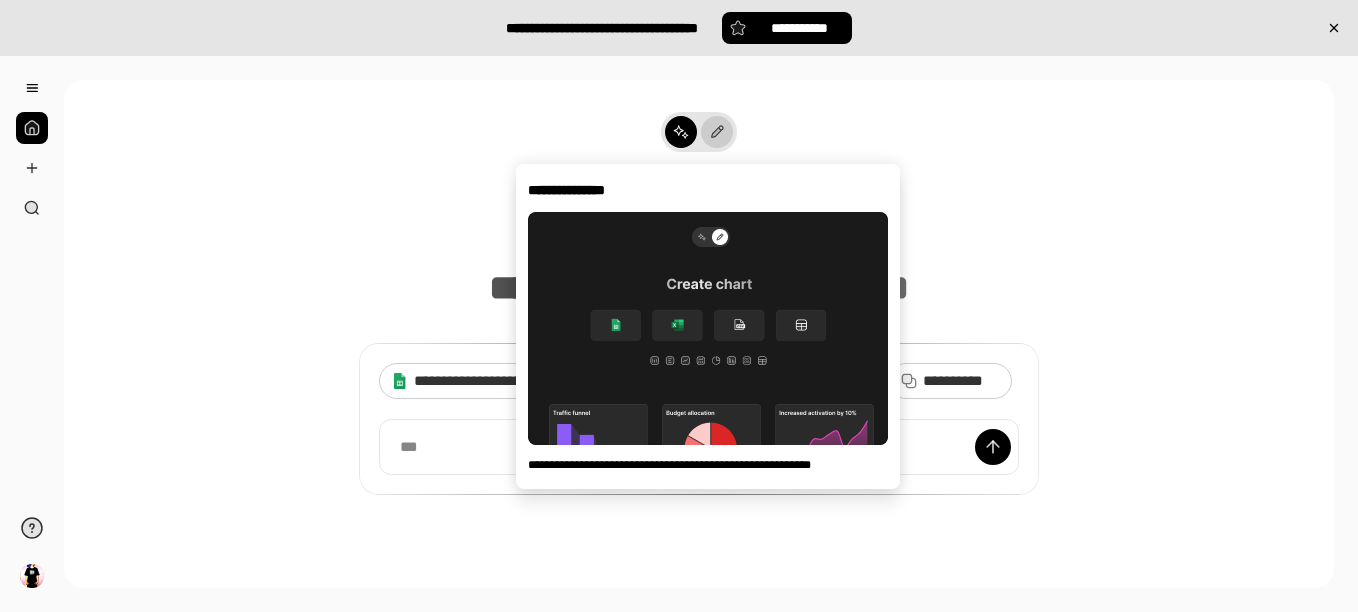 click 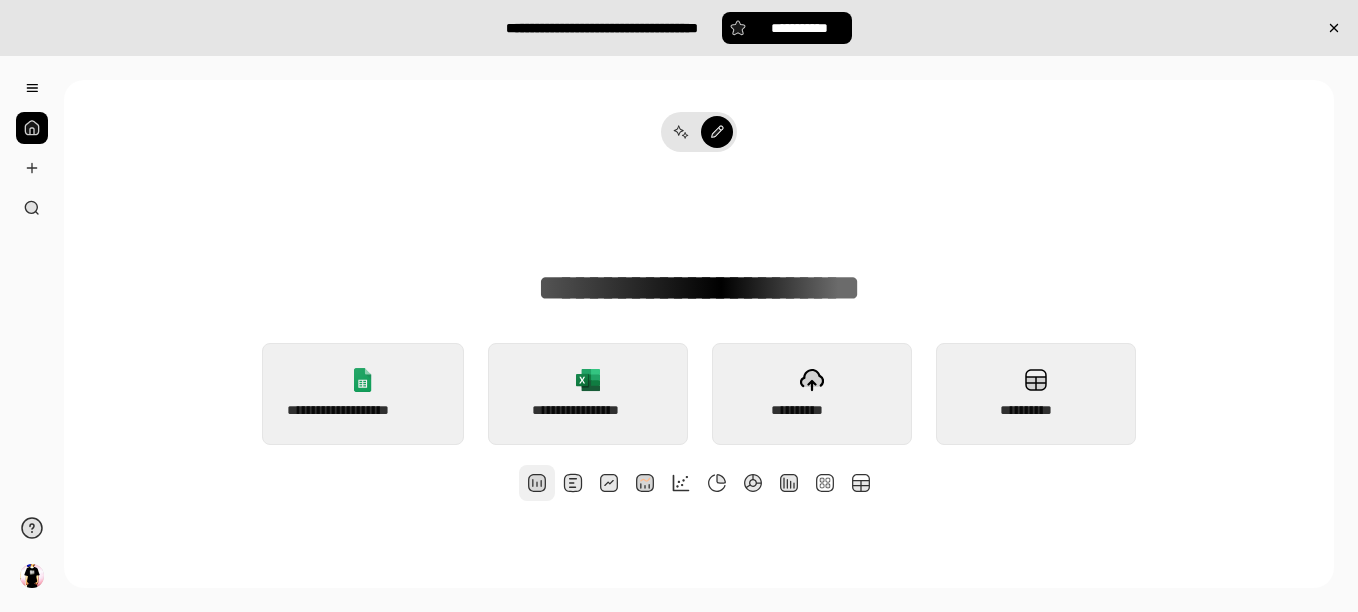 click at bounding box center (537, 483) 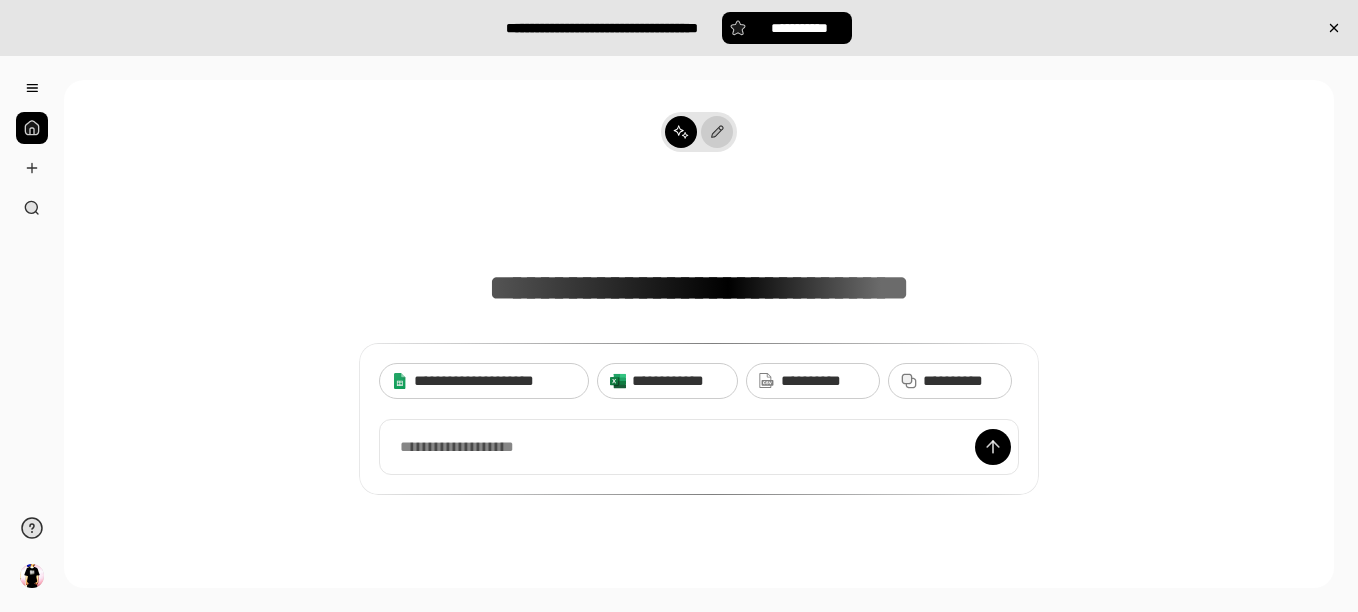 click at bounding box center [717, 132] 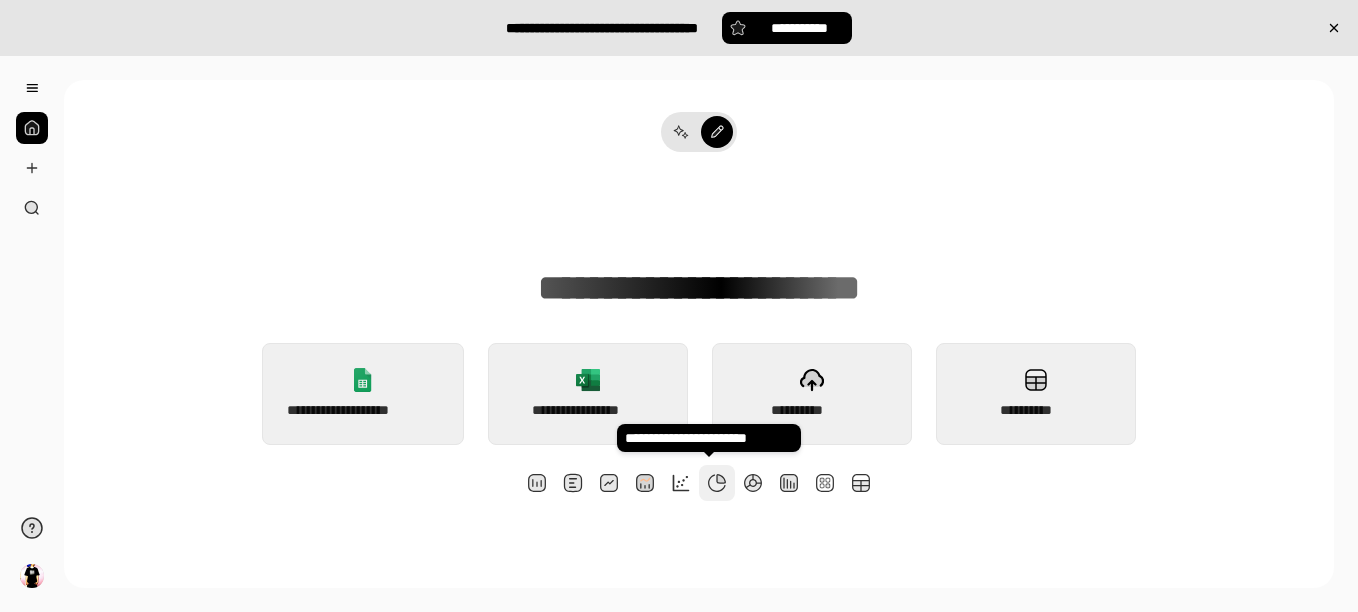 click at bounding box center [717, 483] 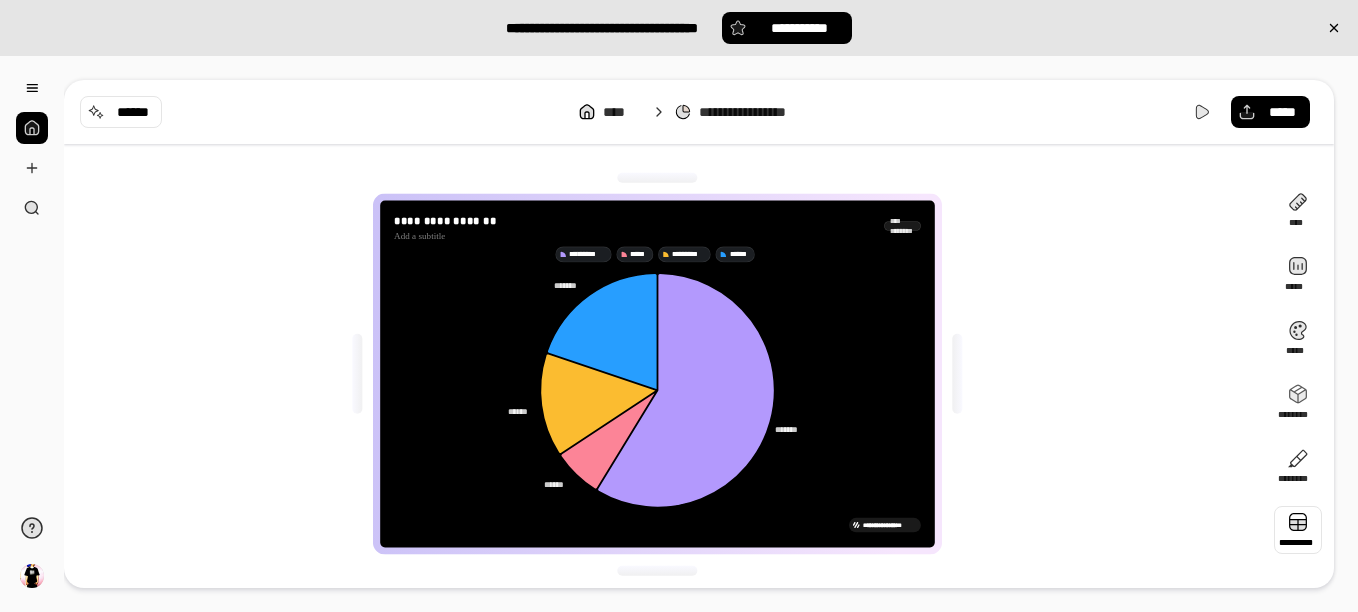 click at bounding box center [1298, 530] 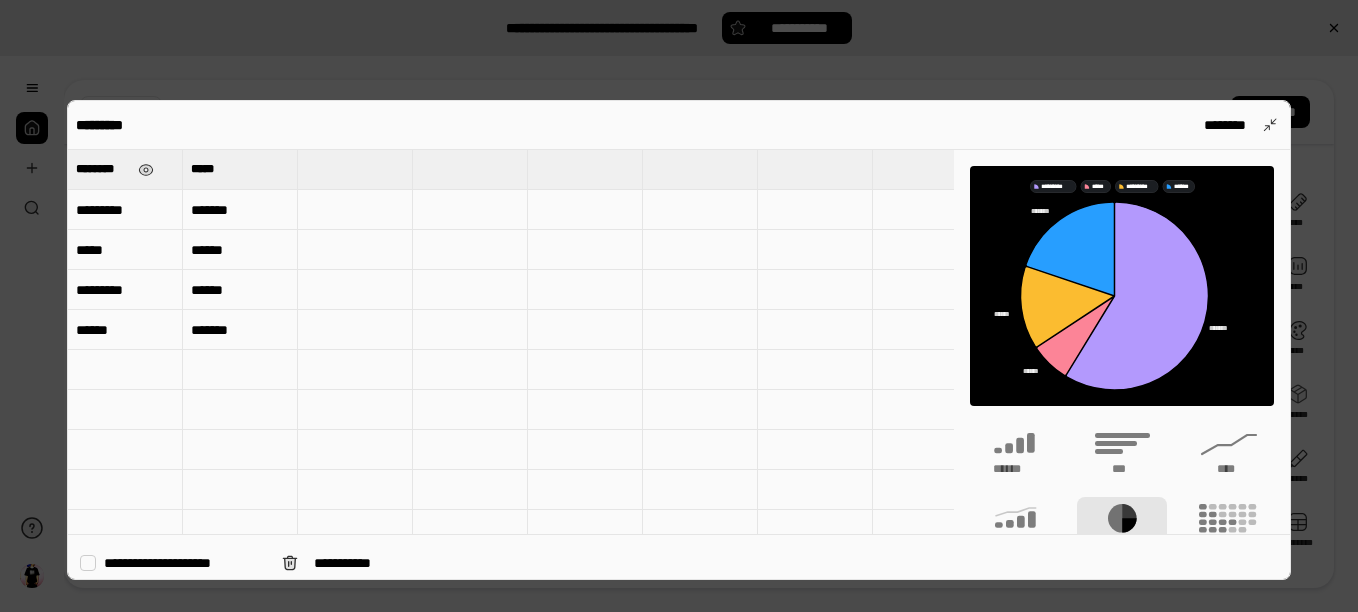 click on "********" at bounding box center [103, 169] 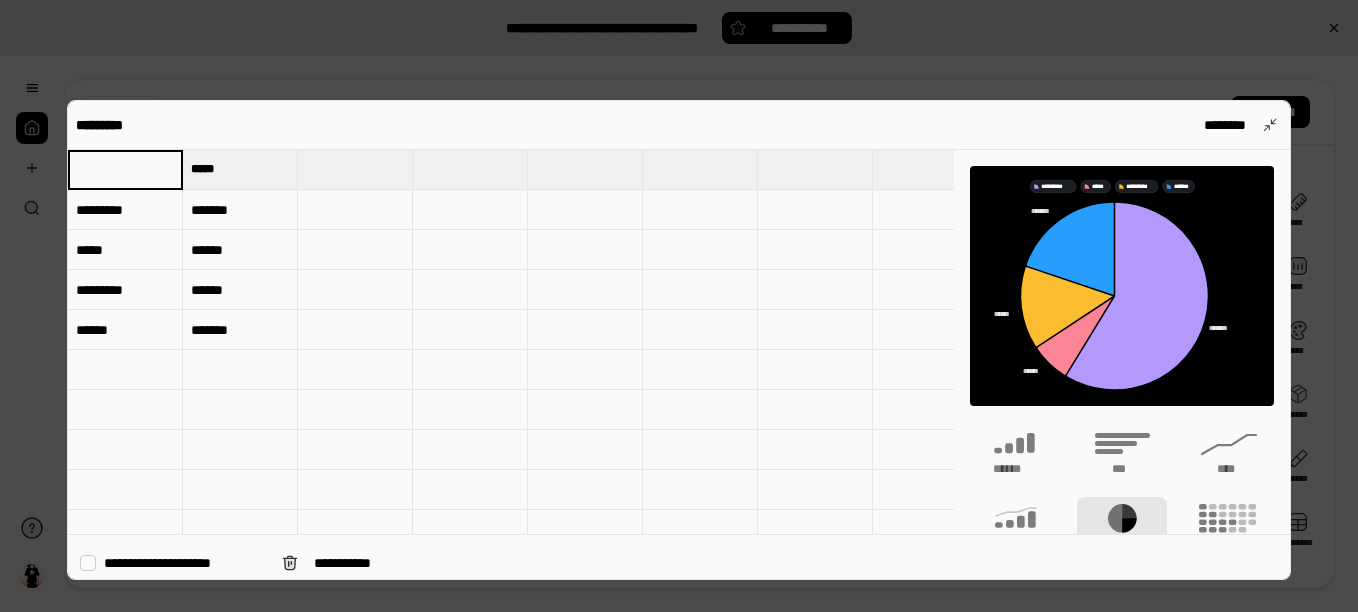 paste on "**********" 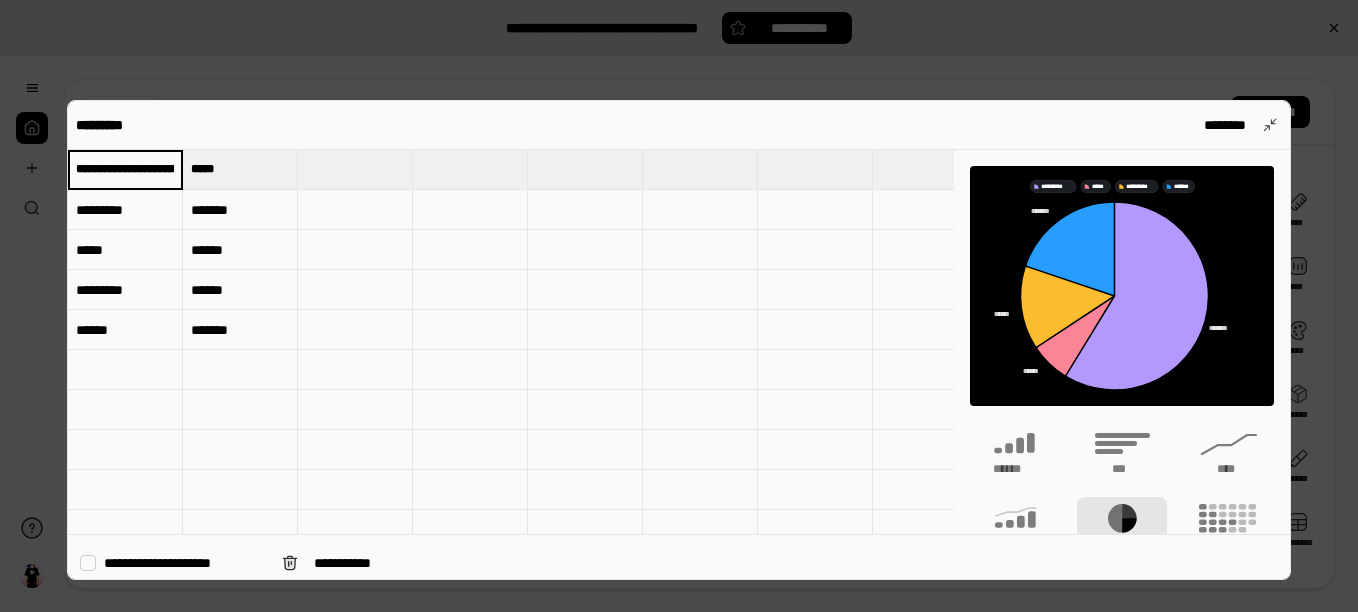 scroll, scrollTop: 0, scrollLeft: 196, axis: horizontal 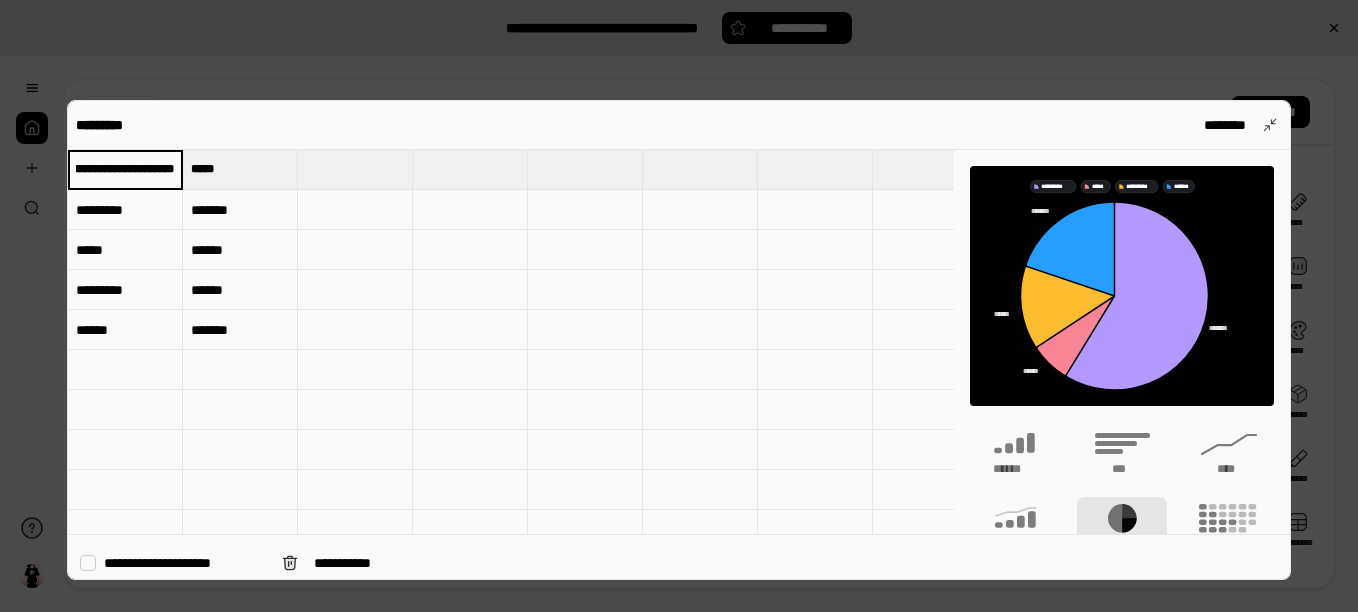 type on "**********" 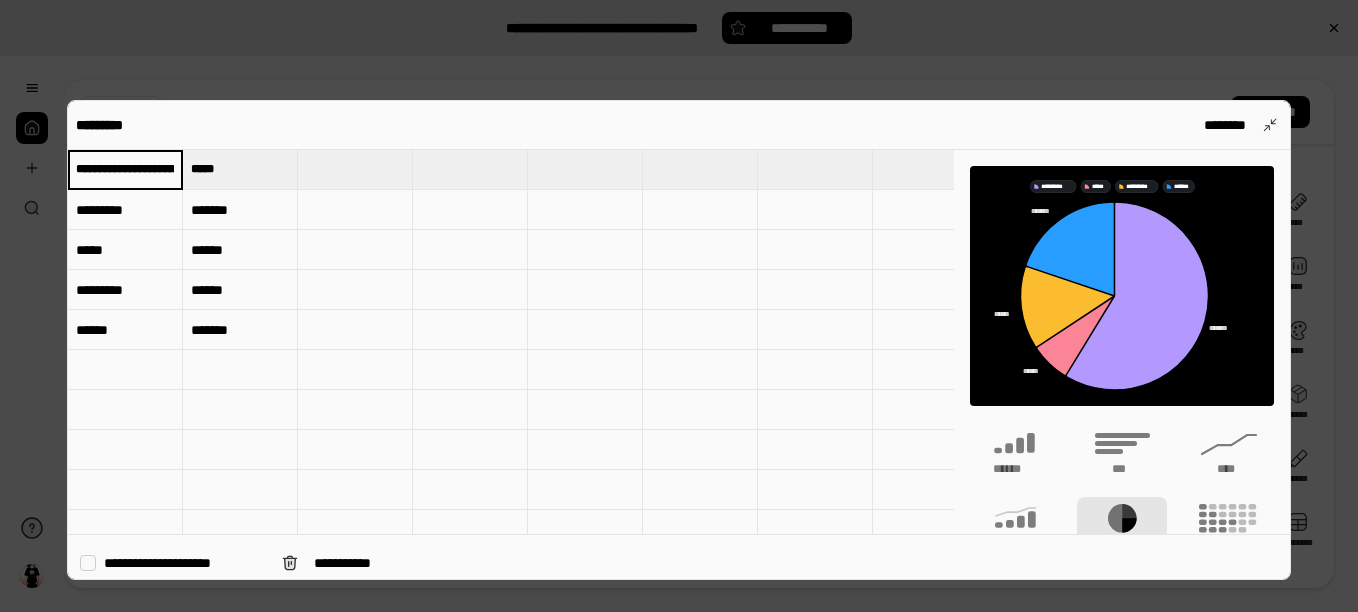 click on "*********" at bounding box center [125, 210] 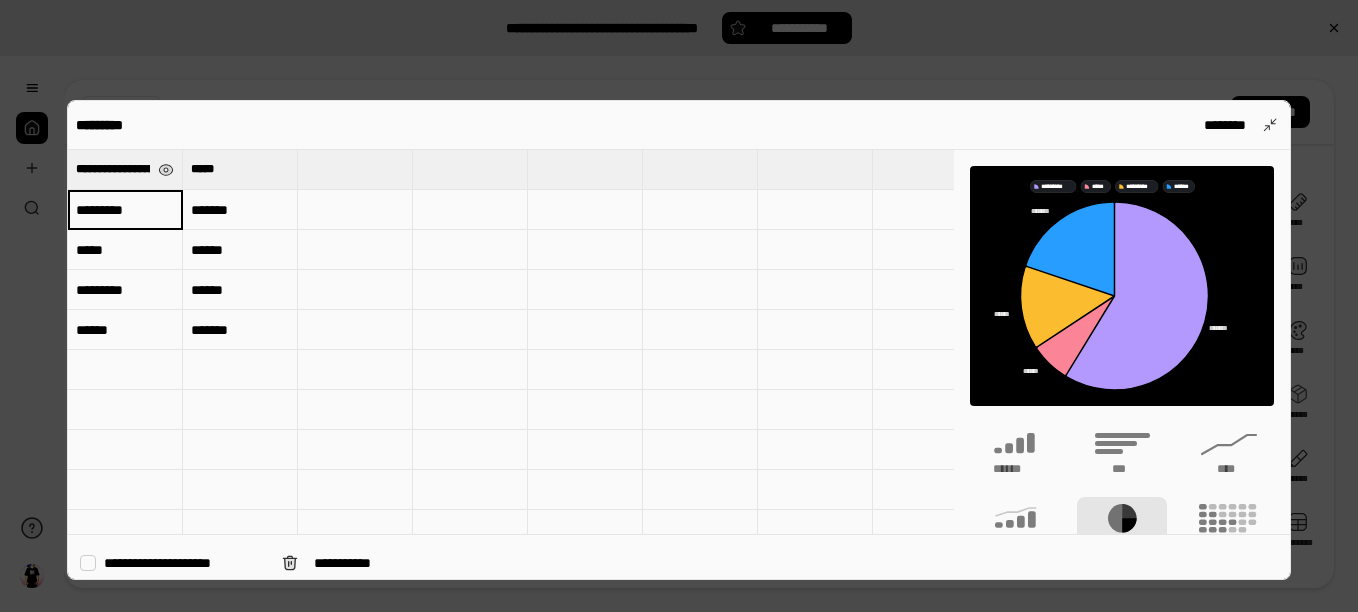 click on "*********" at bounding box center (125, 210) 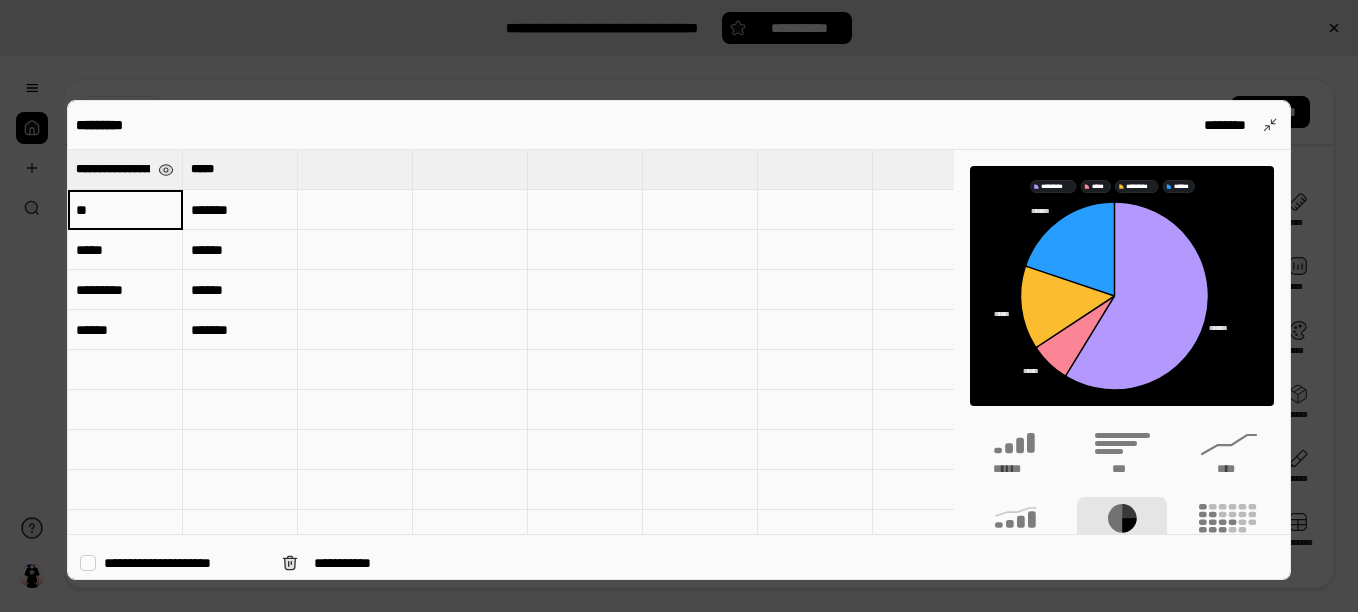type on "**" 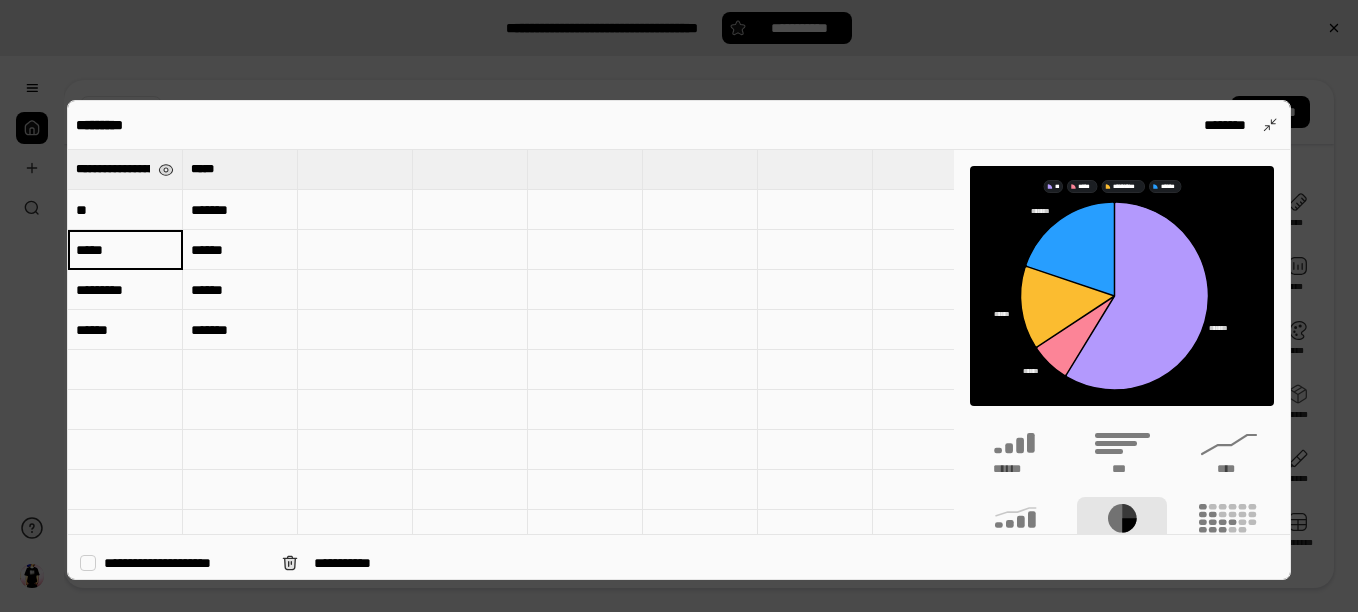 click on "*****" at bounding box center (125, 250) 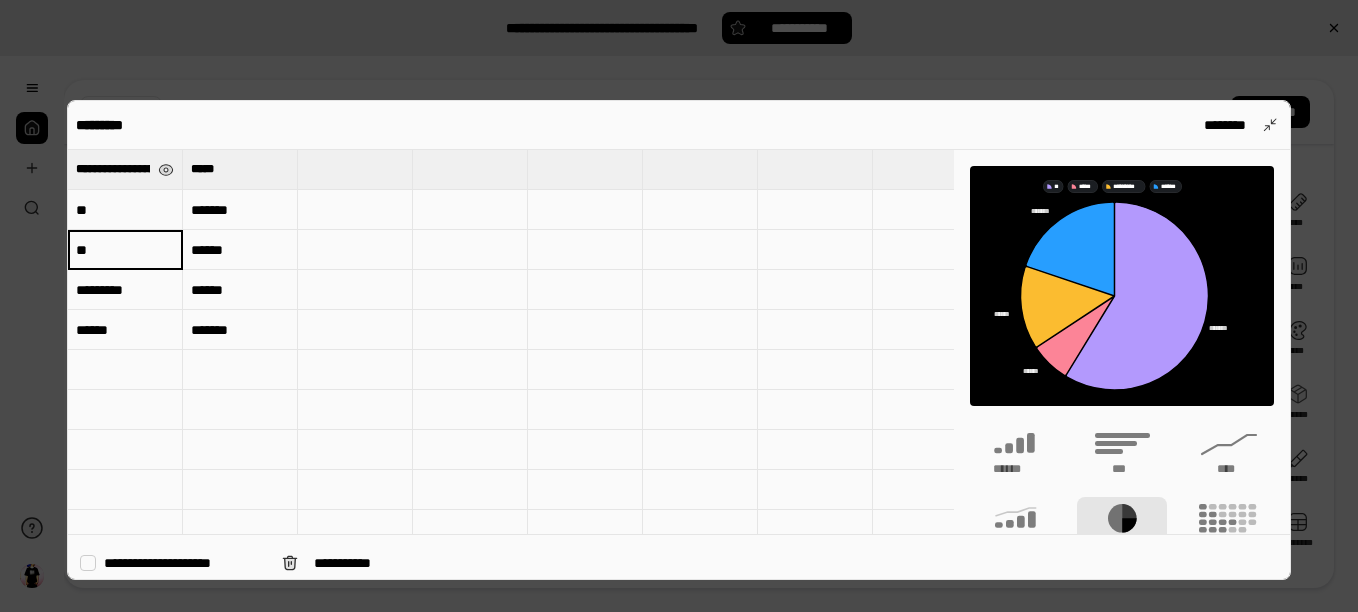type on "**" 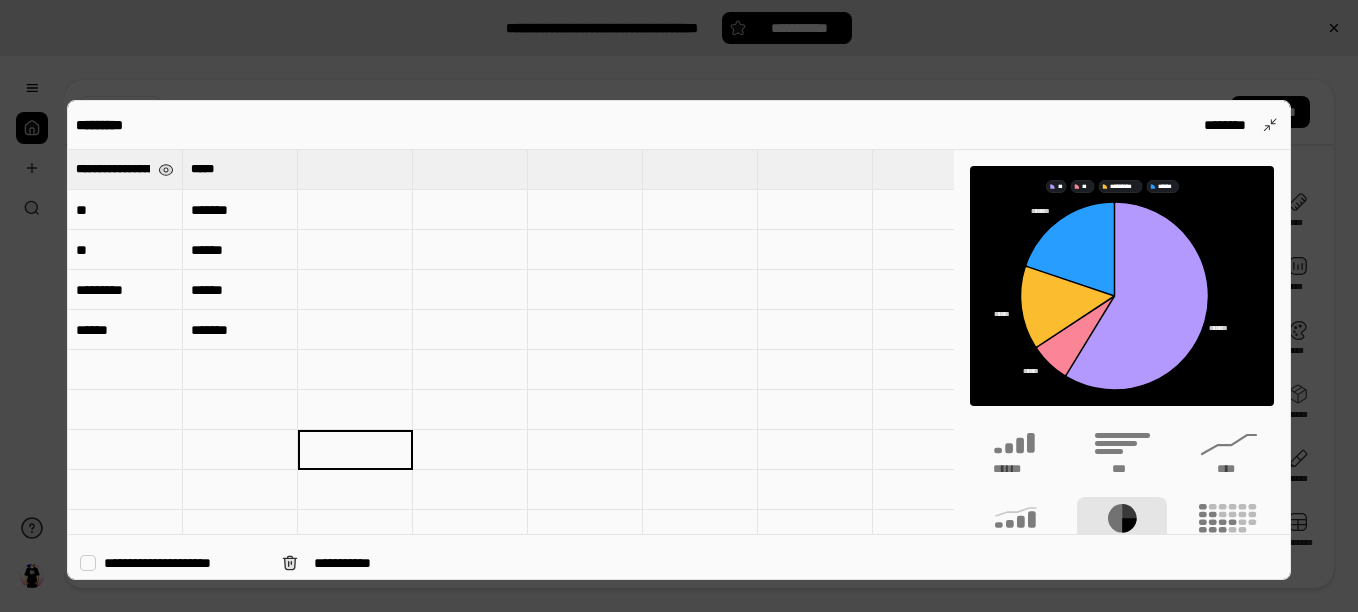 click on "*********" at bounding box center (125, 290) 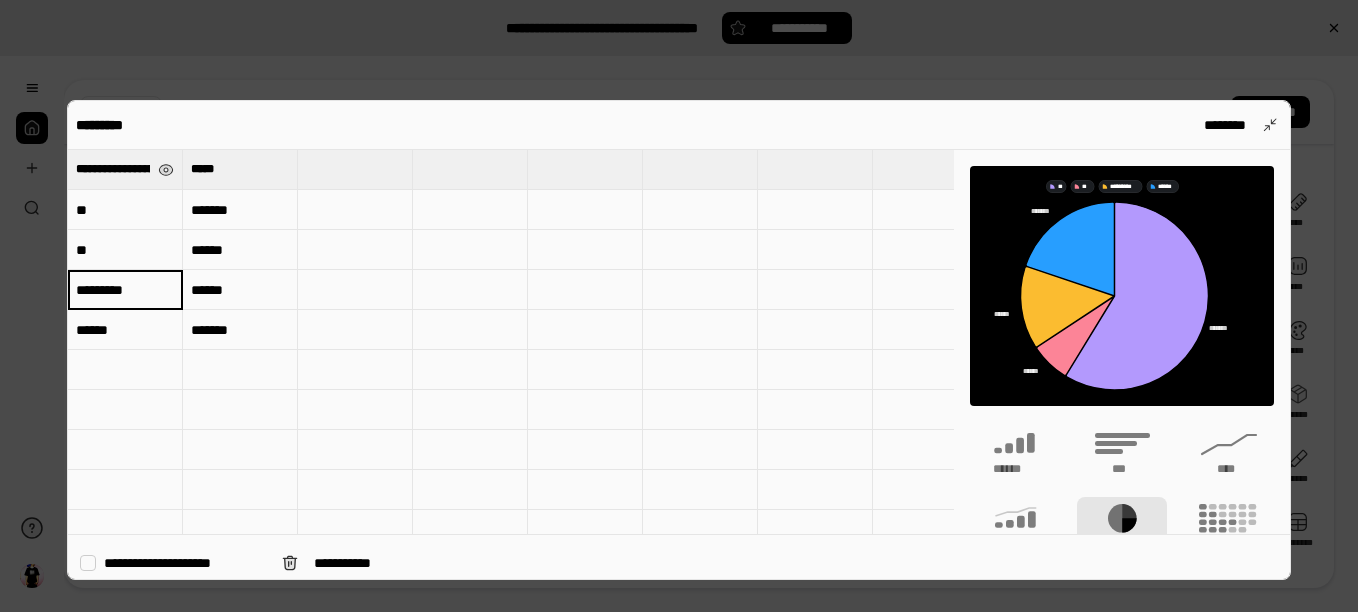 click on "*********" at bounding box center [125, 290] 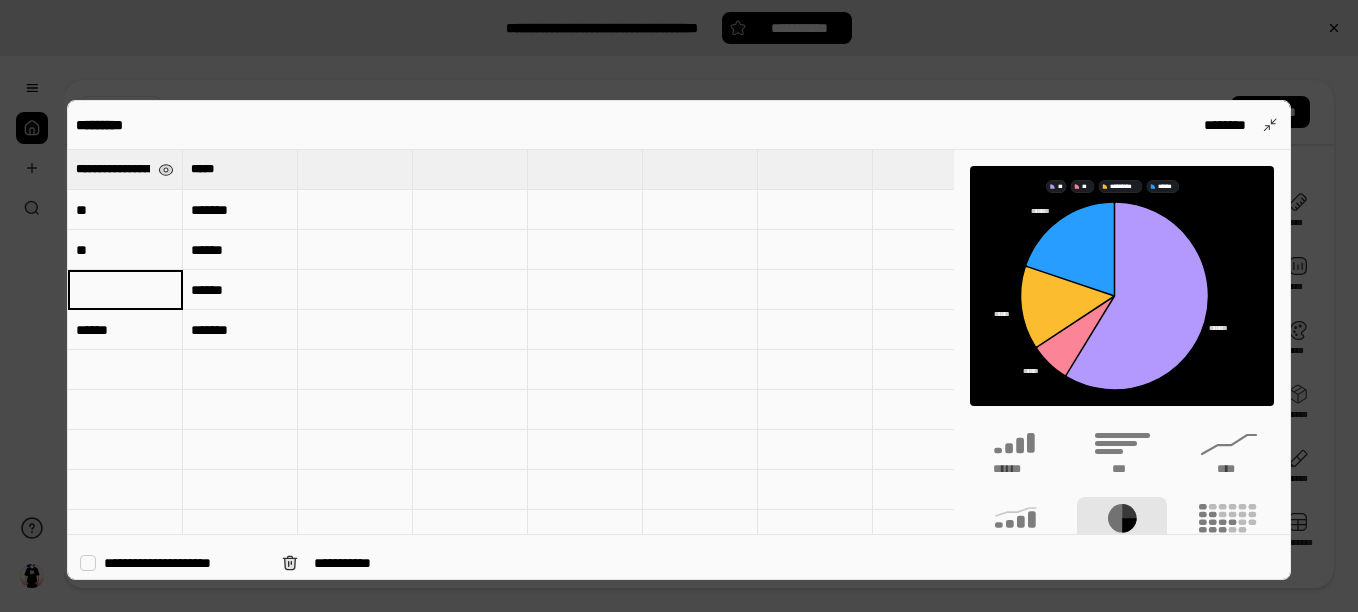 type 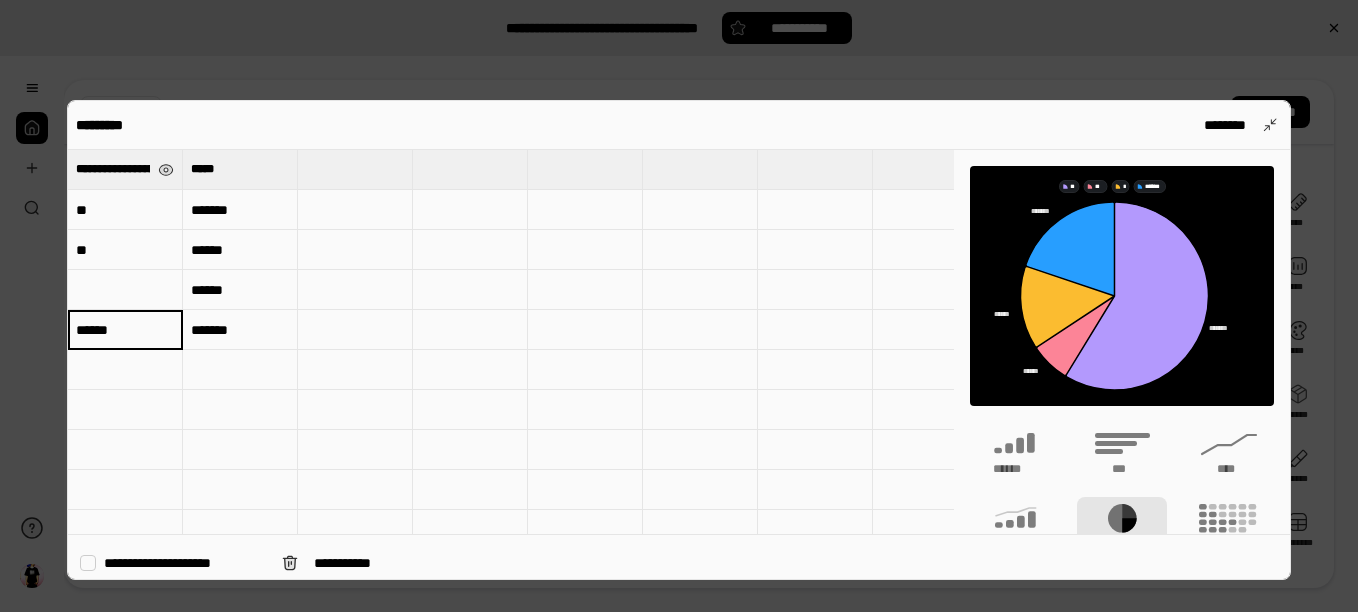 click on "******" at bounding box center (125, 330) 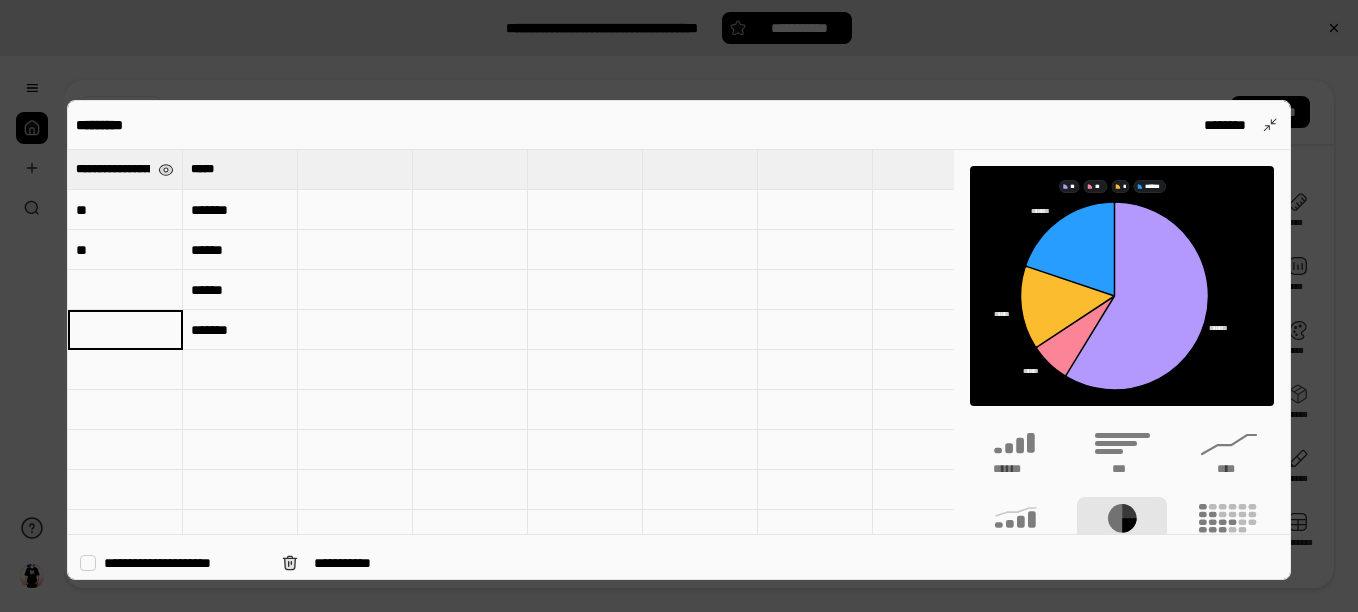 type 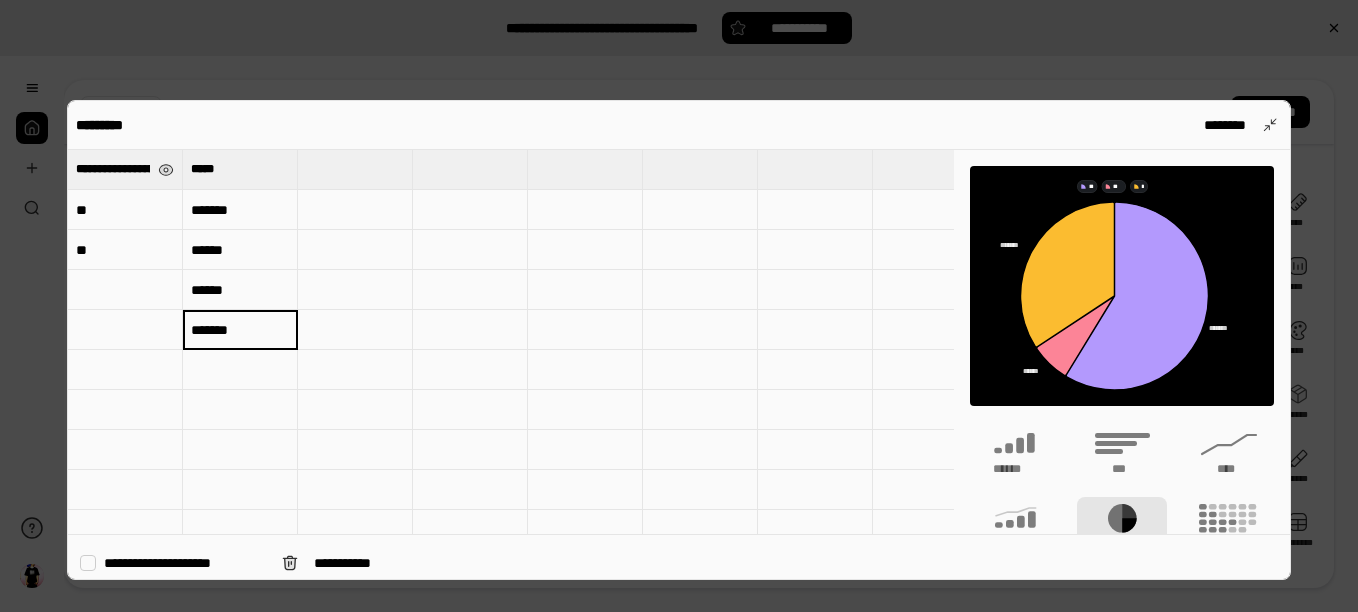 click on "*******" at bounding box center (240, 330) 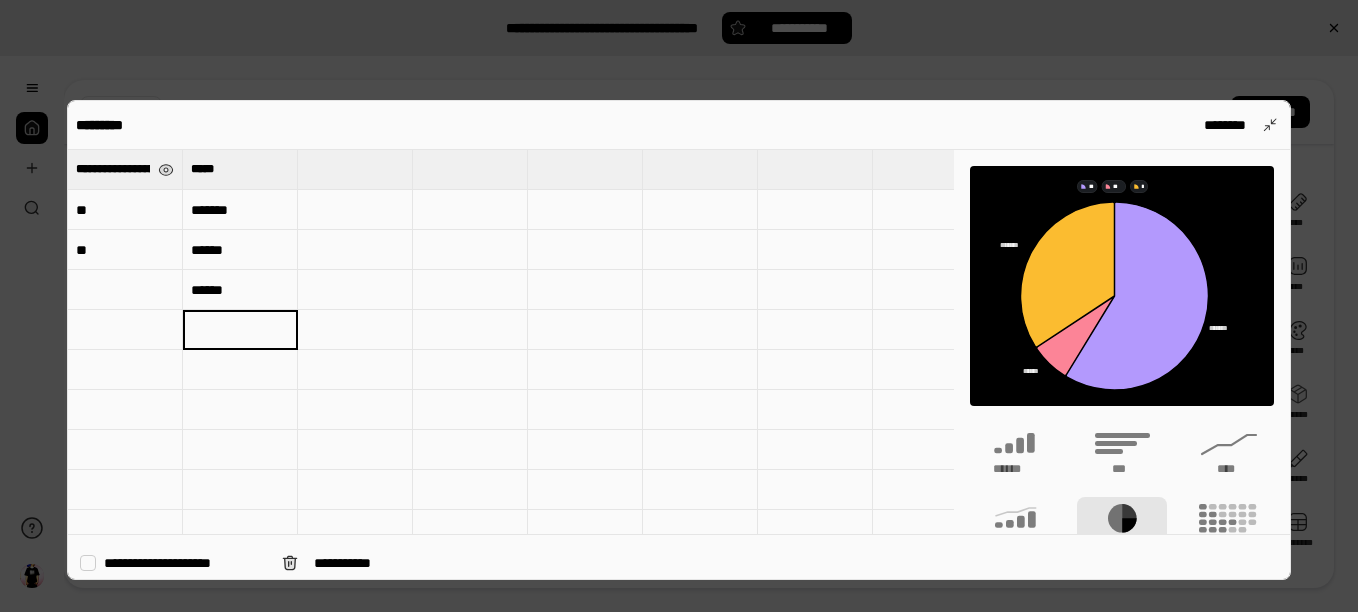 type 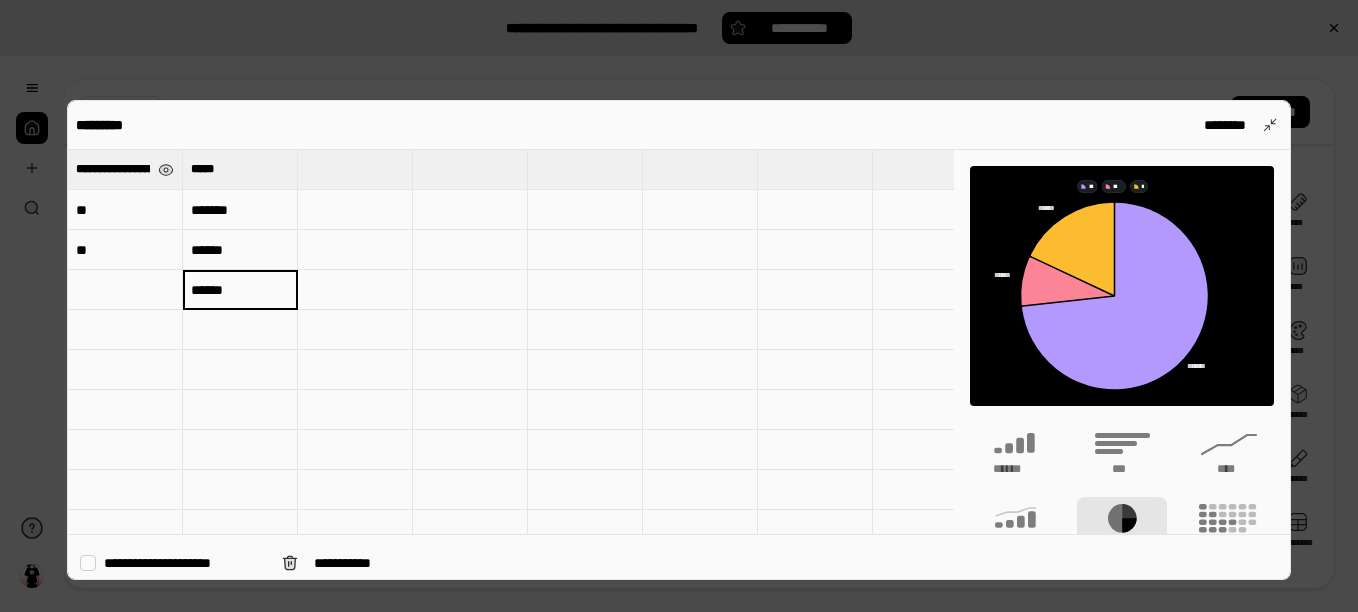 click on "******" at bounding box center [240, 290] 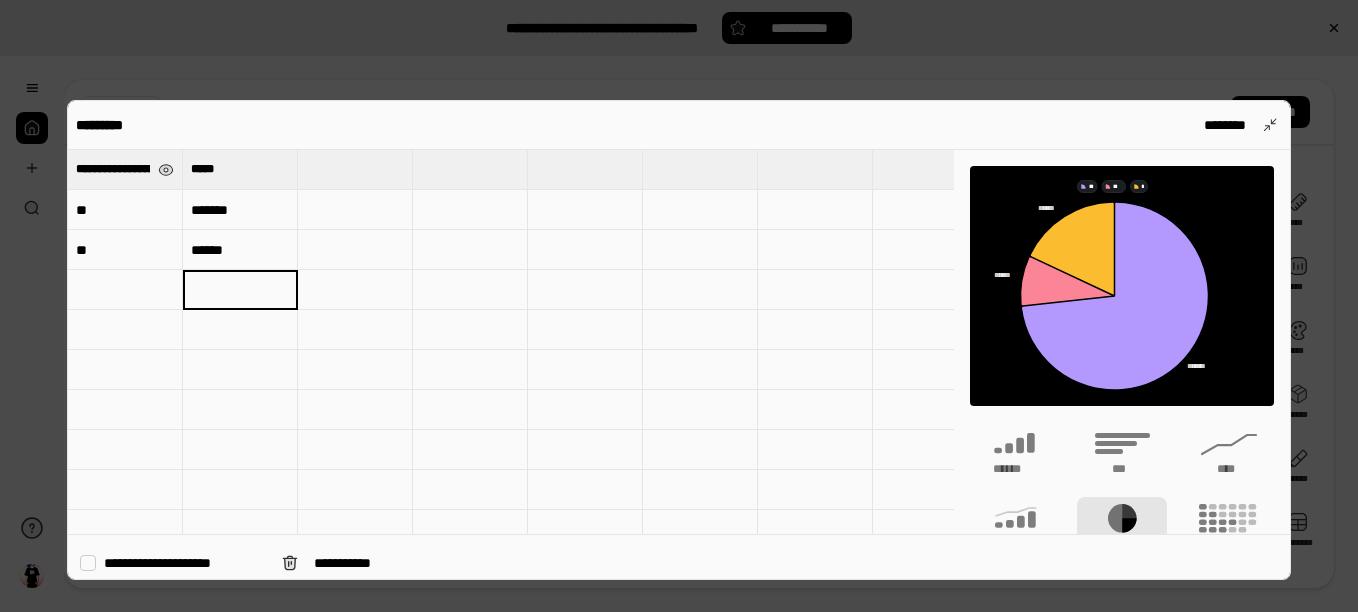 type 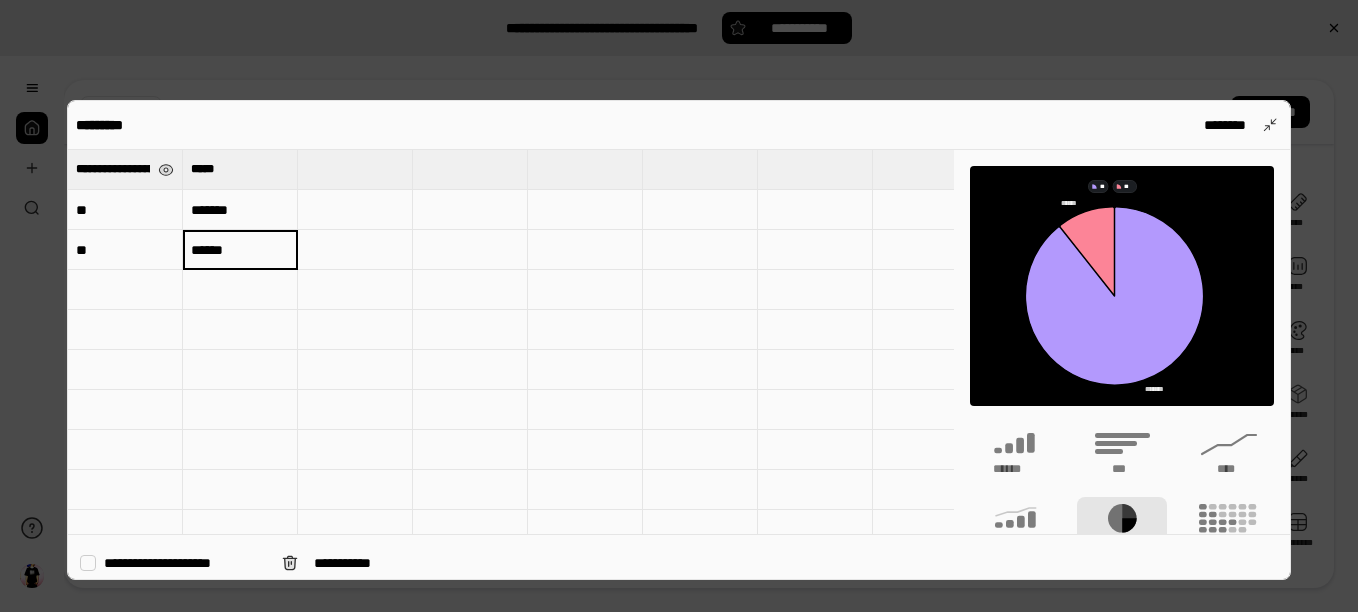 click on "******" at bounding box center [240, 250] 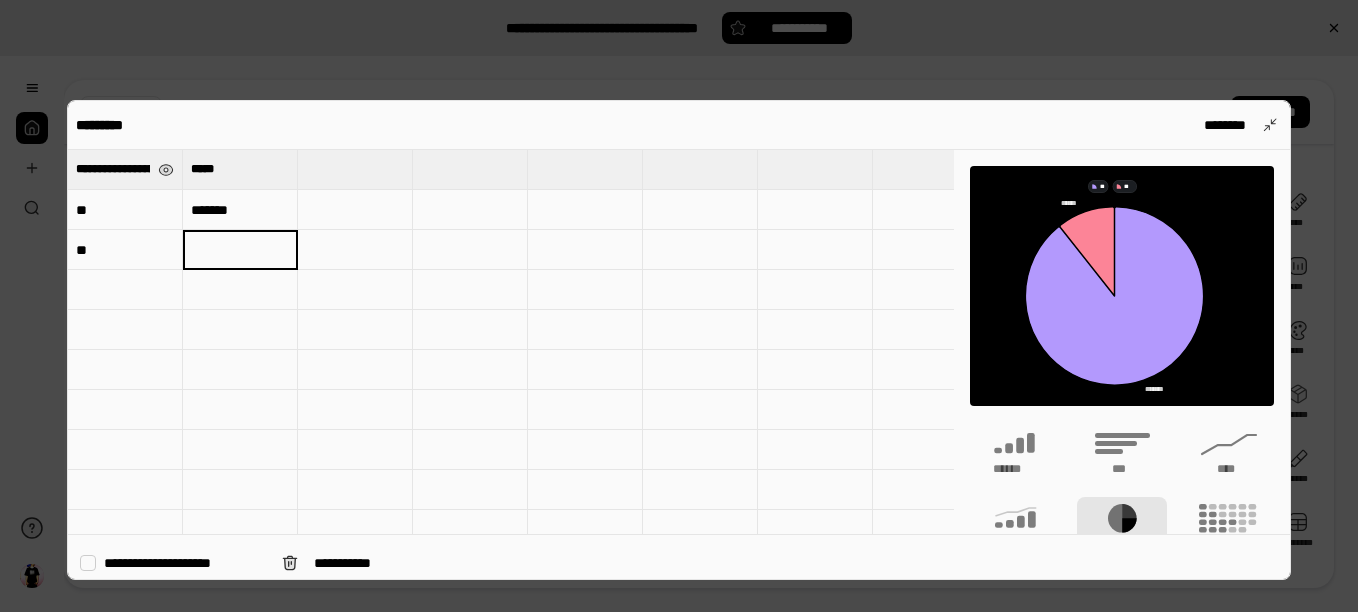 type 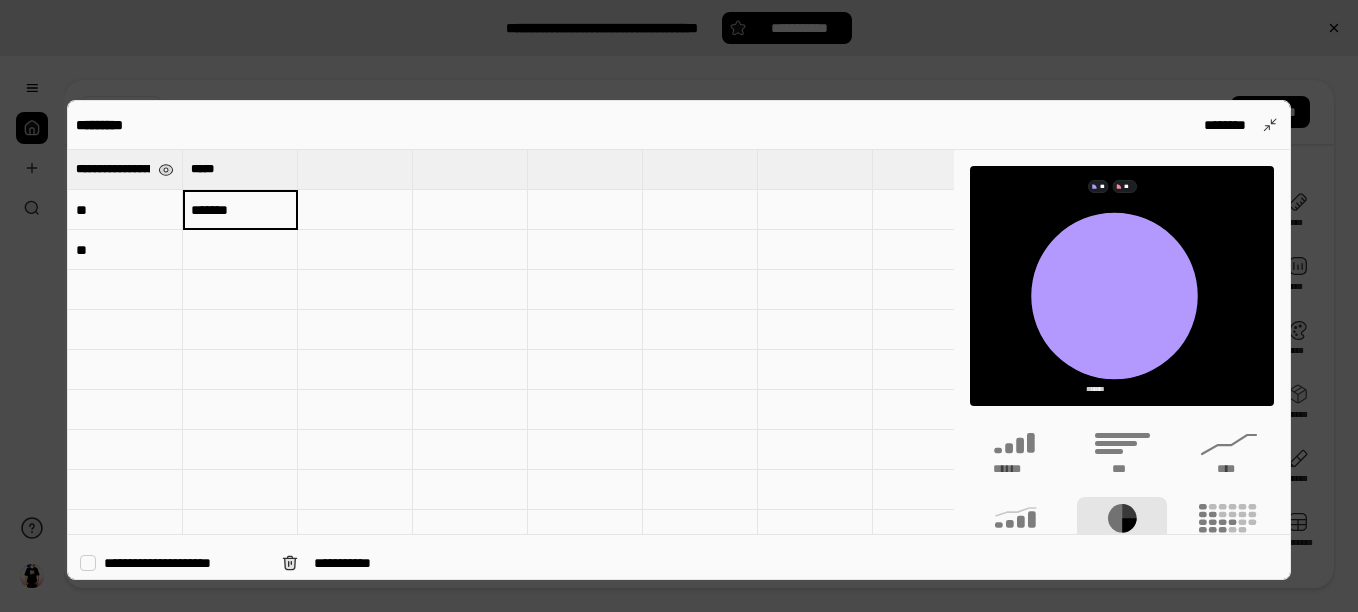click on "*******" at bounding box center [240, 210] 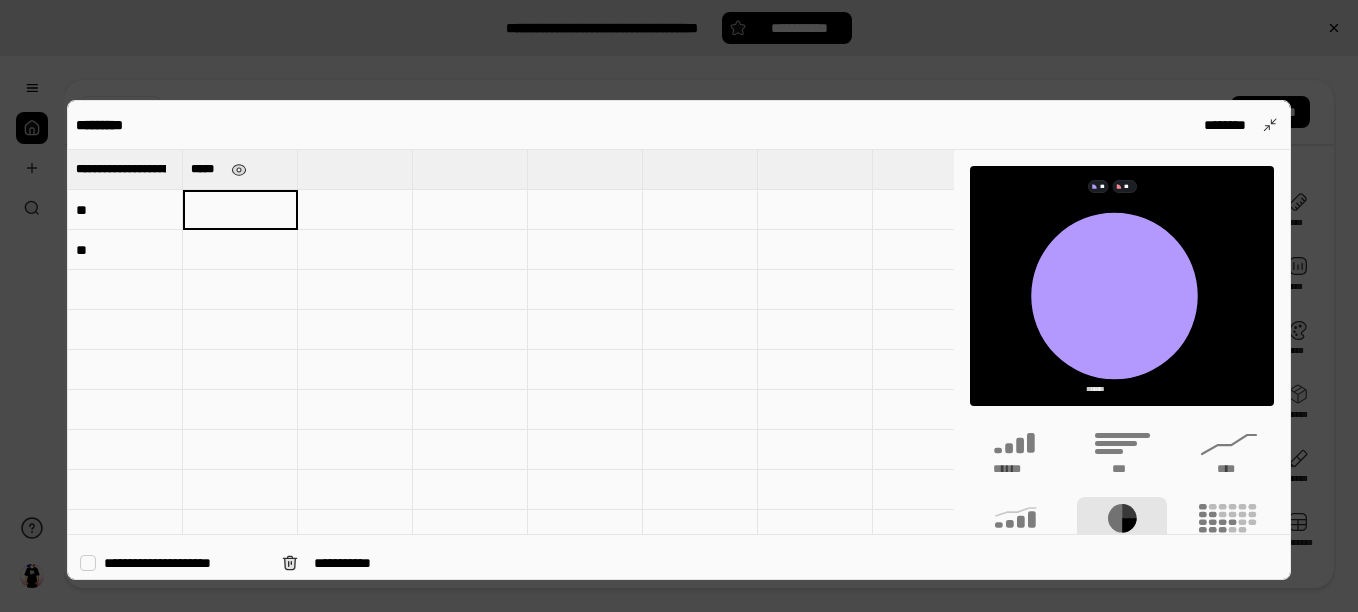 type 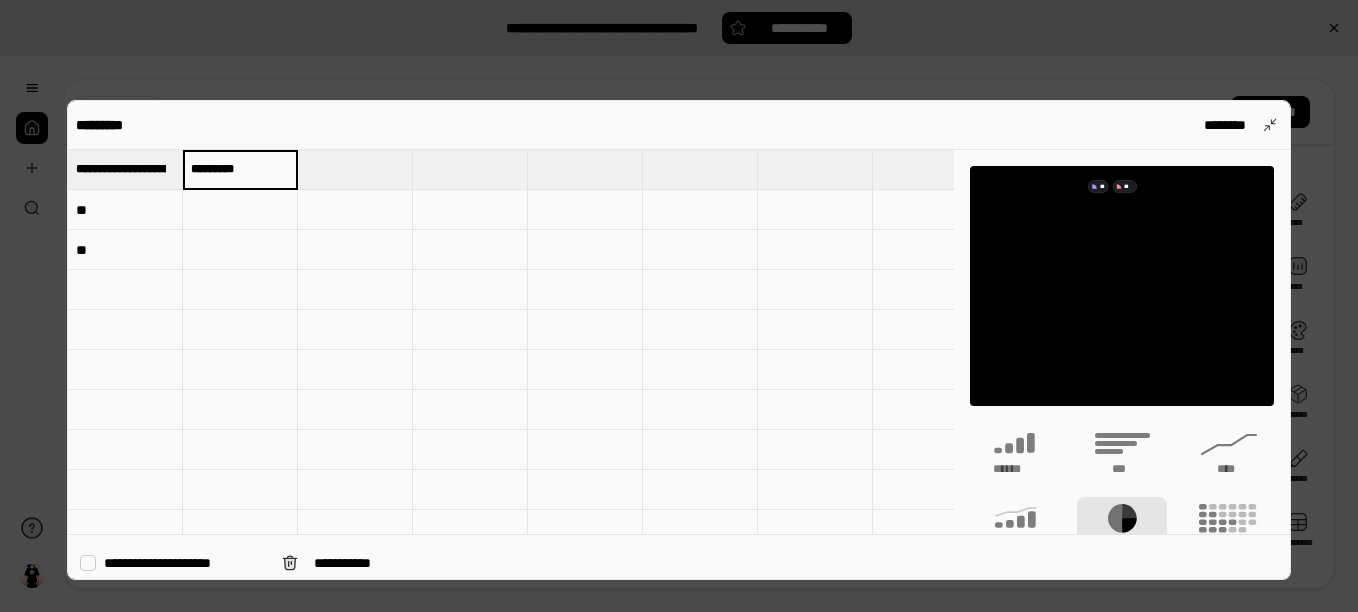 type on "*********" 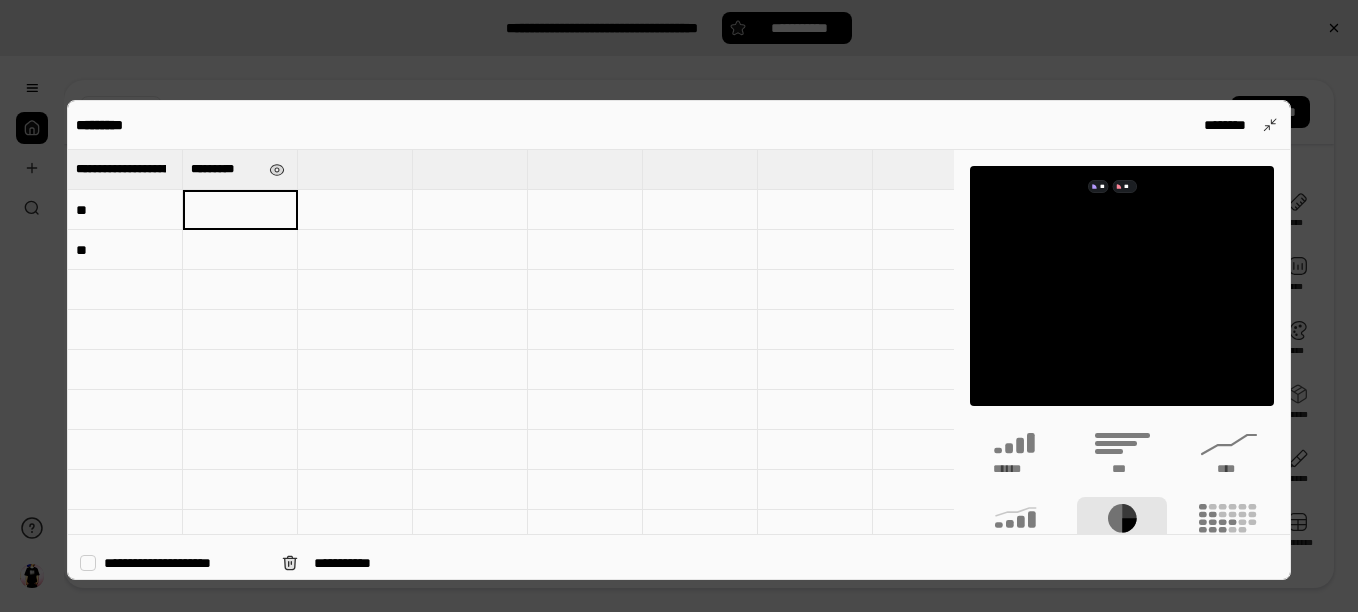 click at bounding box center (240, 210) 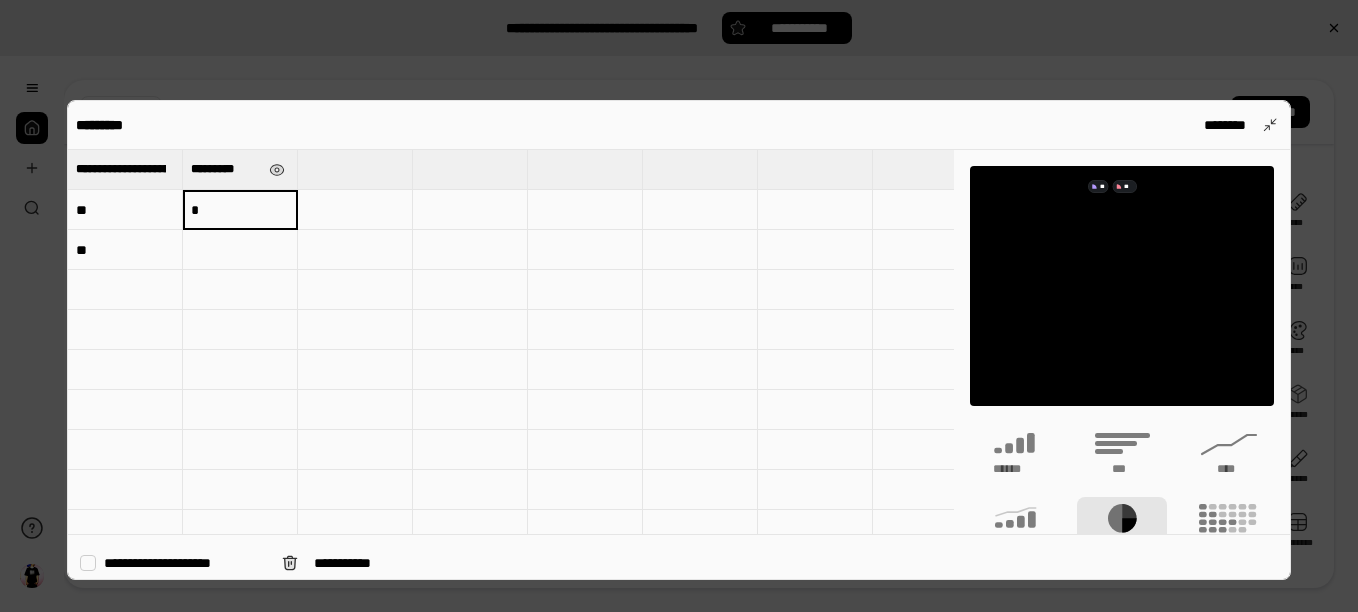 type on "*" 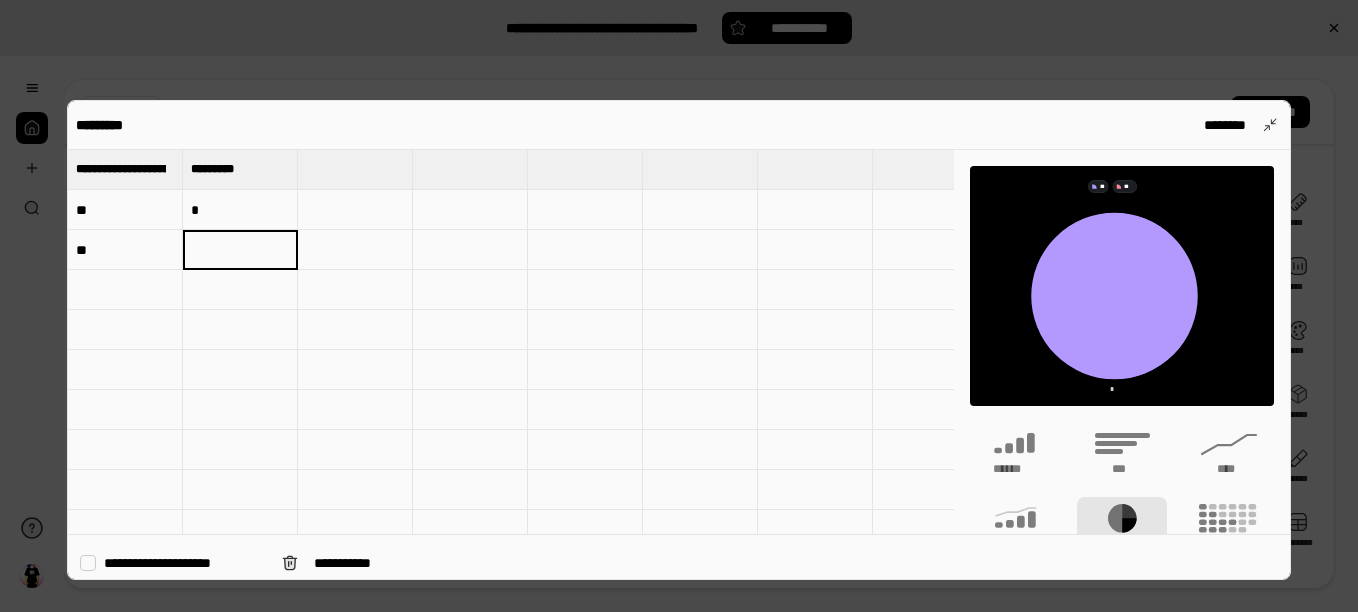click on "*" at bounding box center (240, 210) 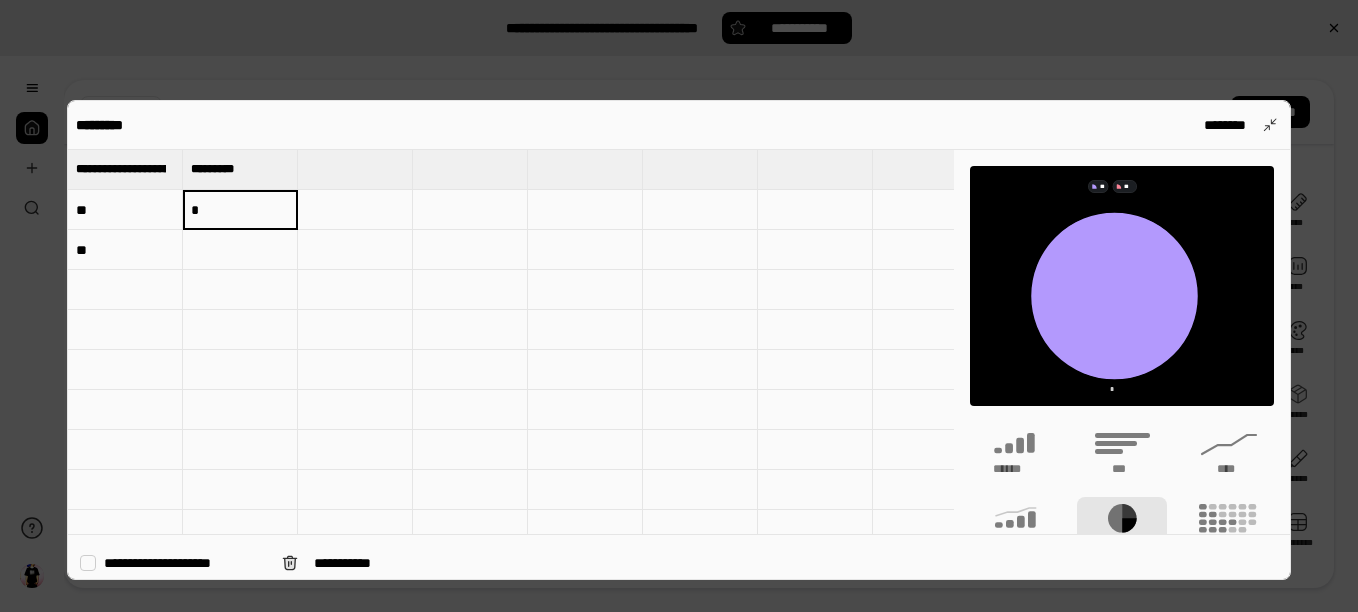 click on "*" at bounding box center [240, 210] 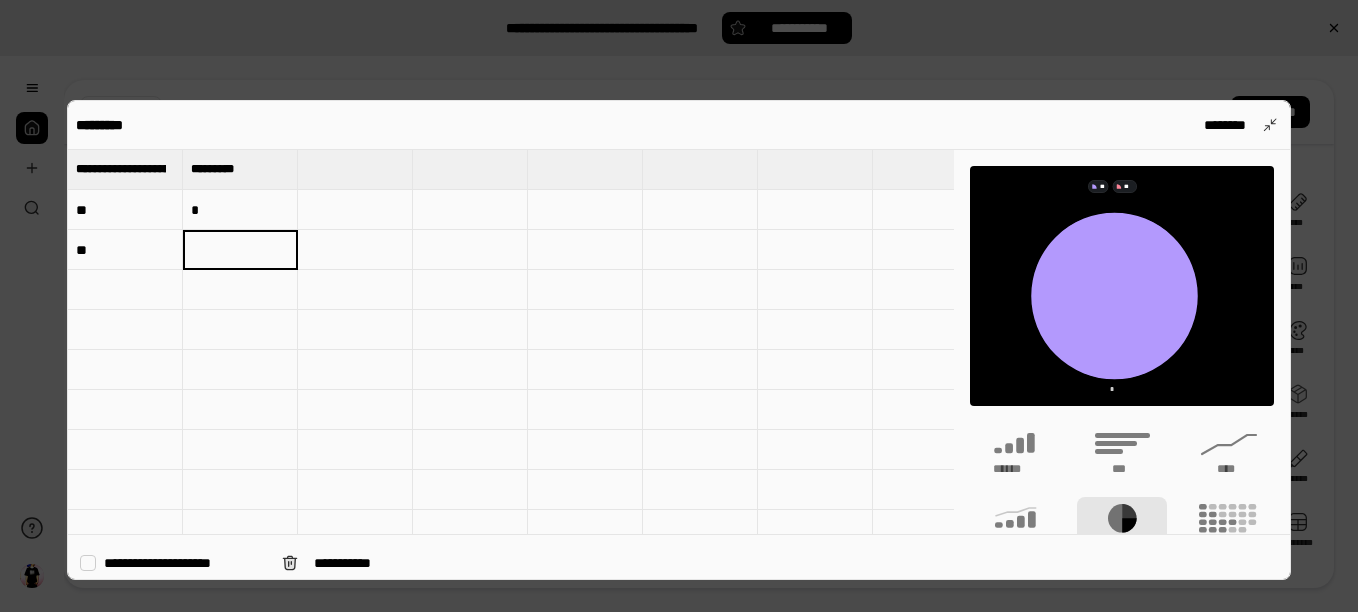 click at bounding box center (240, 250) 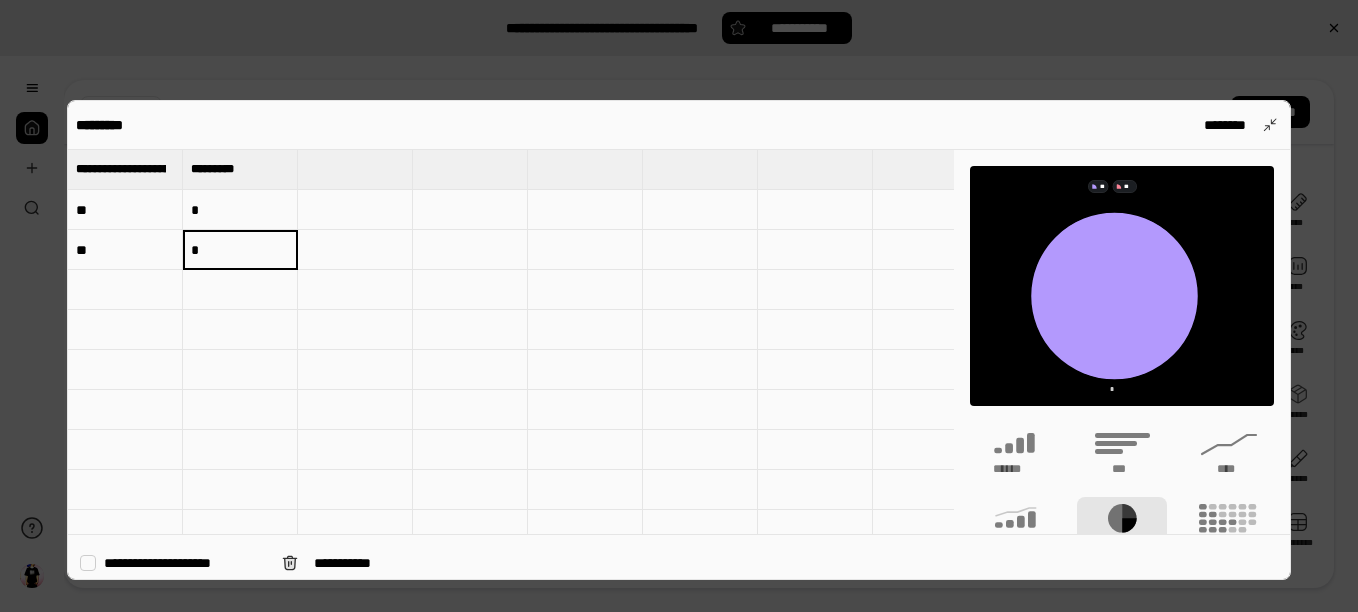 type on "*" 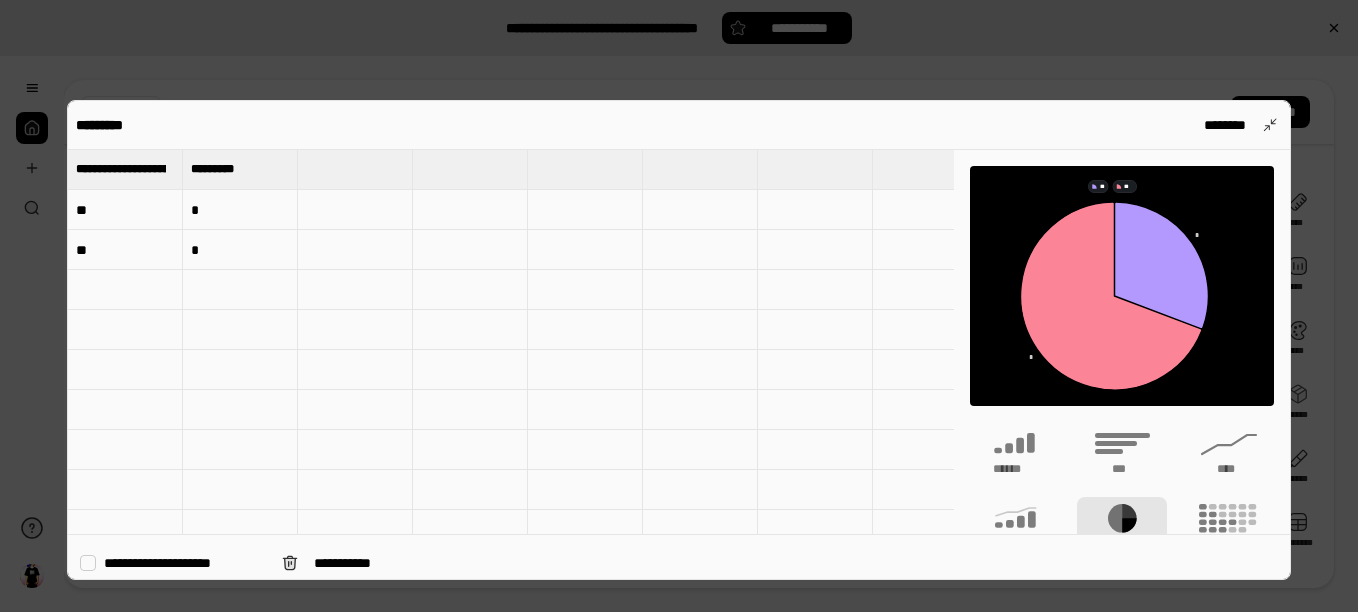 click at bounding box center [355, 210] 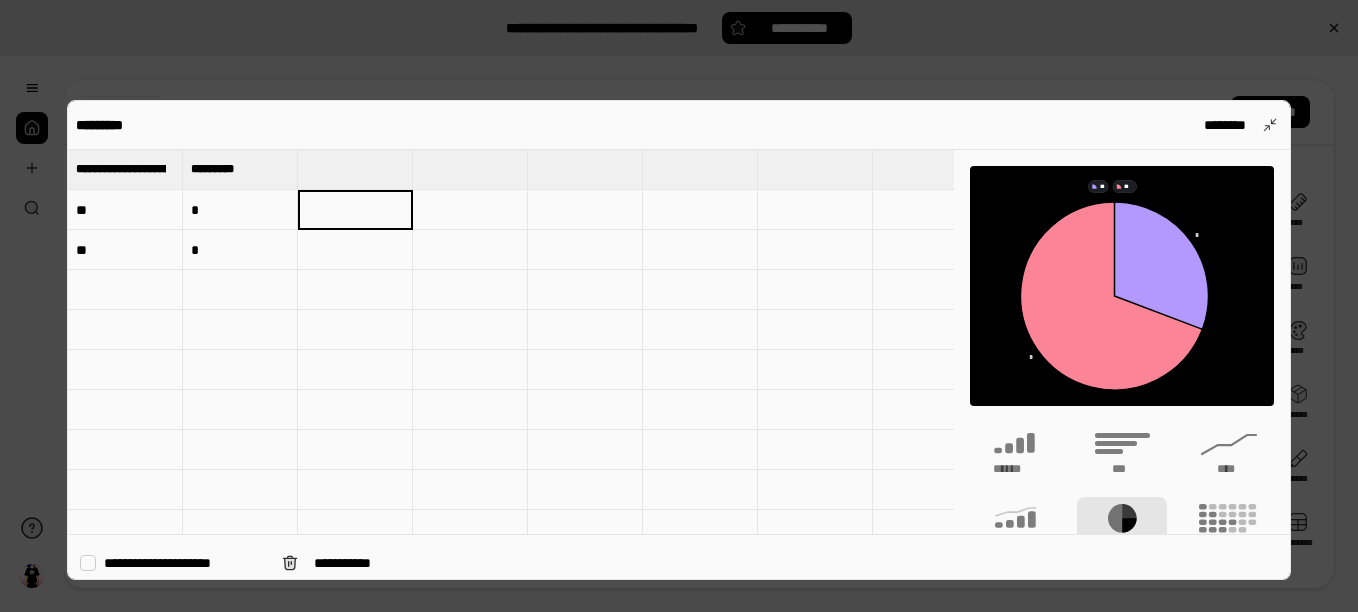 click at bounding box center (355, 210) 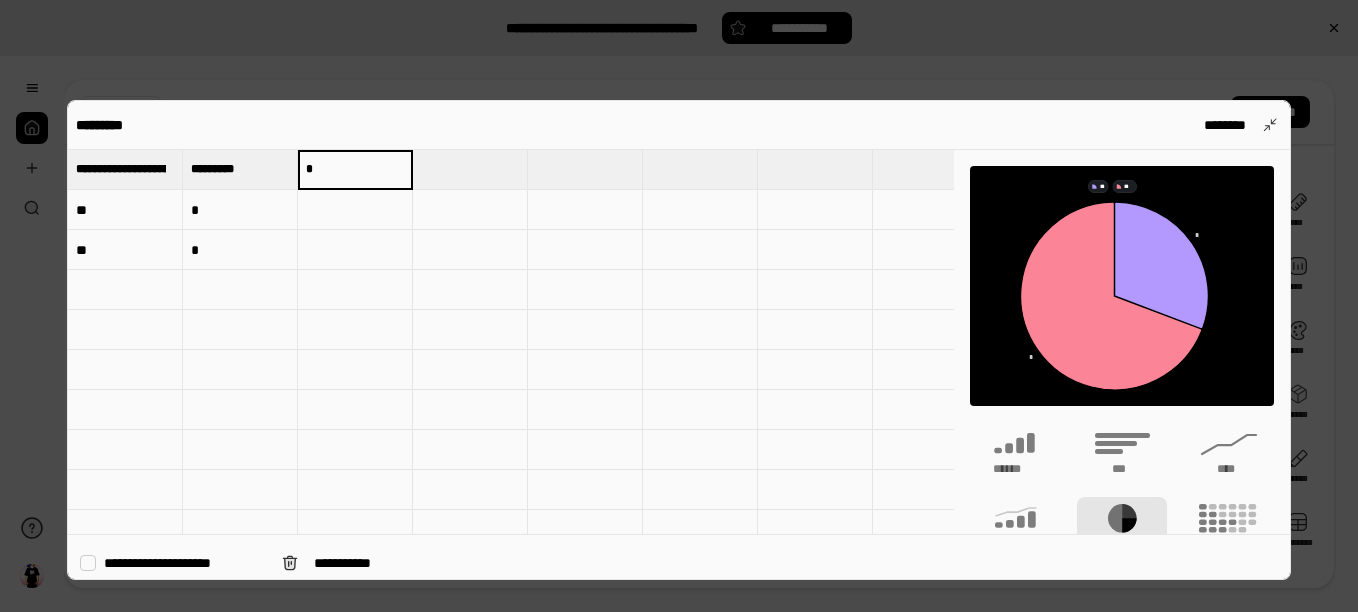 type on "*" 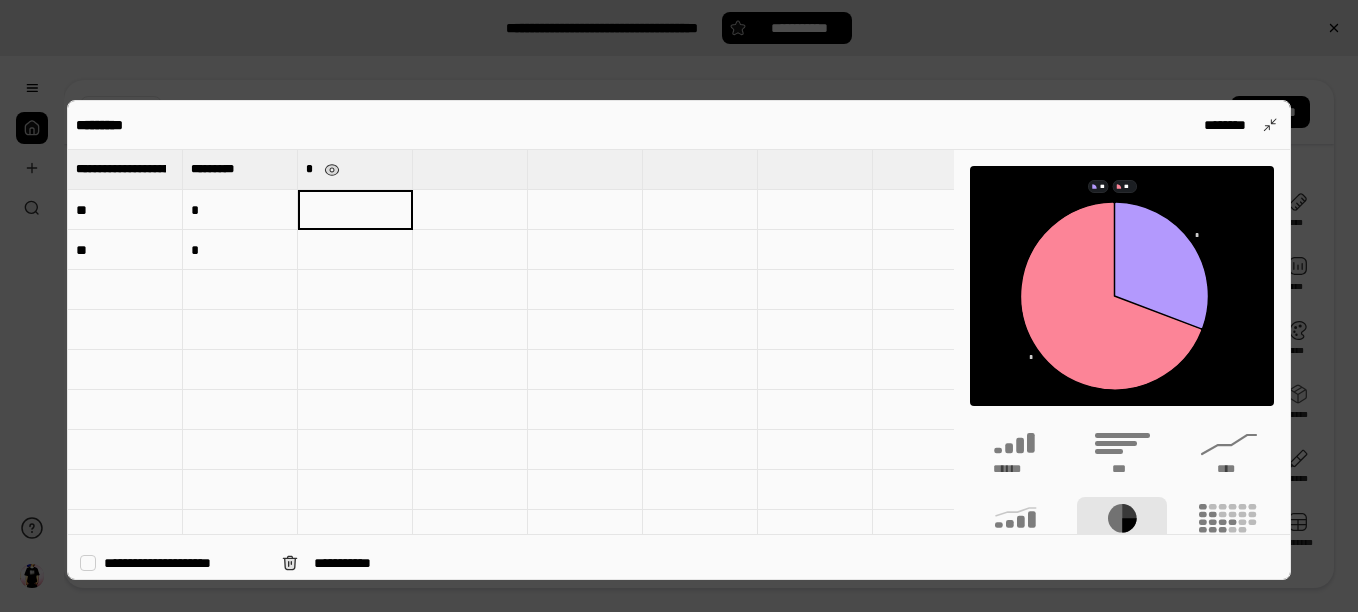 click at bounding box center (355, 210) 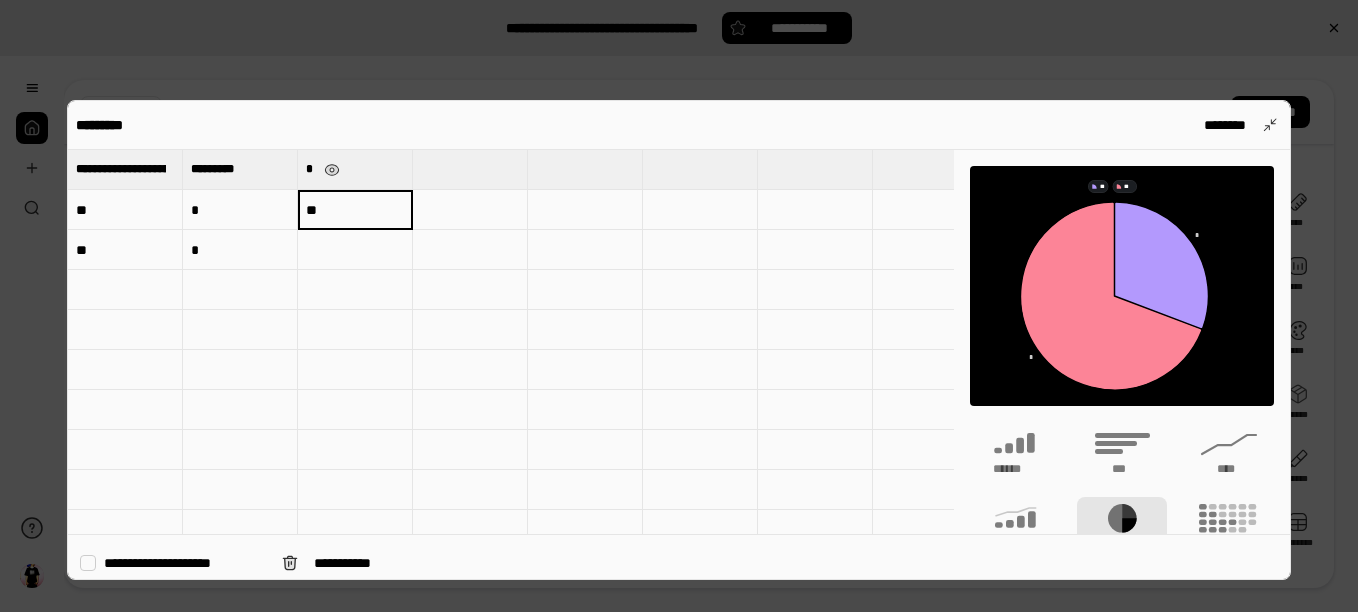 type on "**" 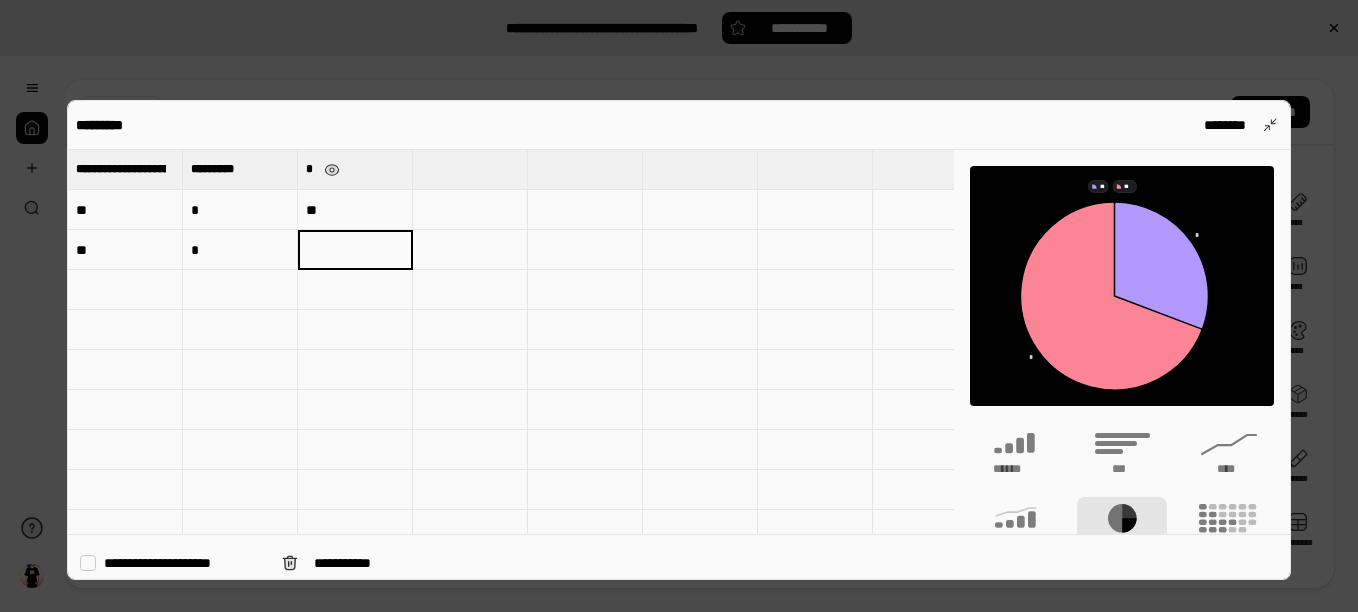 click at bounding box center (355, 250) 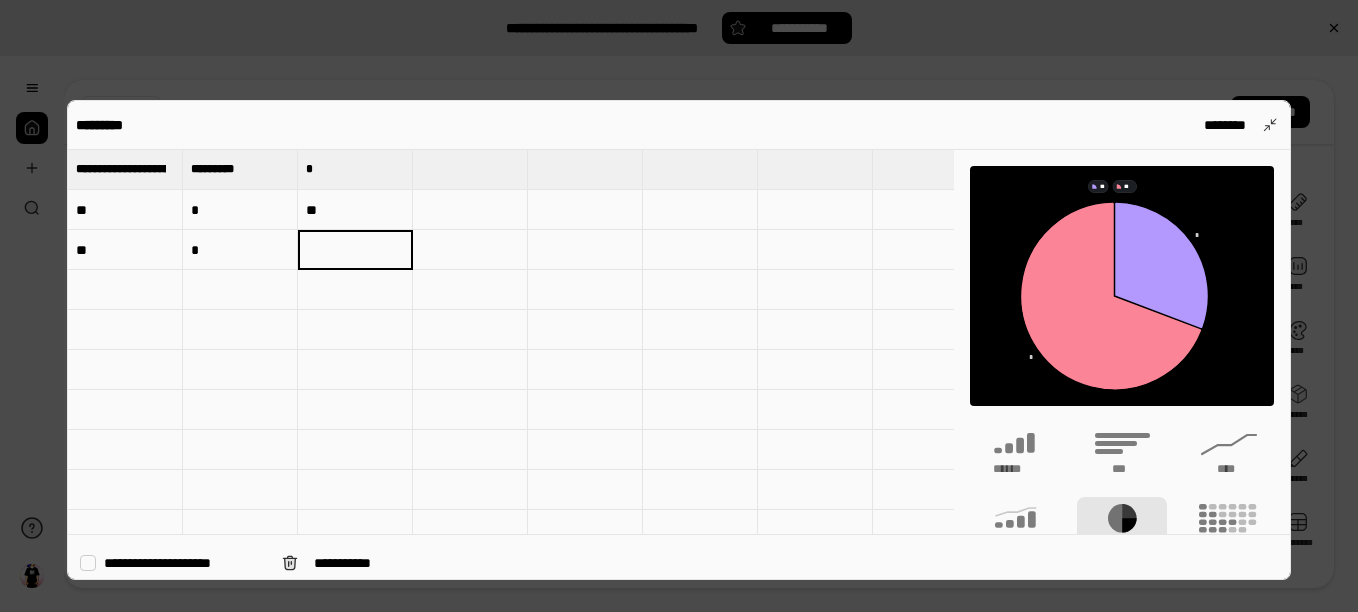 click on "**" at bounding box center (355, 210) 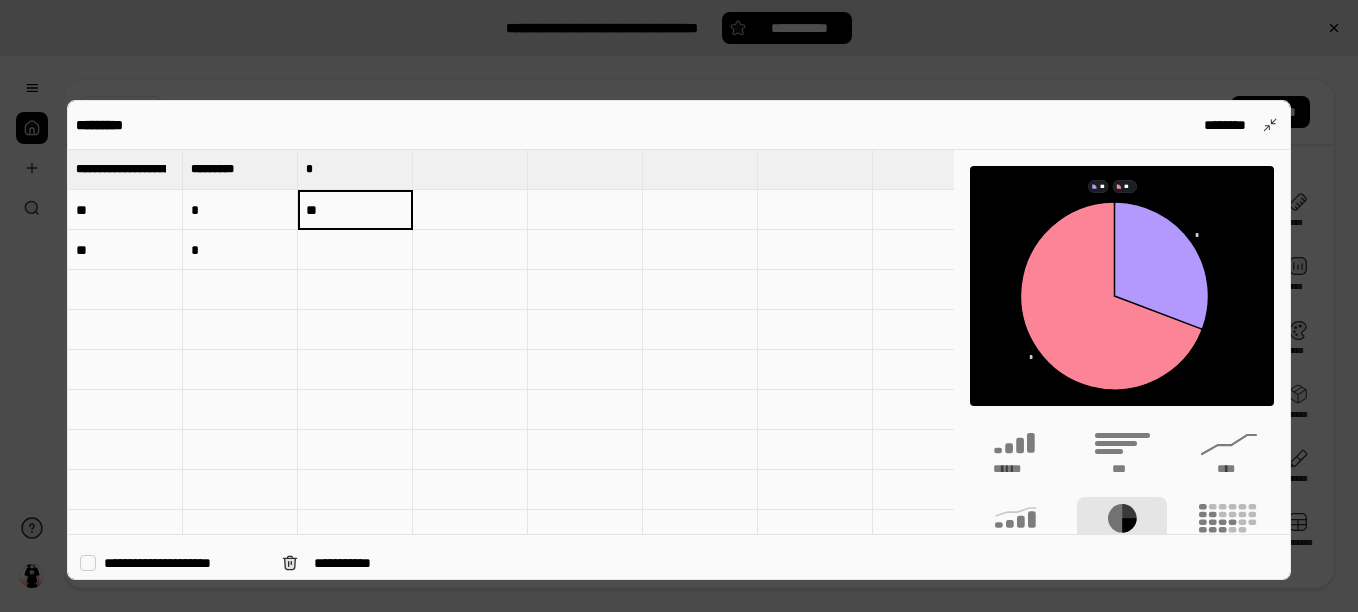click on "**" at bounding box center (355, 210) 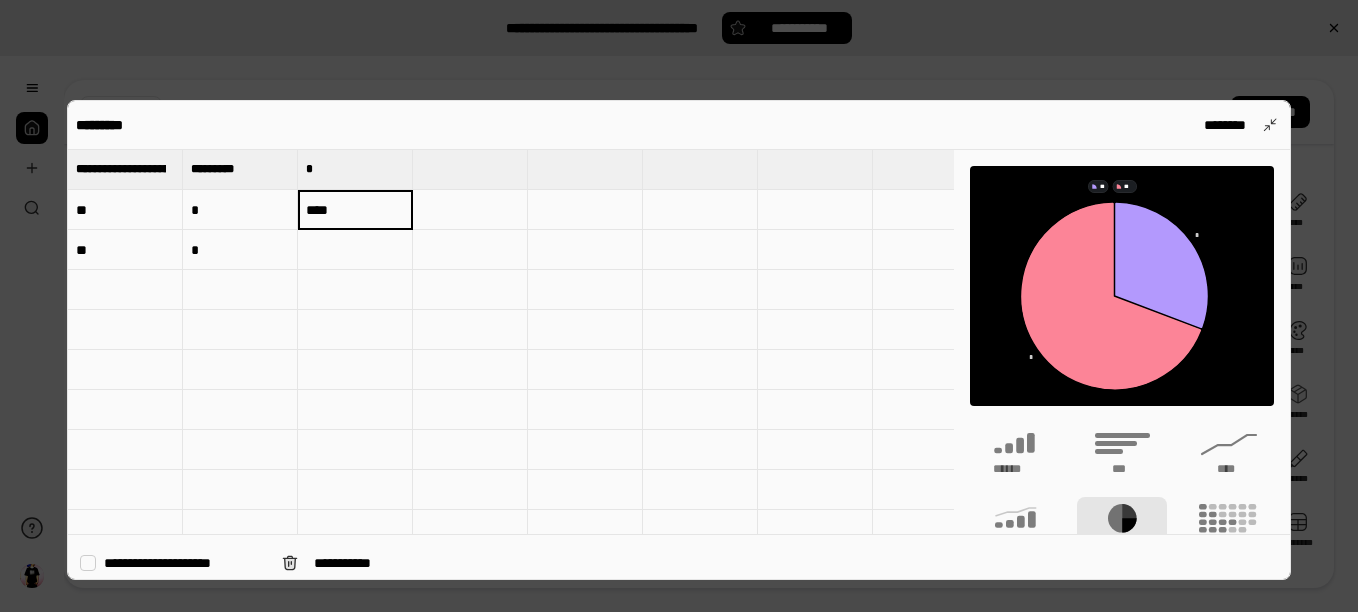 type on "****" 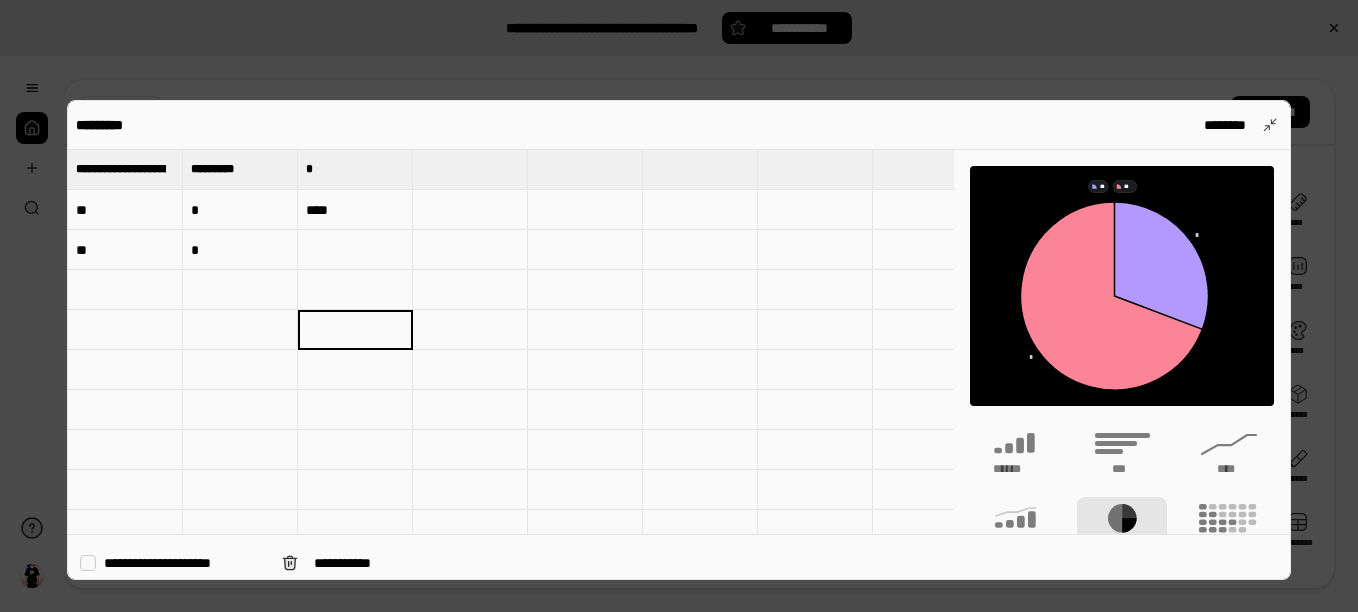 click at bounding box center [355, 250] 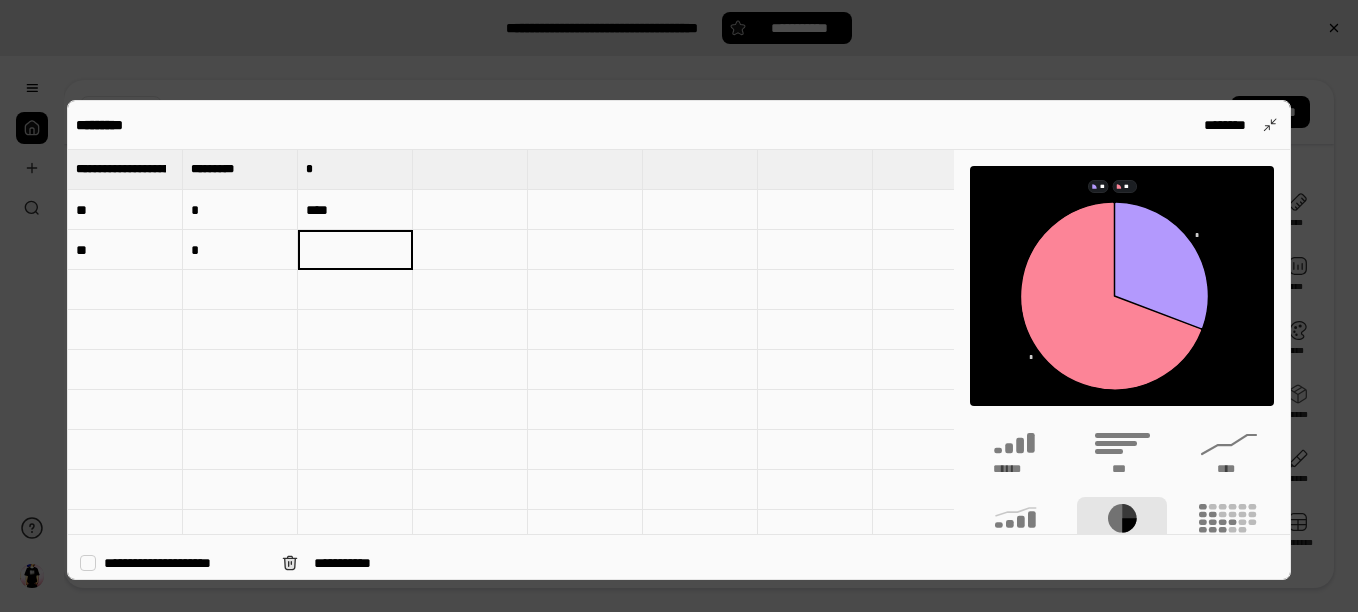 click at bounding box center (355, 250) 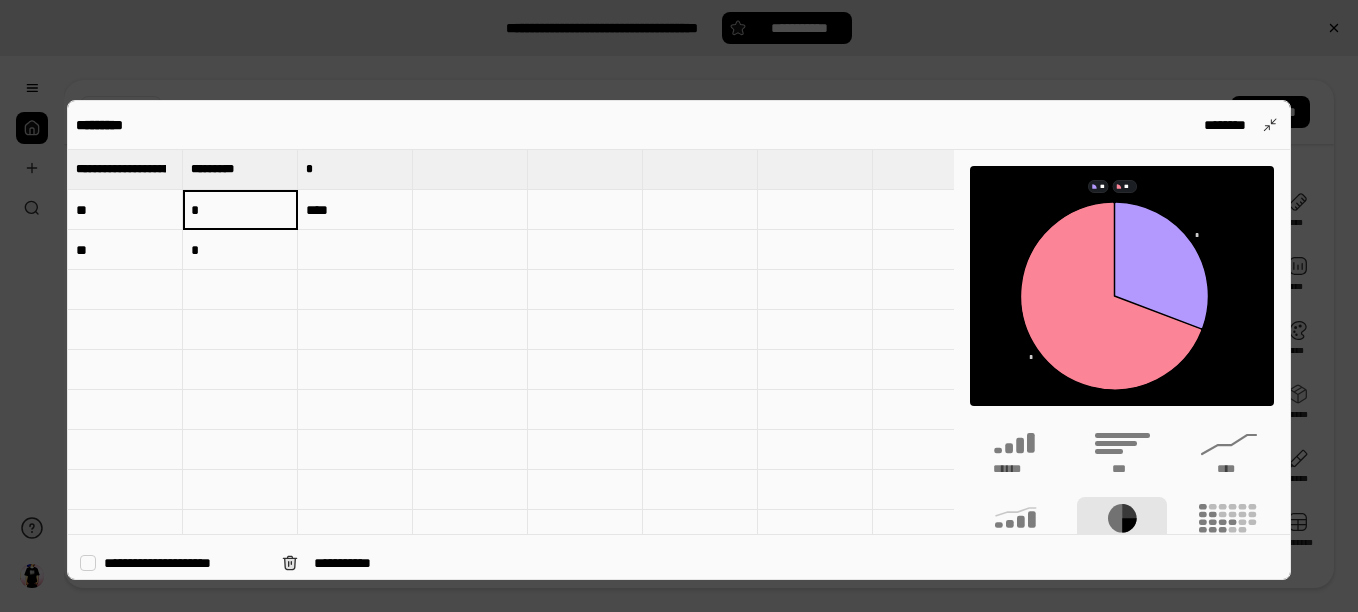 click on "*" at bounding box center [240, 210] 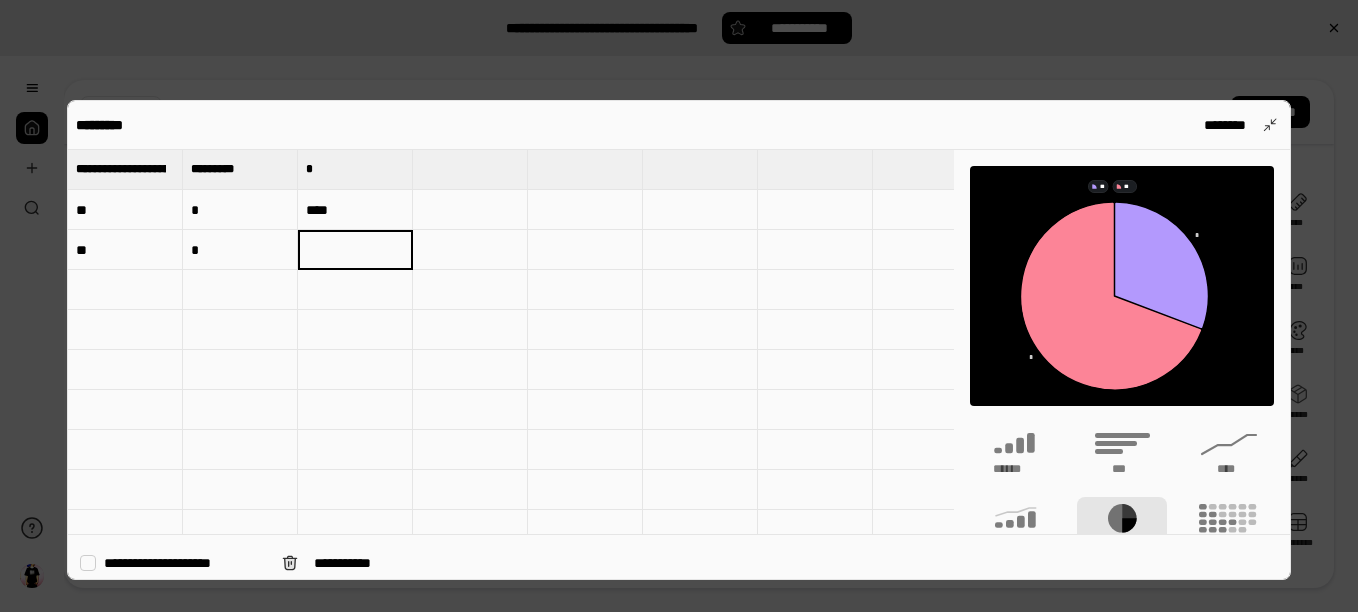 click at bounding box center (355, 250) 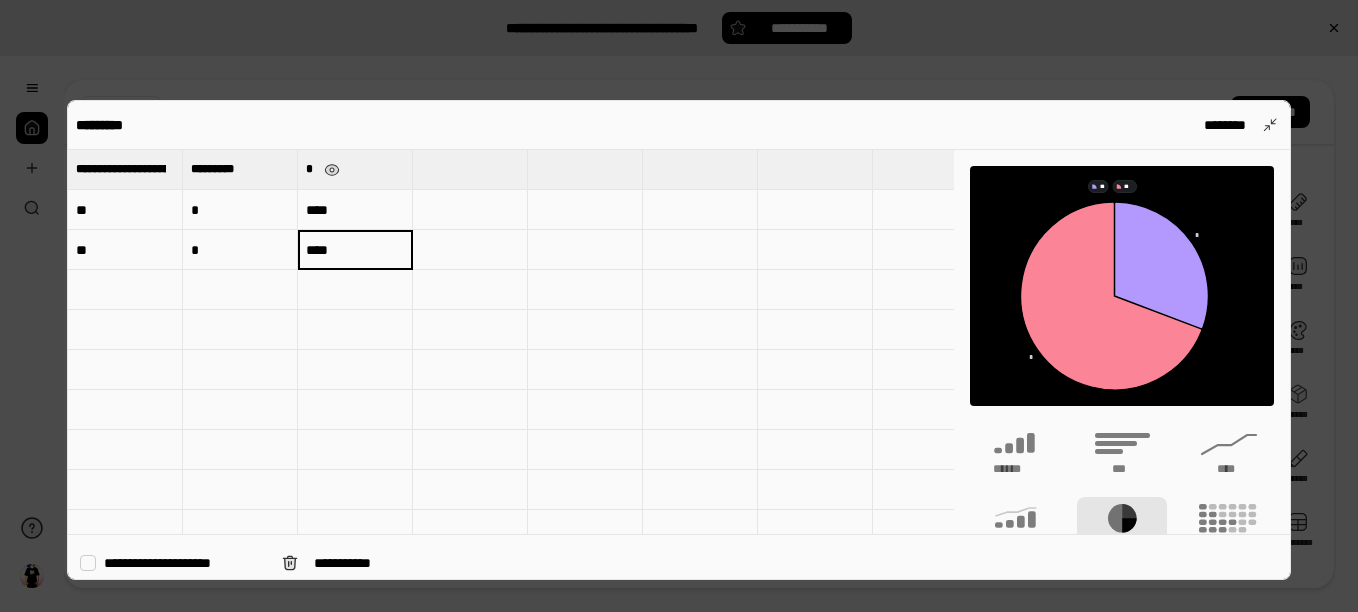 type on "****" 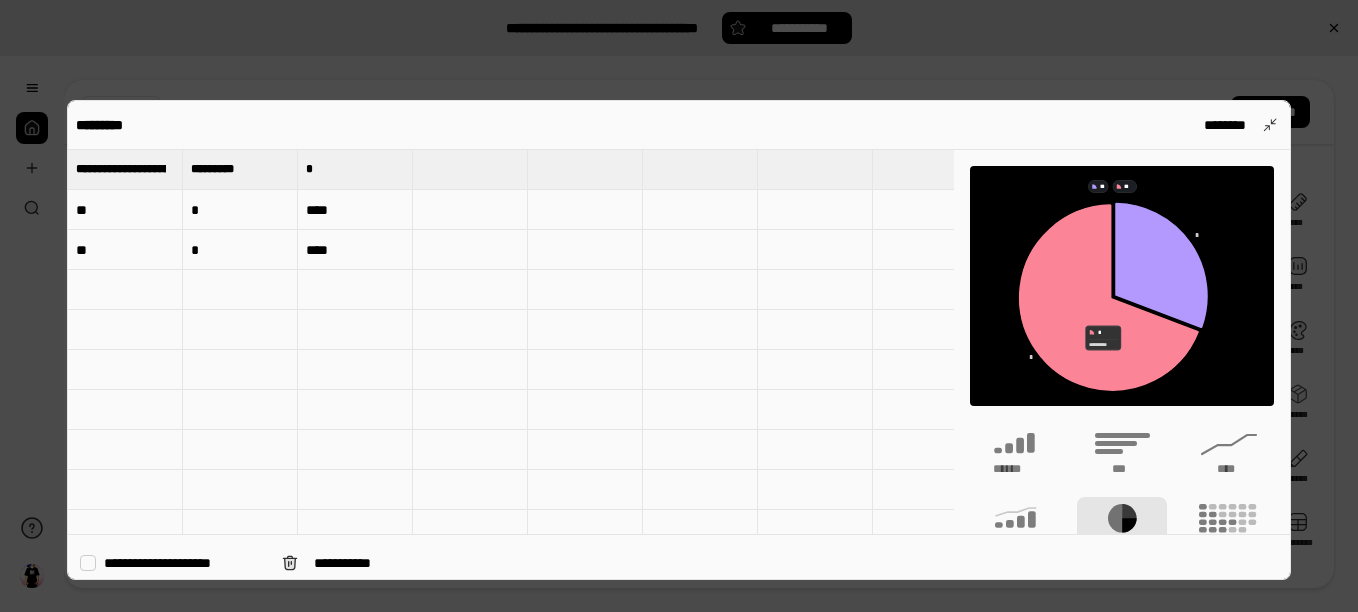 click 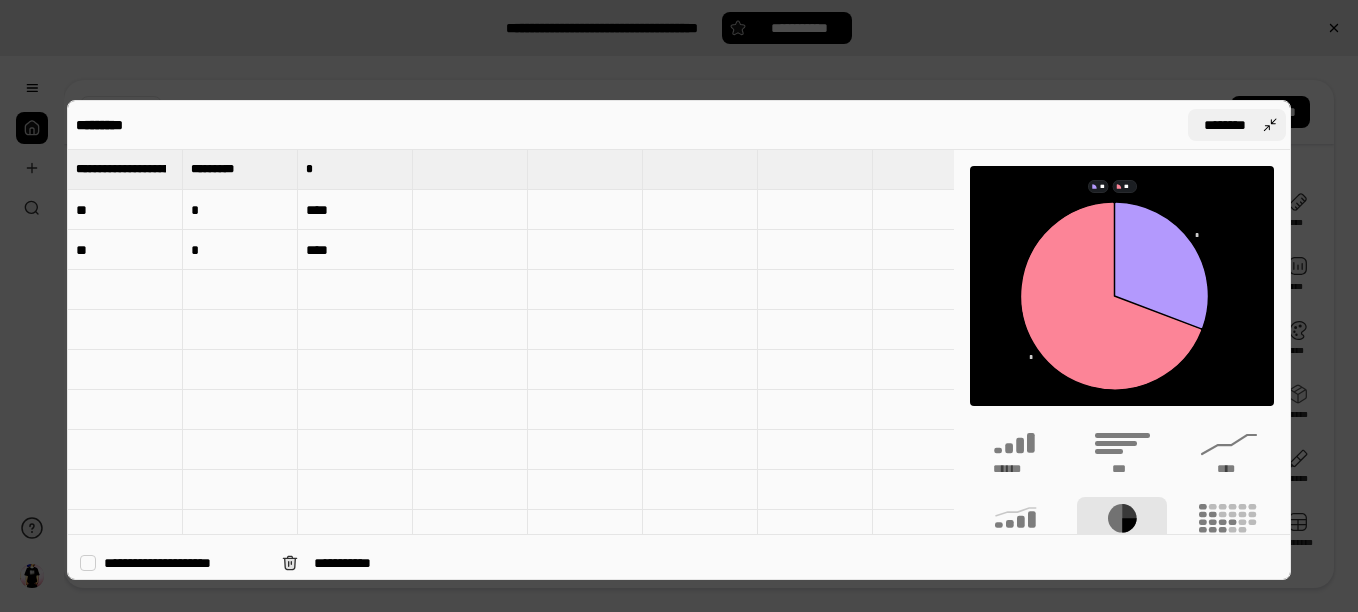 click on "********" at bounding box center (1237, 125) 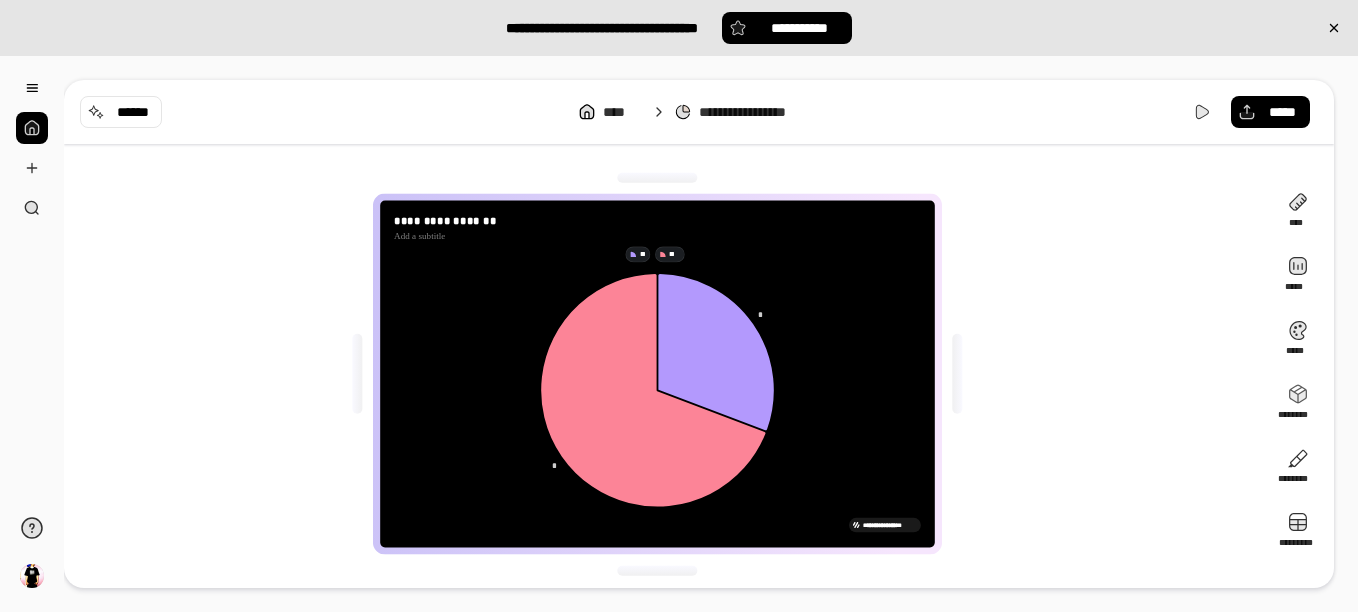 click on "**********" at bounding box center [665, 374] 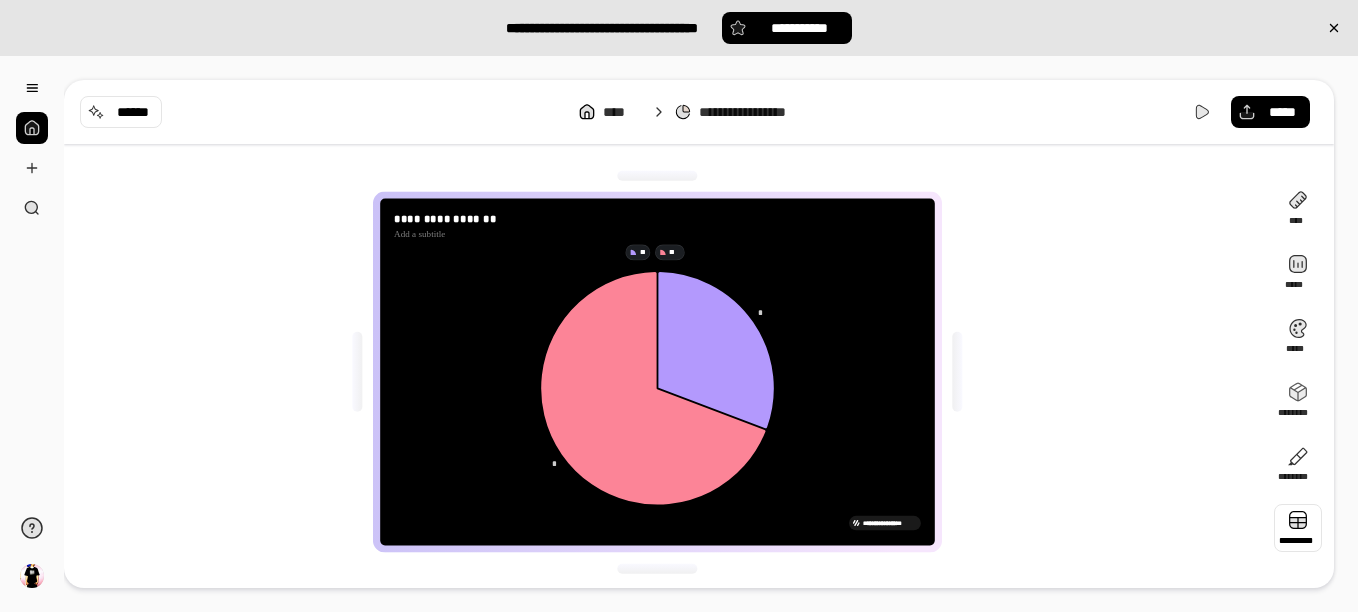 click at bounding box center [1298, 528] 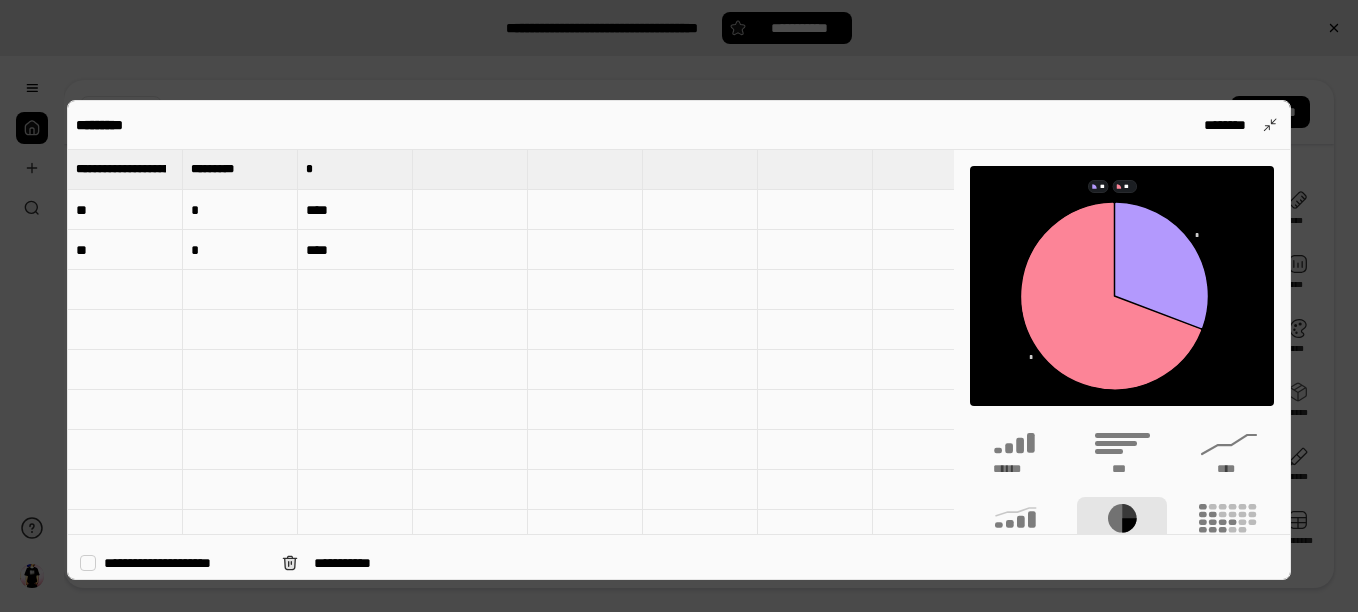 click on "*" at bounding box center (240, 210) 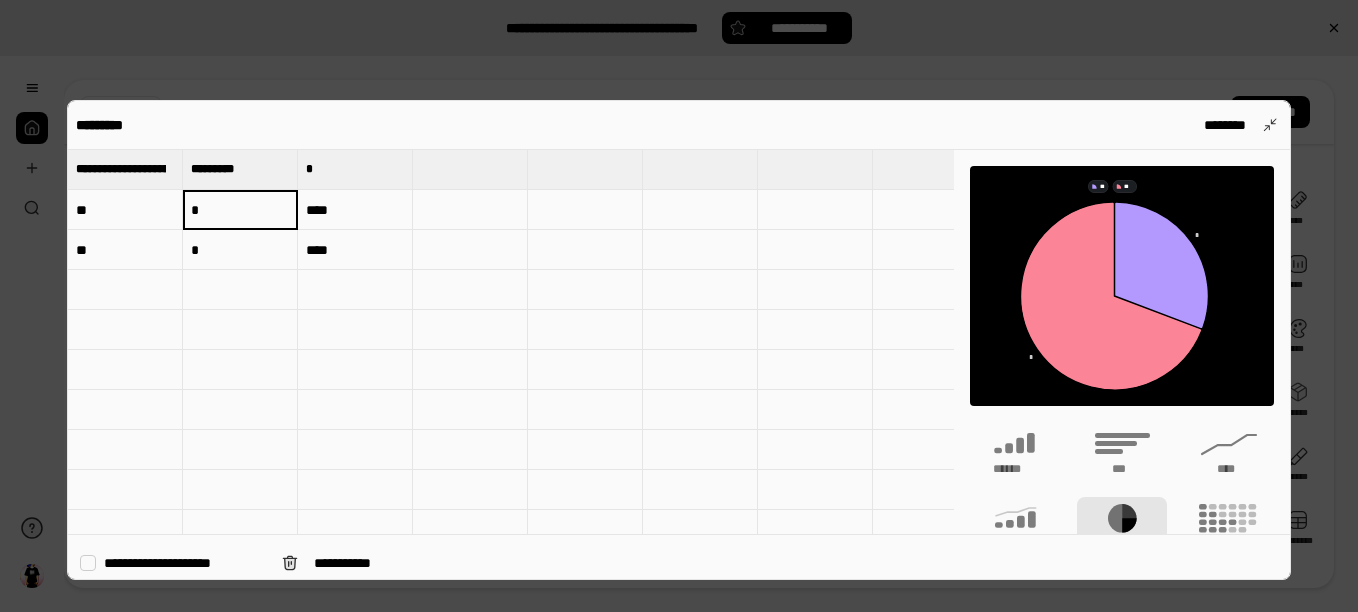 click on "*" at bounding box center (240, 210) 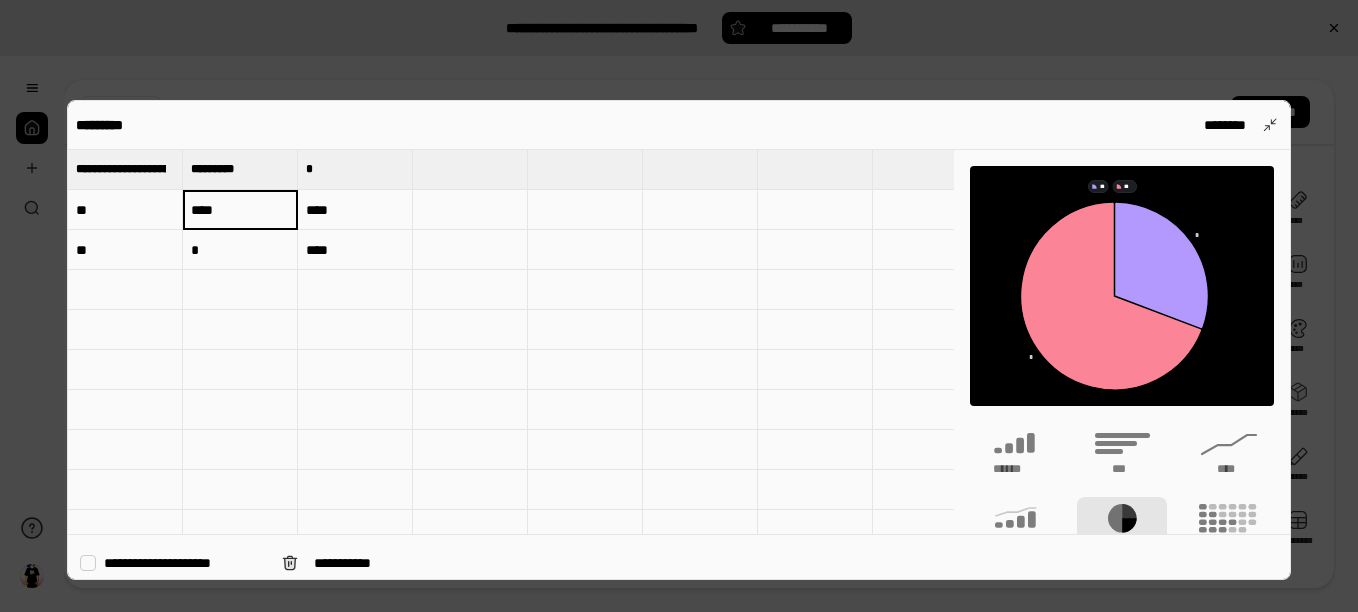 type on "****" 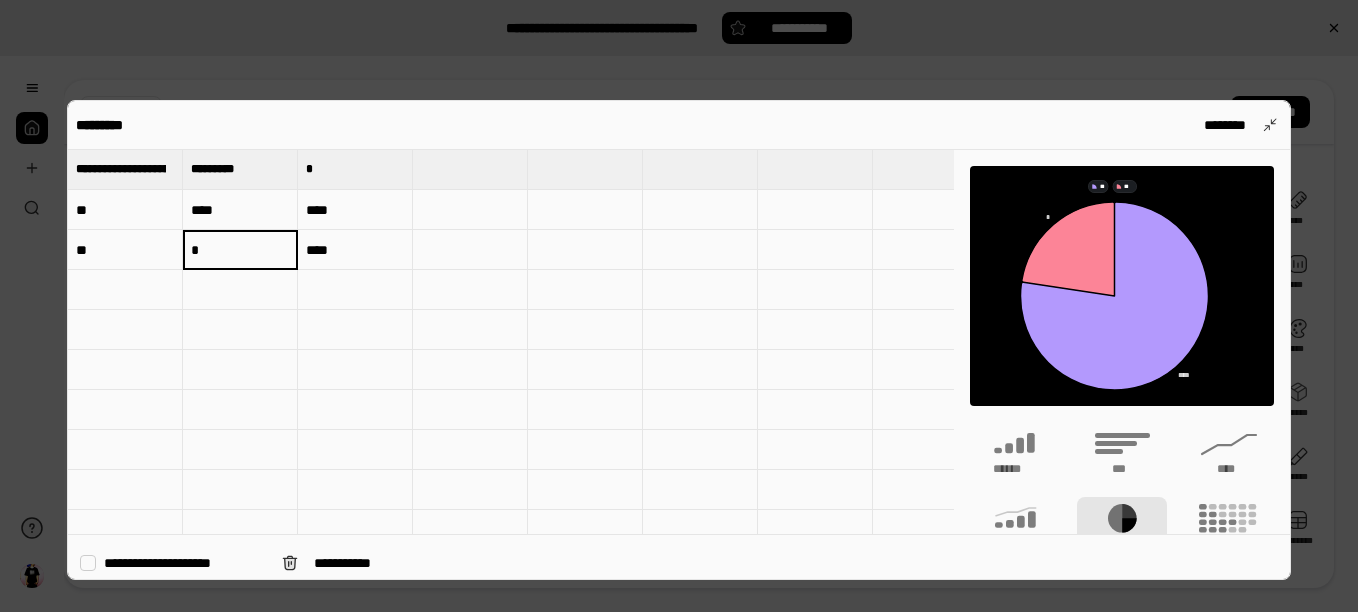 click on "*" at bounding box center [240, 250] 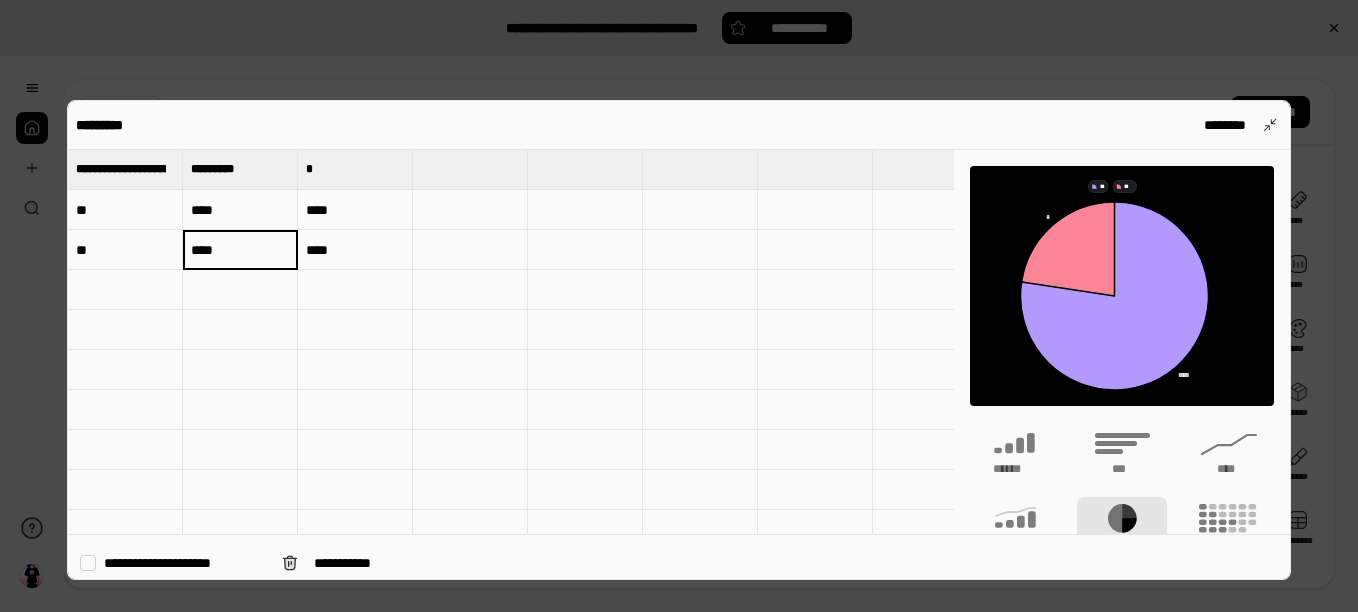 type on "****" 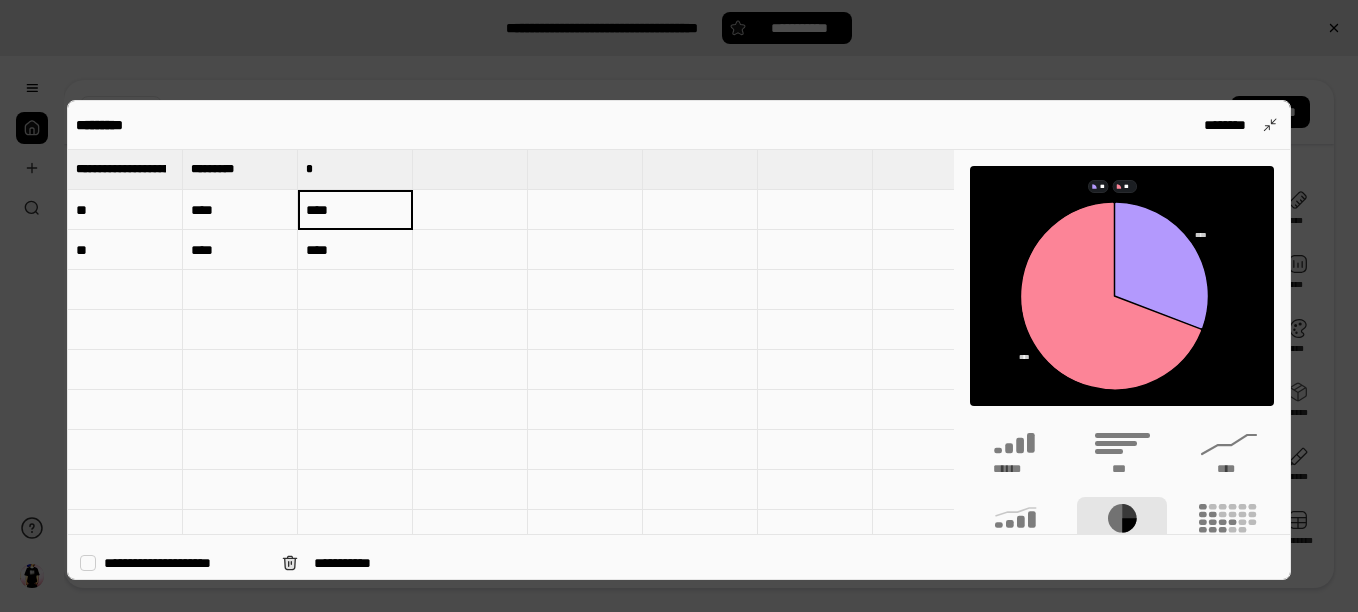 click on "****" at bounding box center (355, 210) 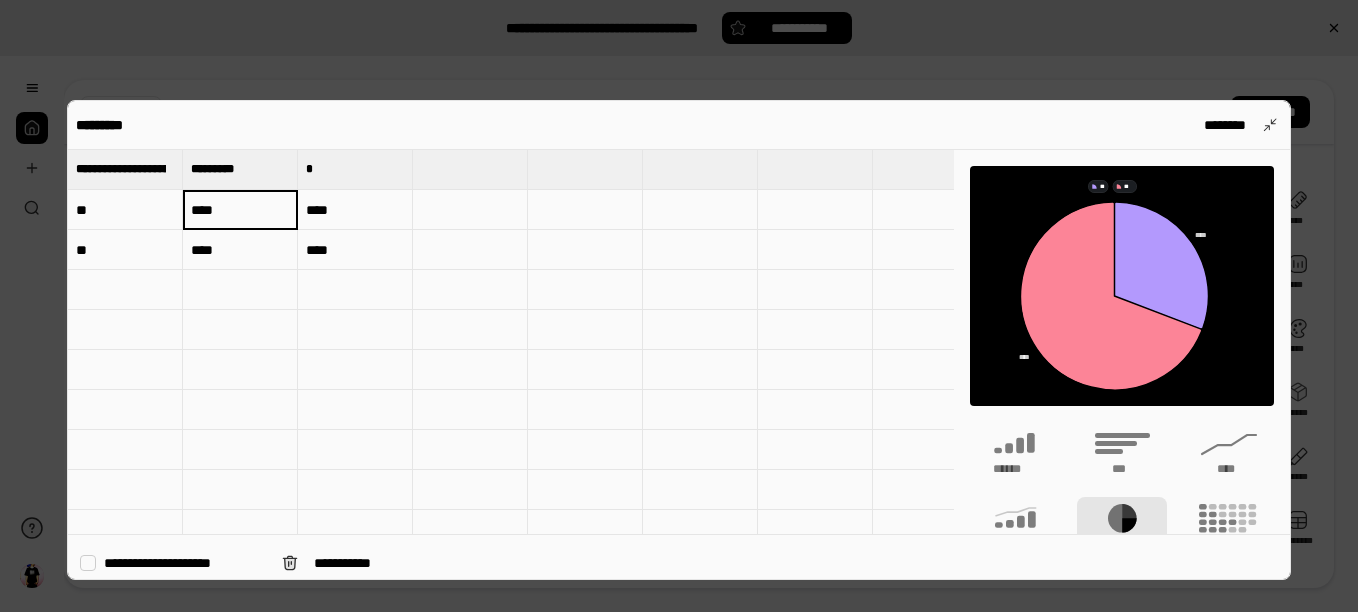 click on "****" at bounding box center (240, 210) 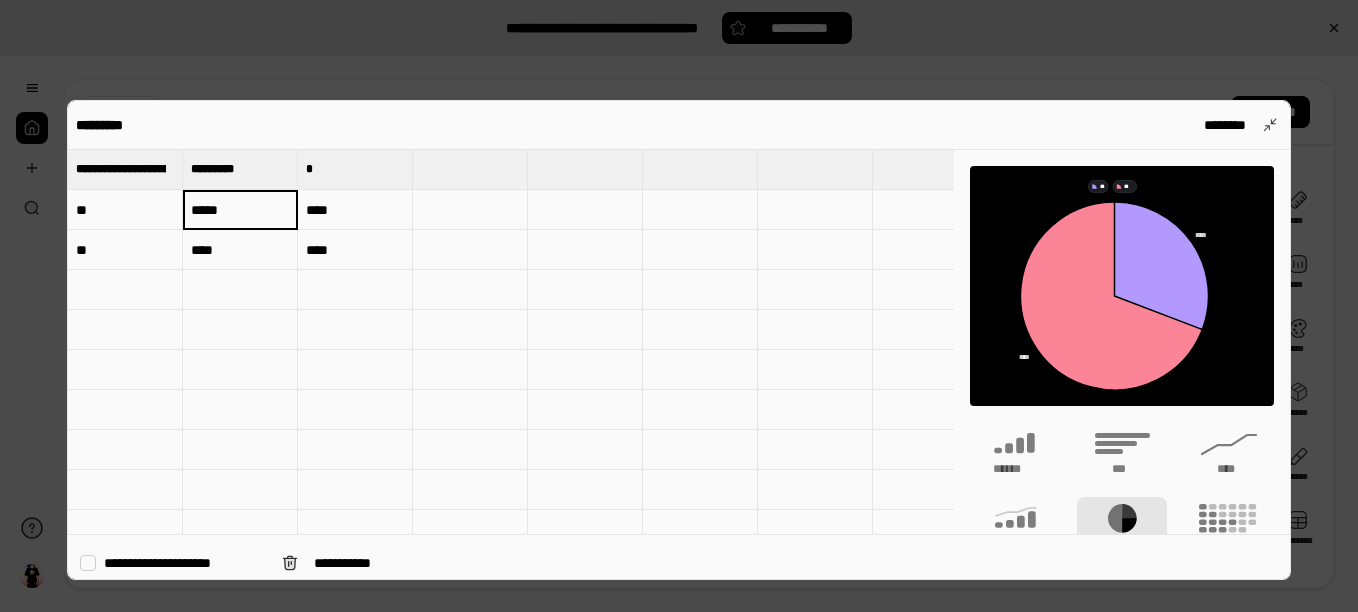 type on "*****" 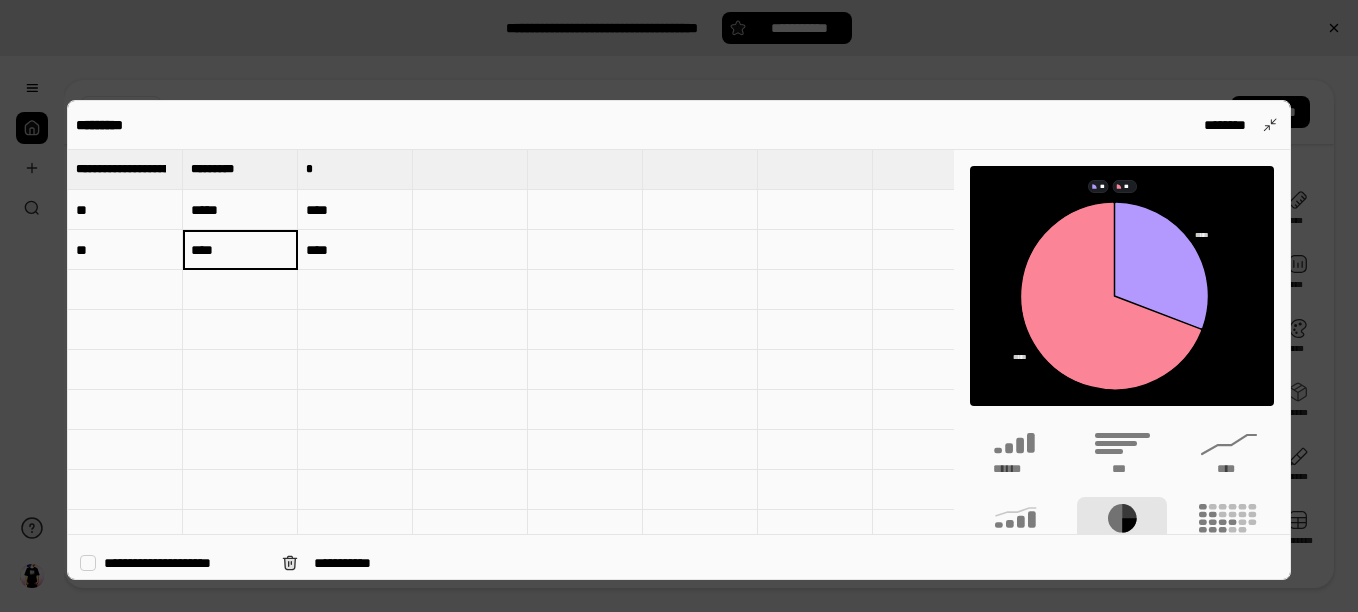 click on "****" at bounding box center (240, 250) 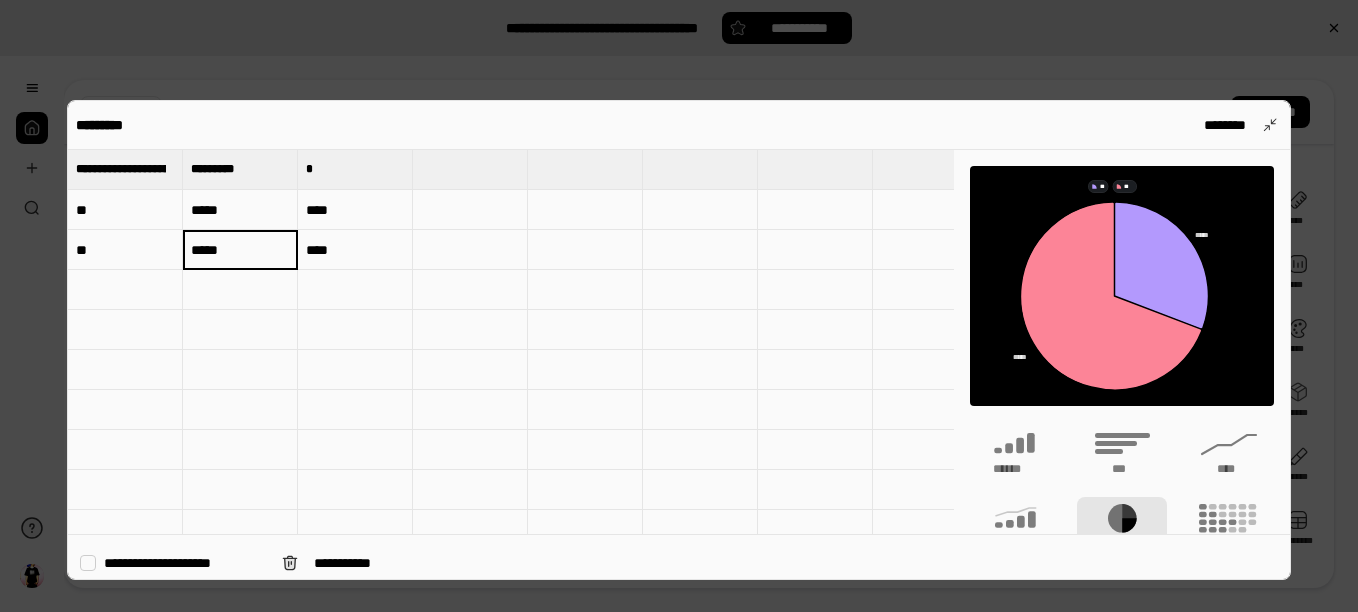 type on "*****" 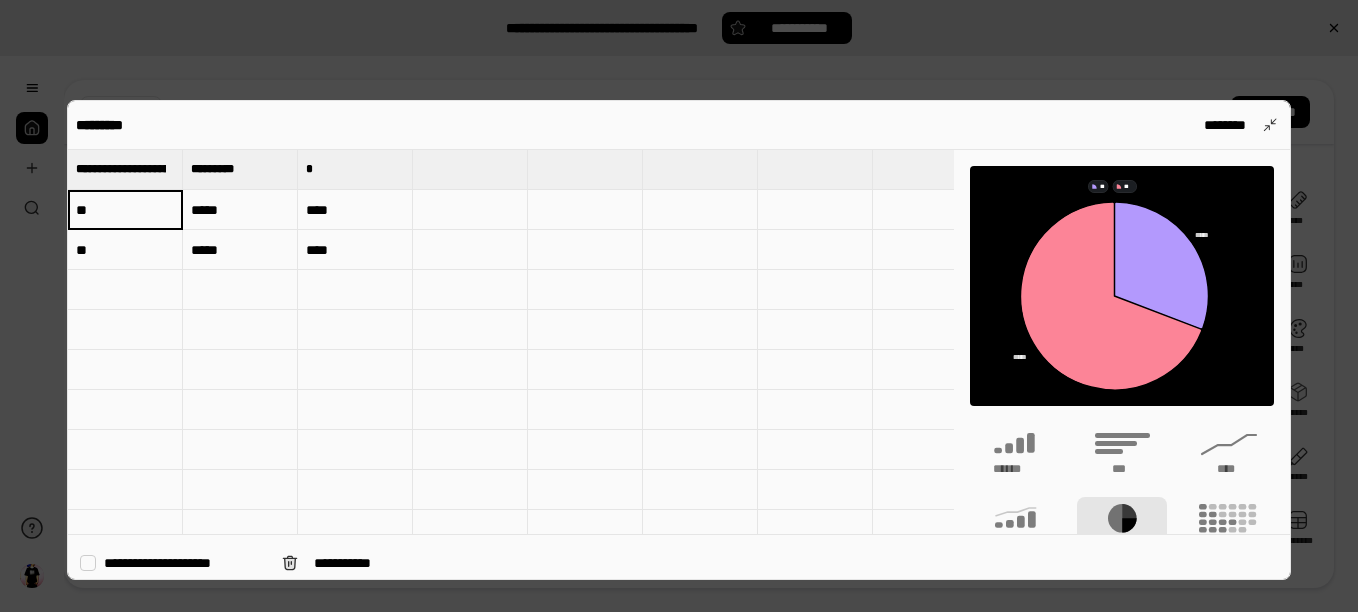 click on "**" at bounding box center [125, 210] 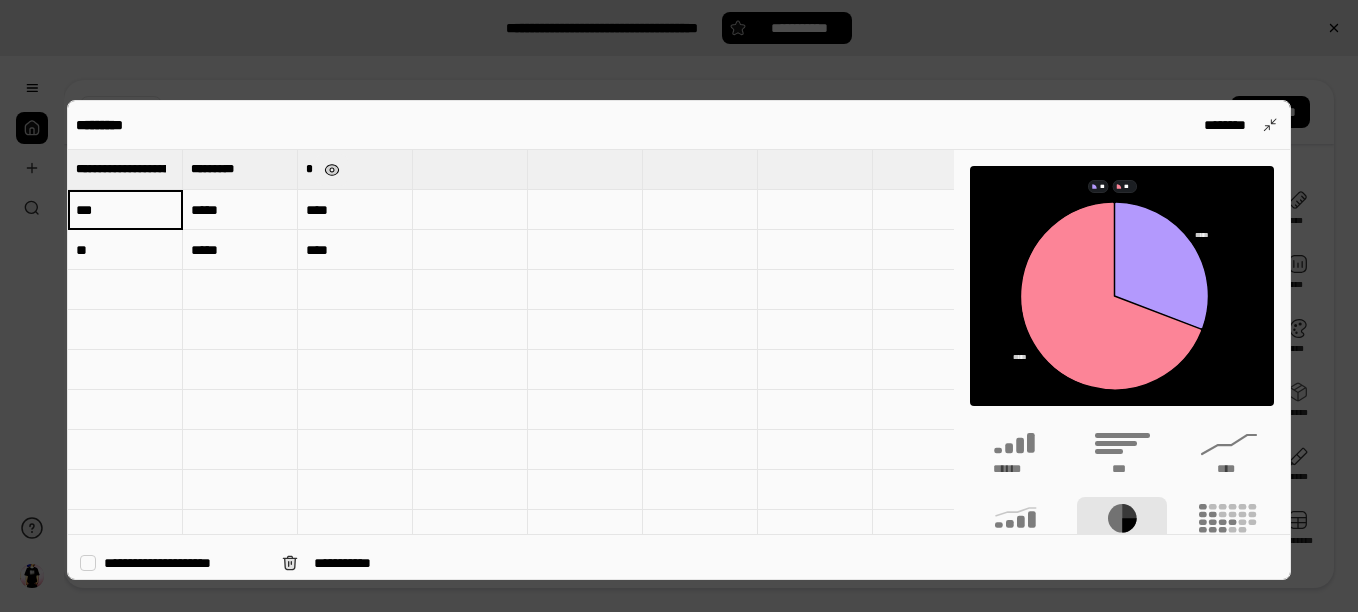 type on "**" 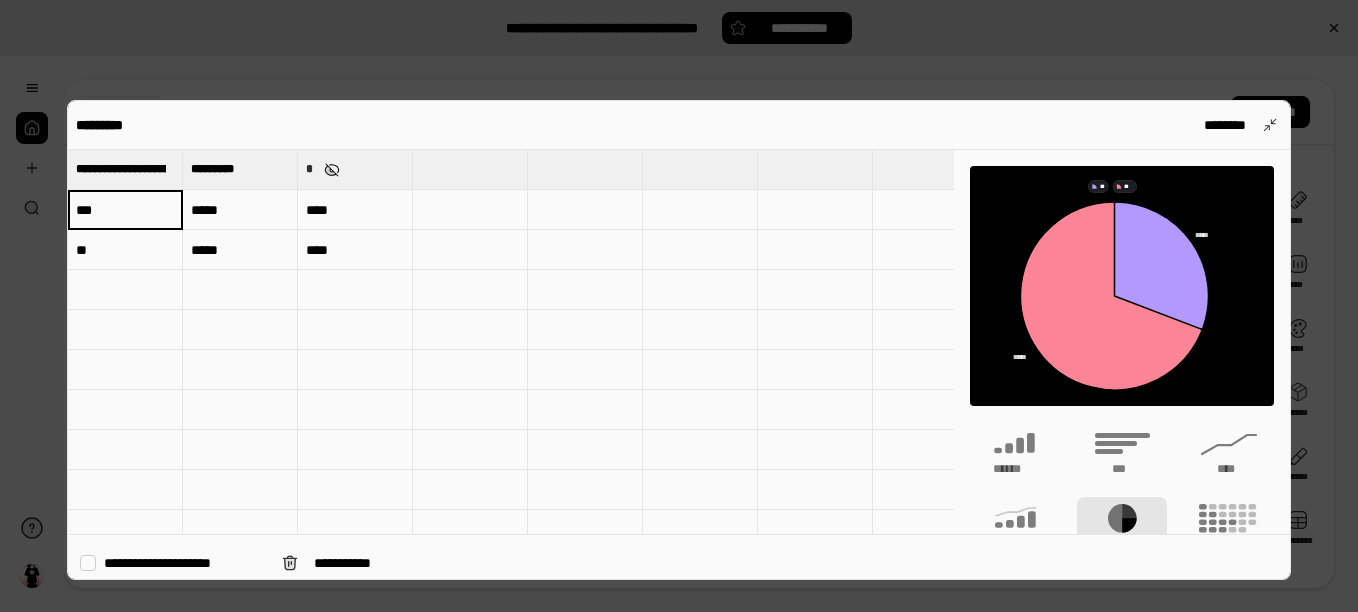 click at bounding box center [332, 170] 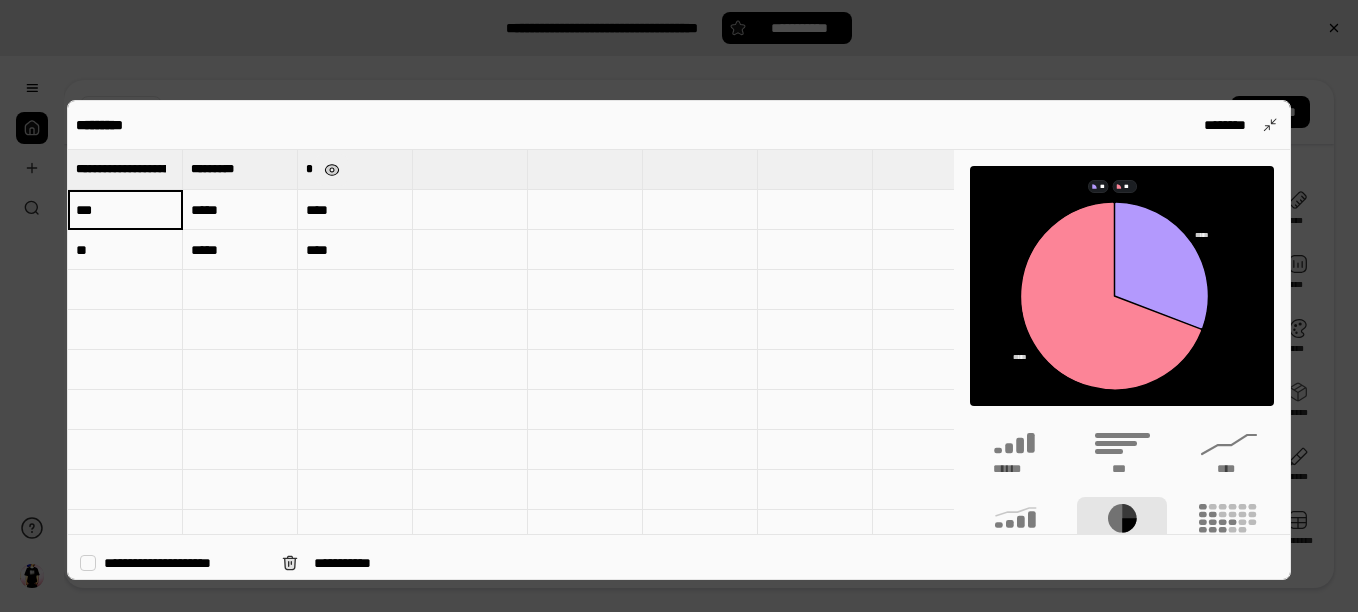 click at bounding box center [332, 170] 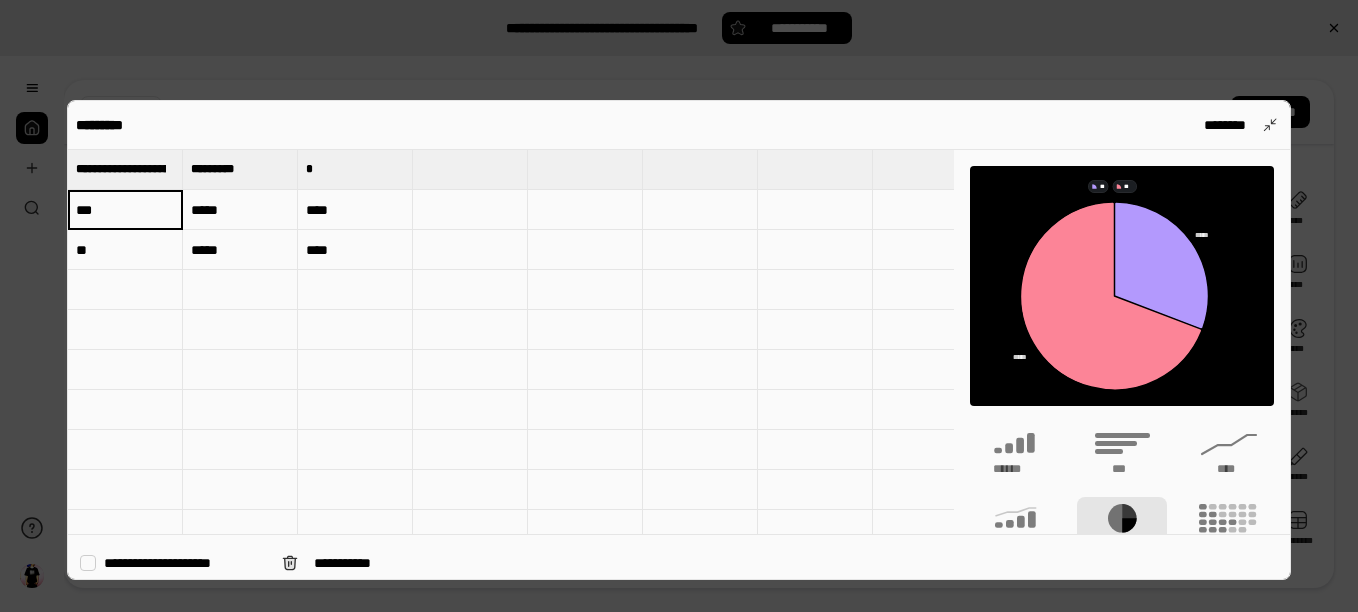 click on "****" at bounding box center [355, 210] 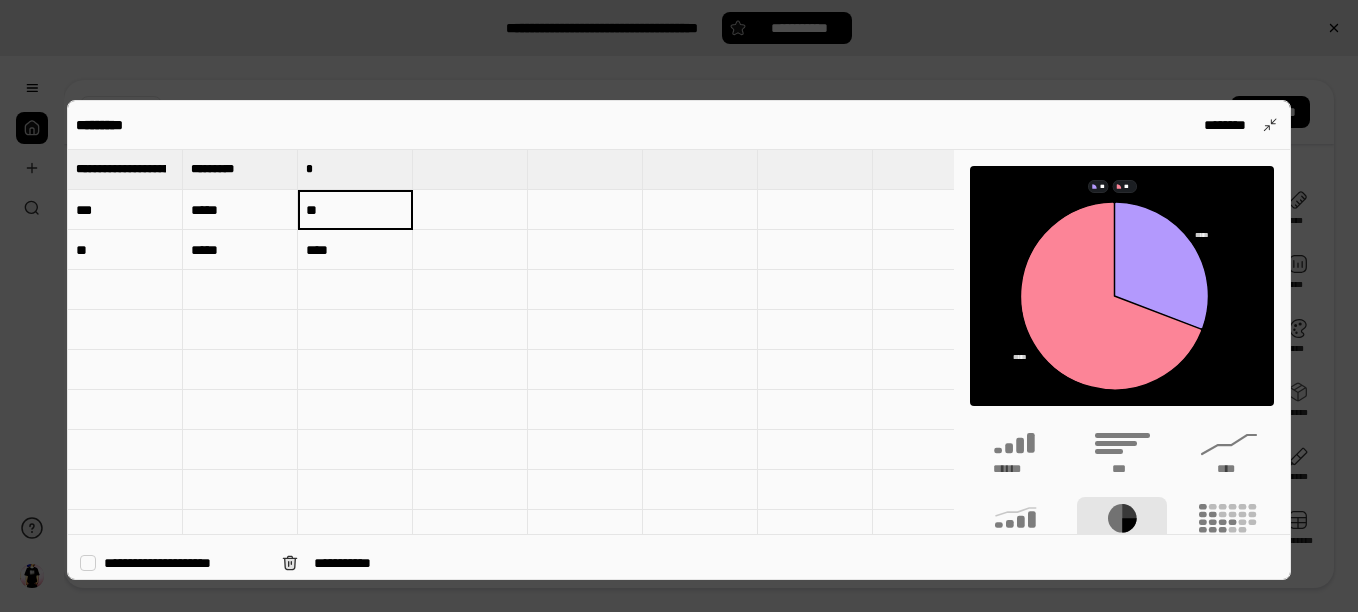 type on "*" 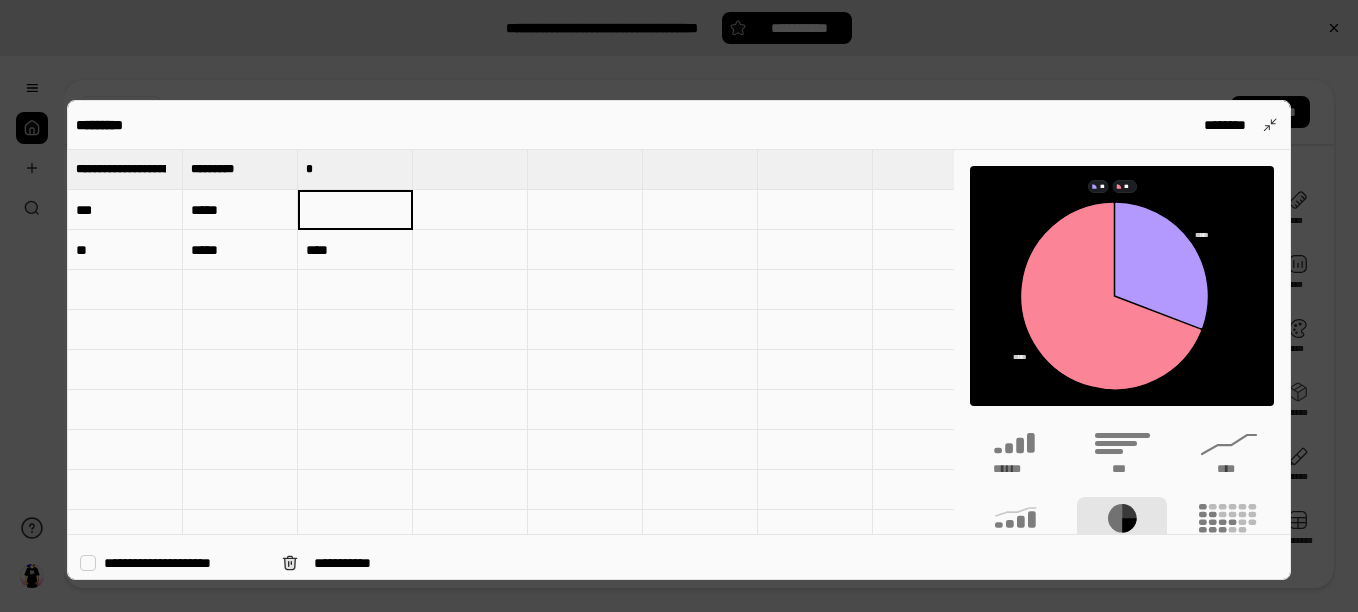 type 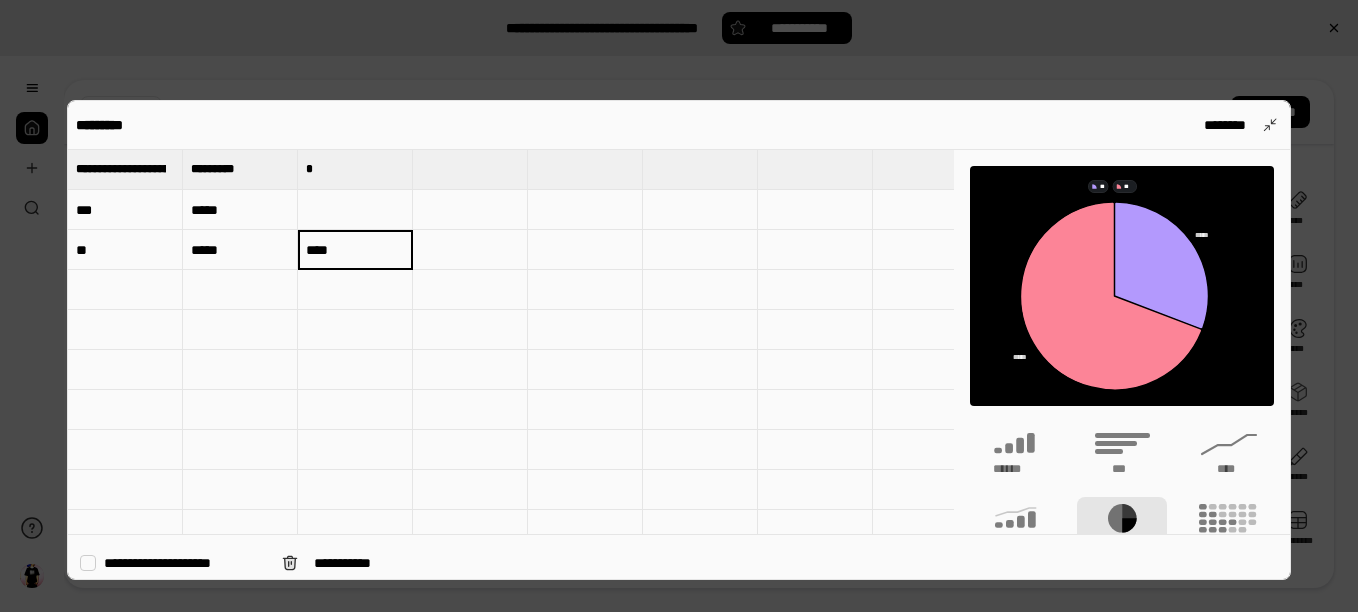 click on "****" at bounding box center [355, 250] 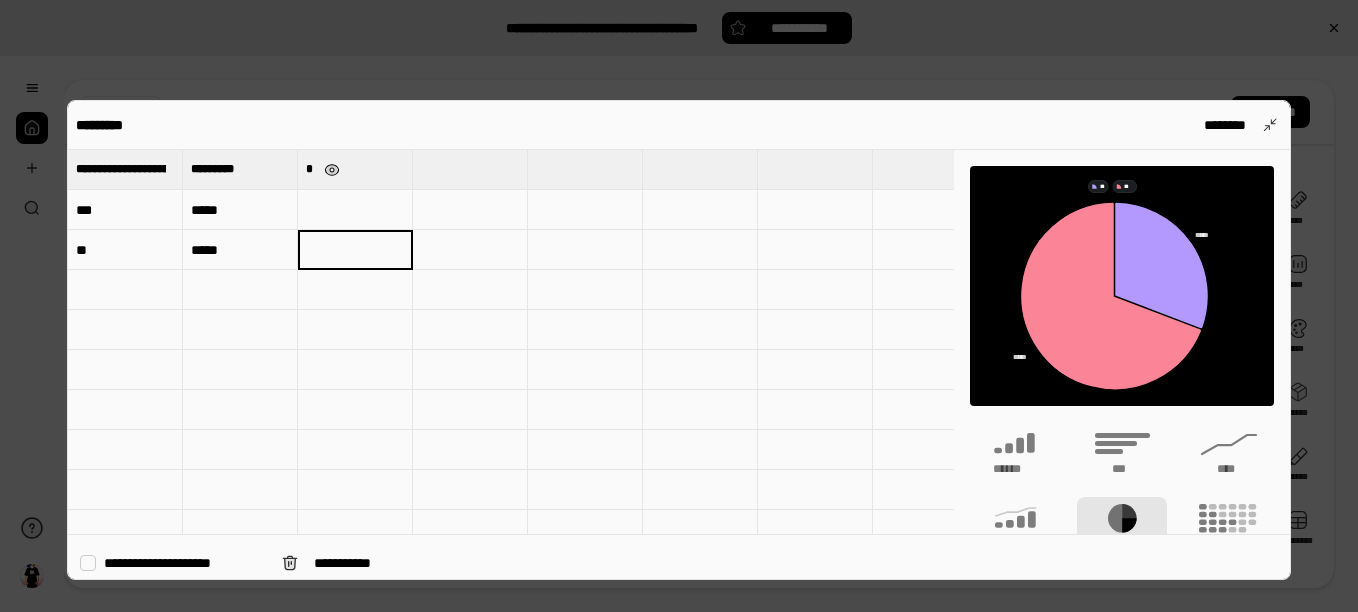 type 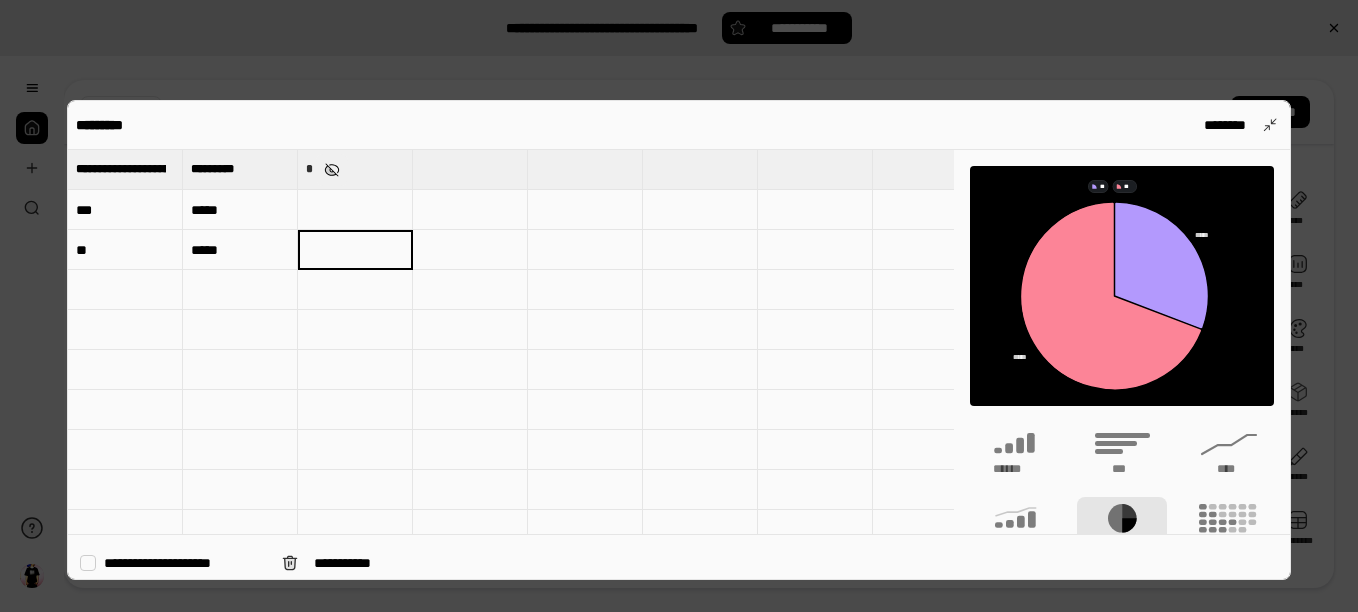 click at bounding box center (332, 170) 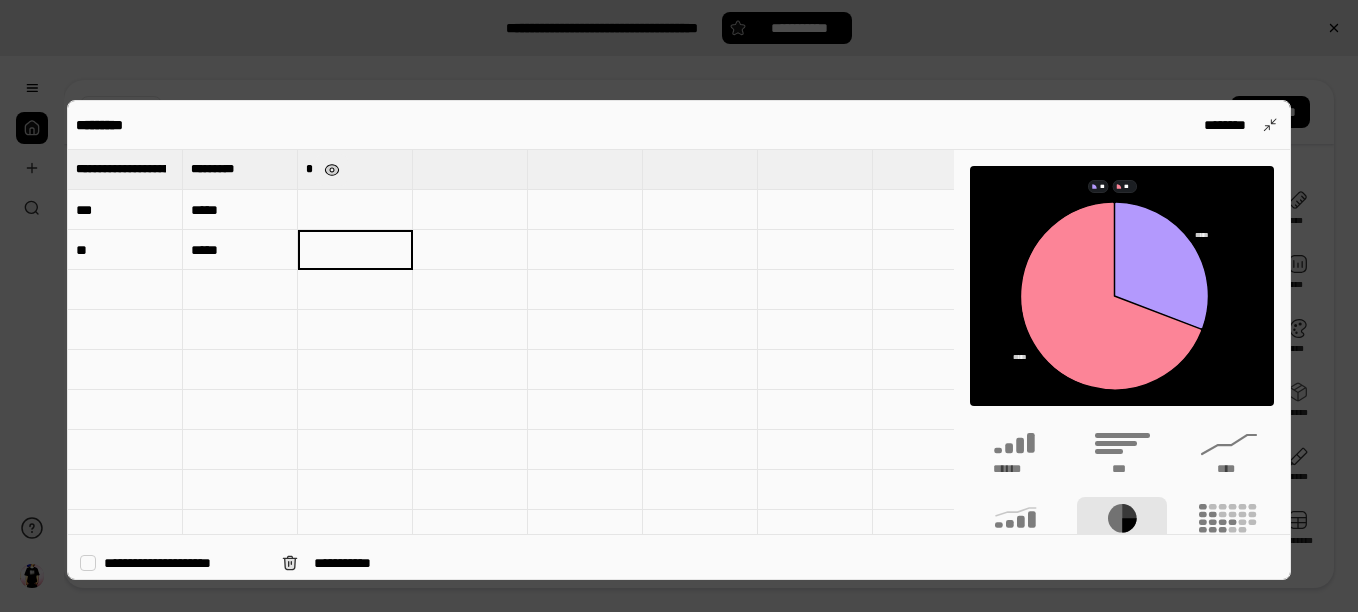 click at bounding box center (332, 170) 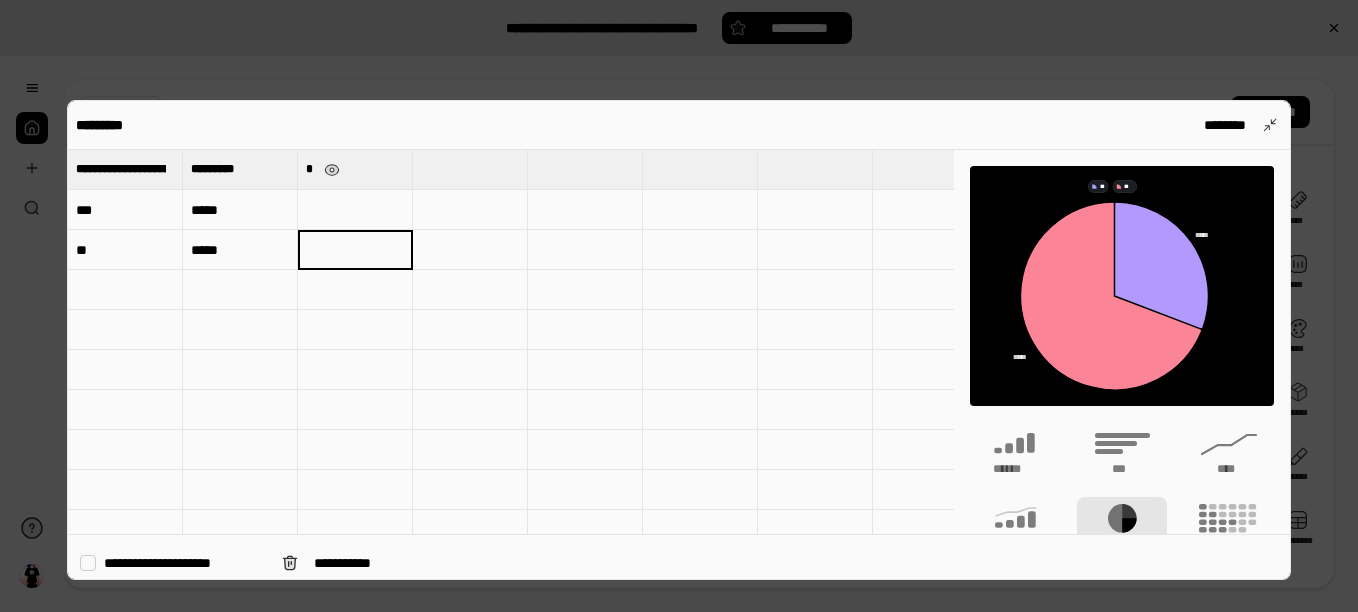 click on "*" at bounding box center (311, 169) 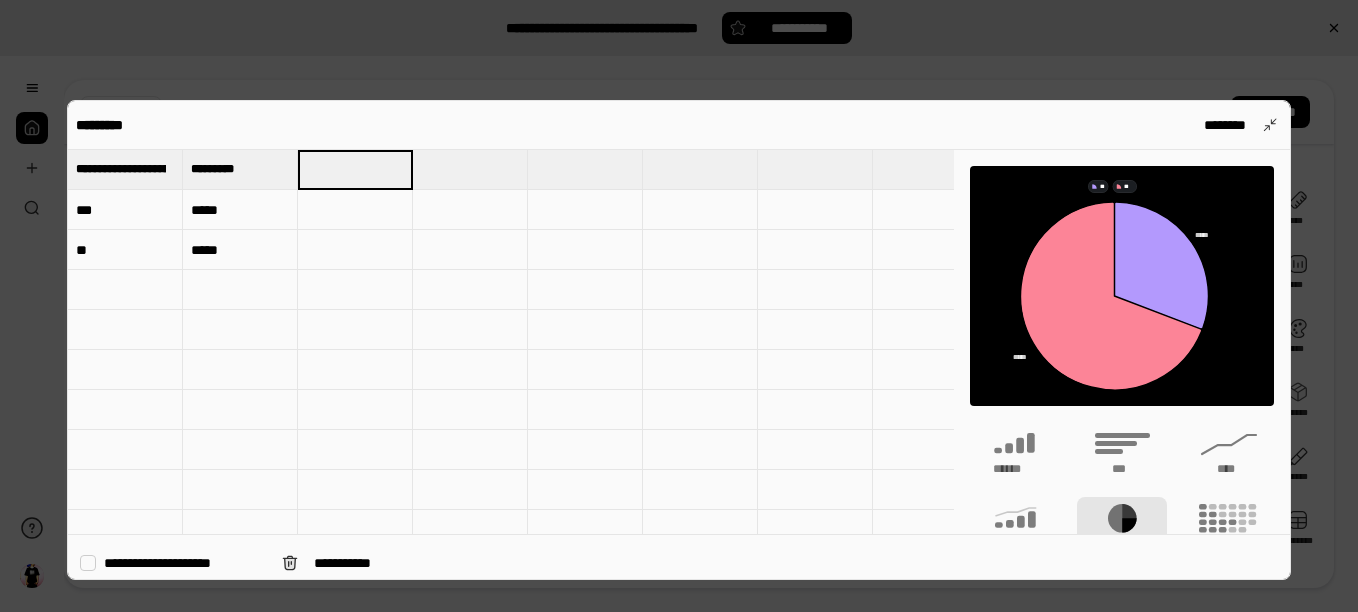 click on "**" at bounding box center [125, 210] 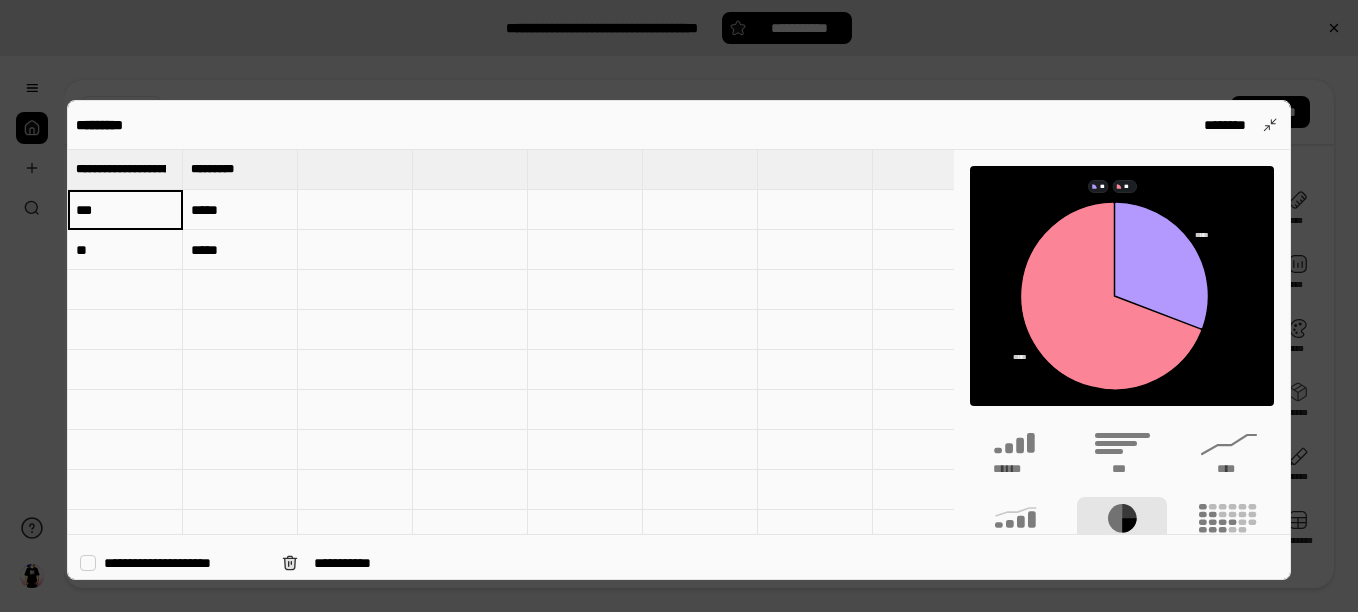 click on "**" at bounding box center [125, 210] 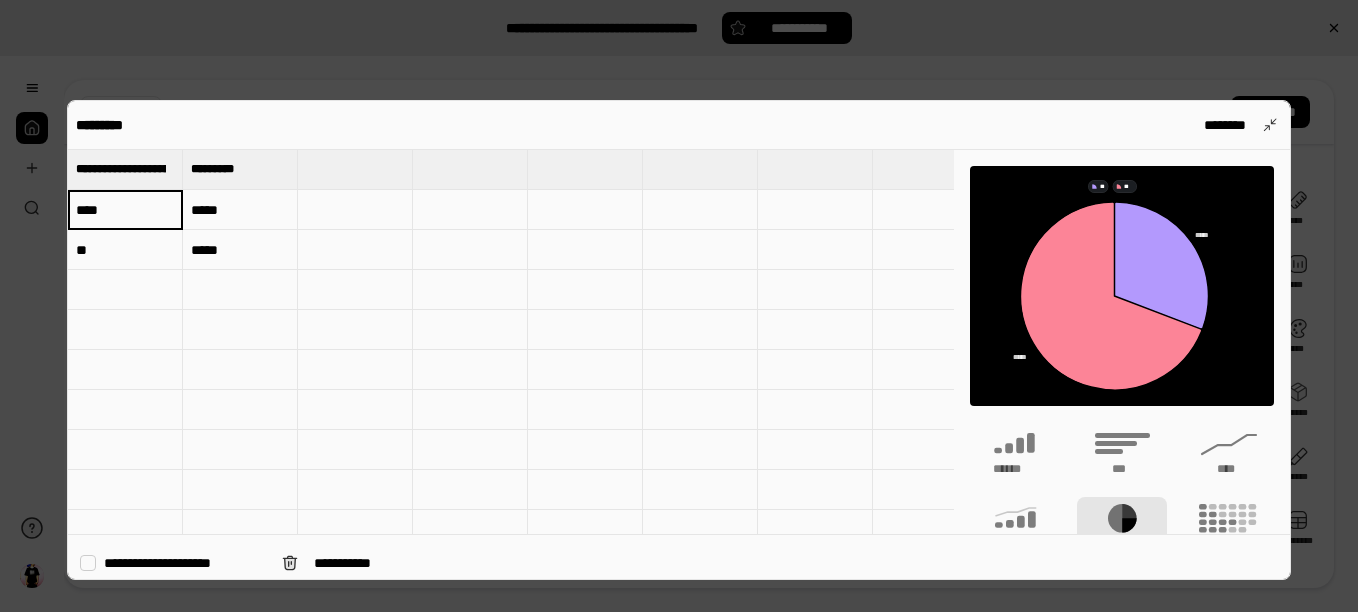 type on "****" 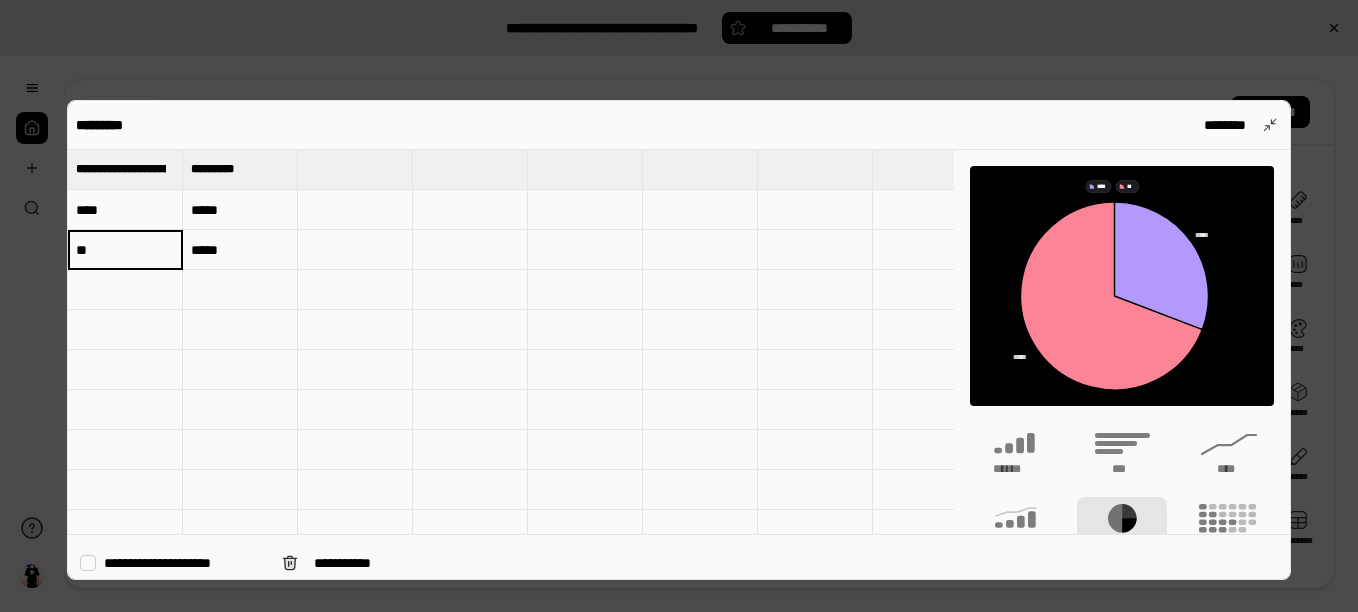 click on "**" at bounding box center (125, 250) 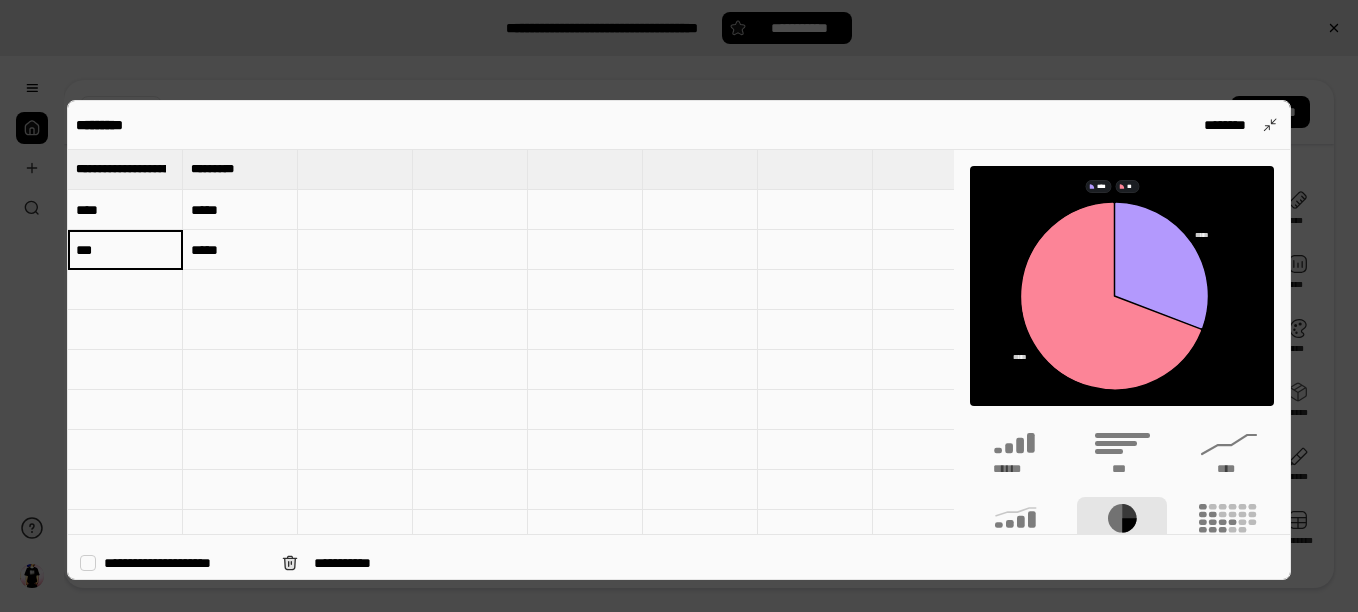 click on "***" at bounding box center [125, 249] 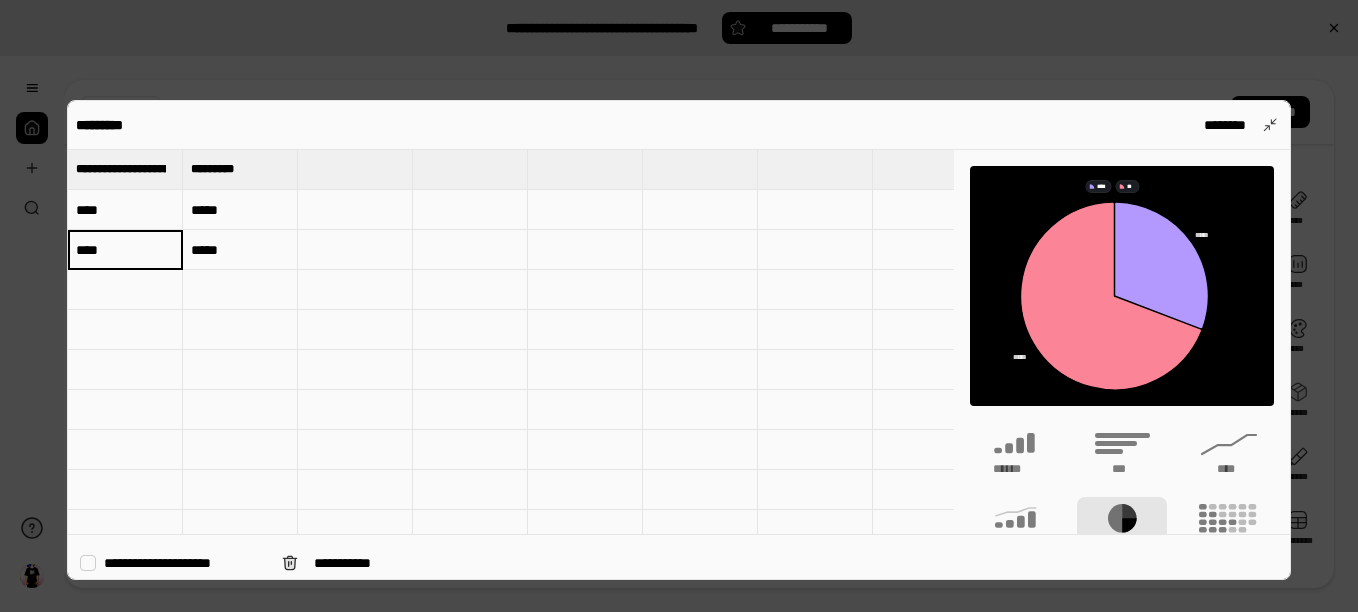 type on "****" 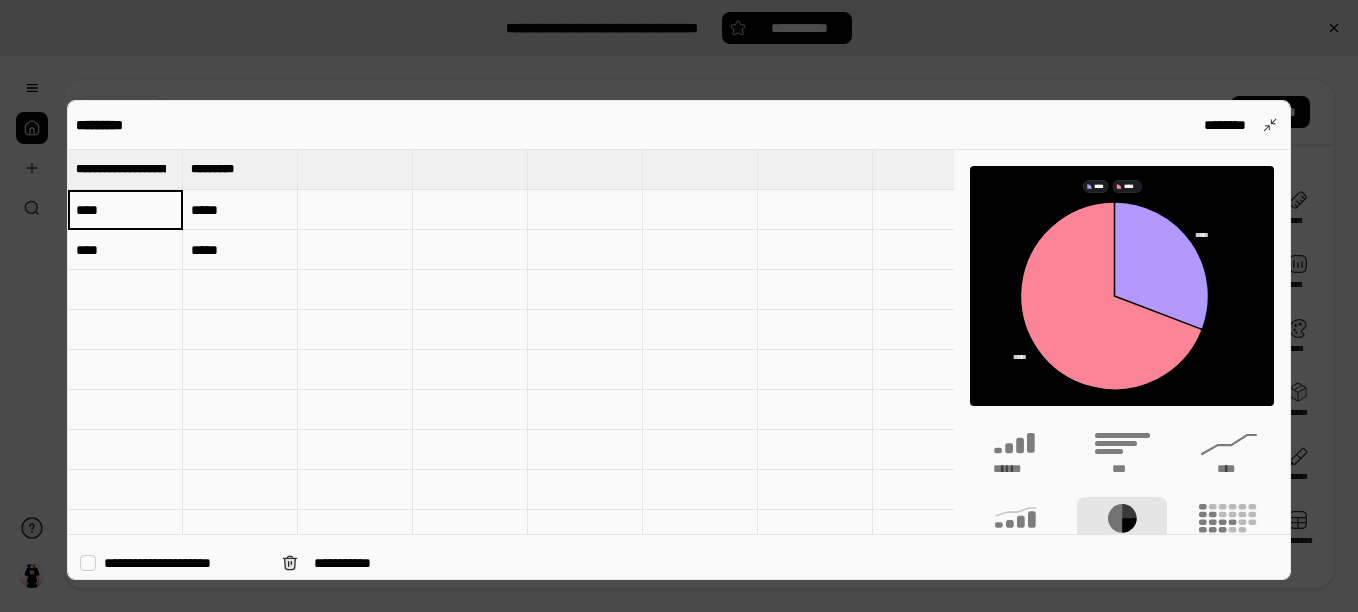 click at bounding box center (355, 169) 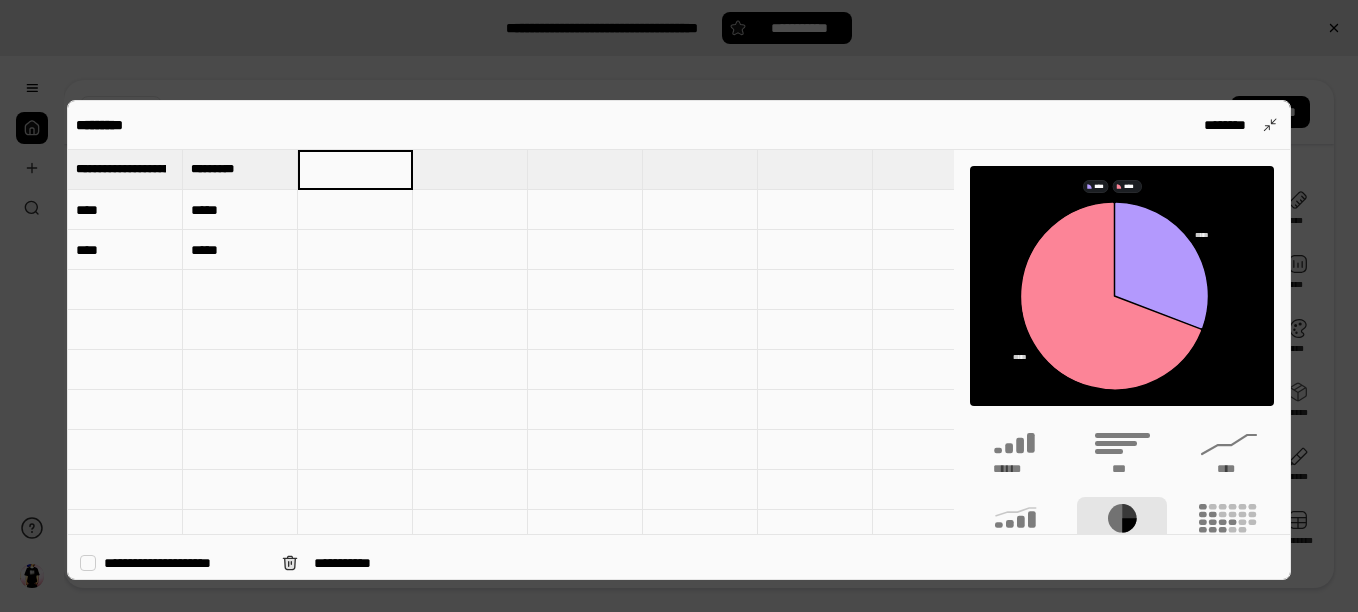 type on "*" 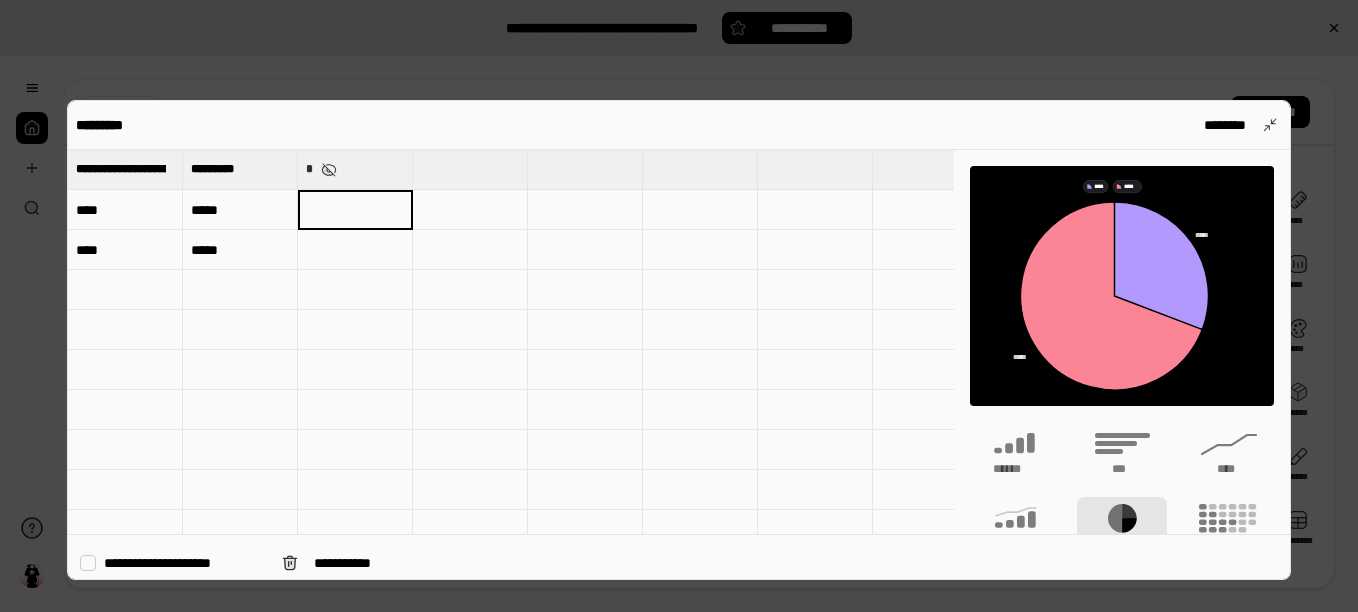 click on "*" at bounding box center (355, 169) 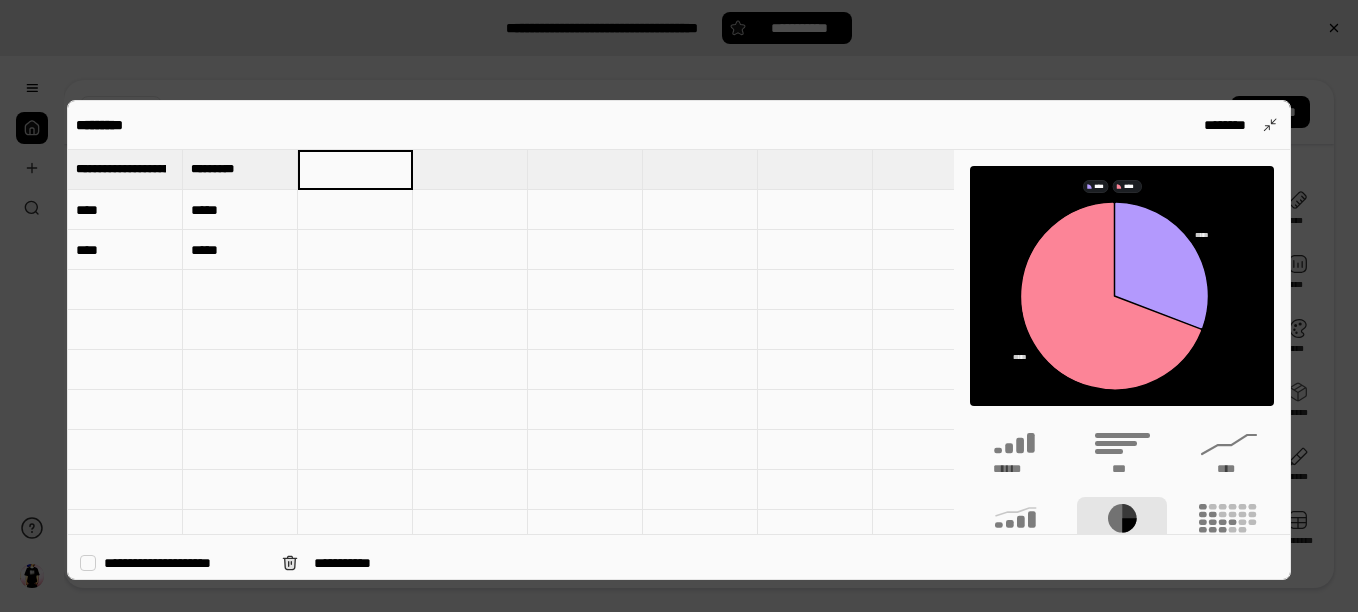 type 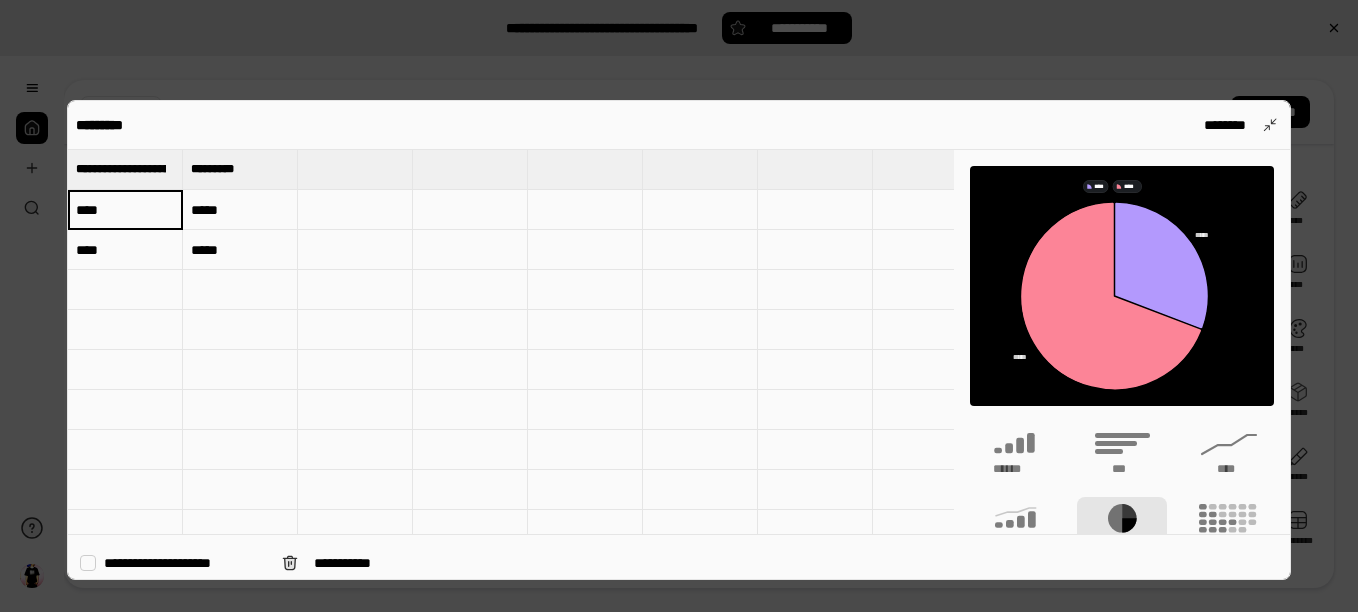 click on "****" at bounding box center [125, 210] 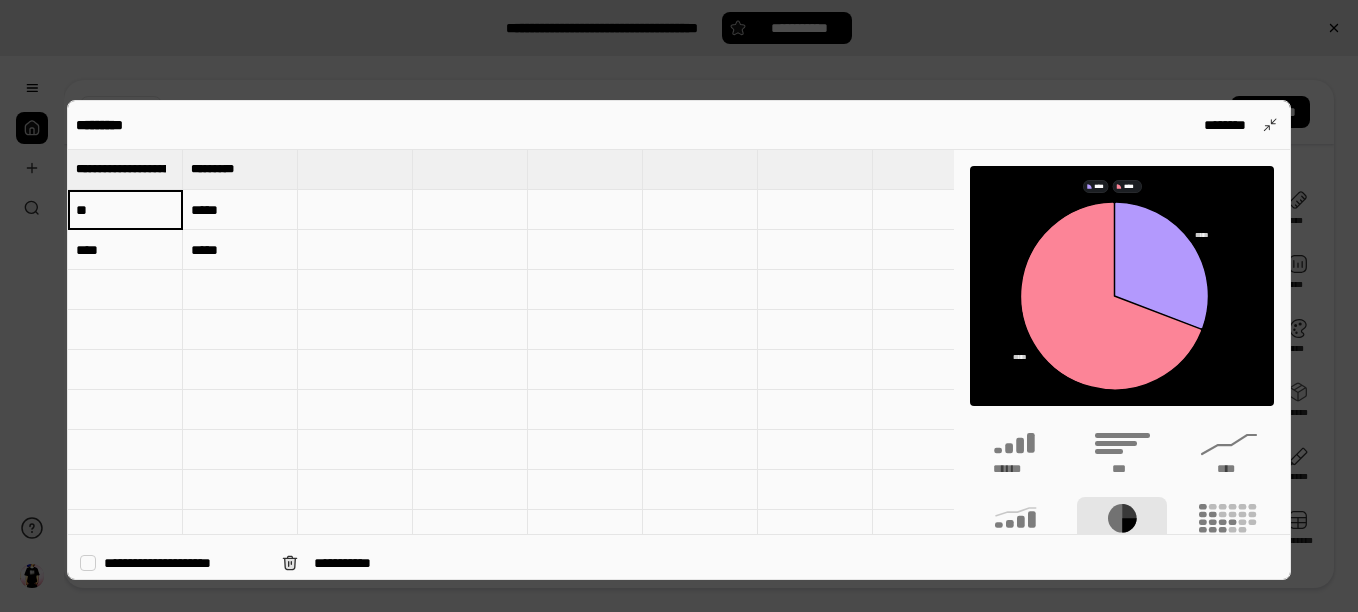 type on "**" 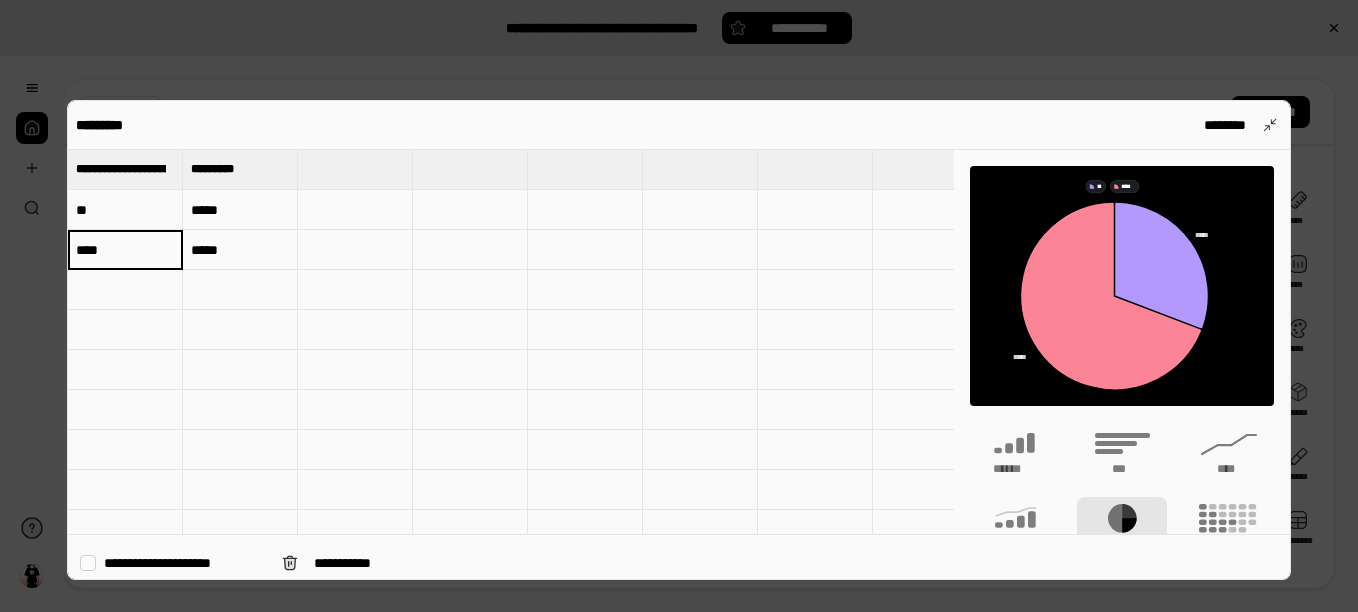 click on "****" at bounding box center [125, 250] 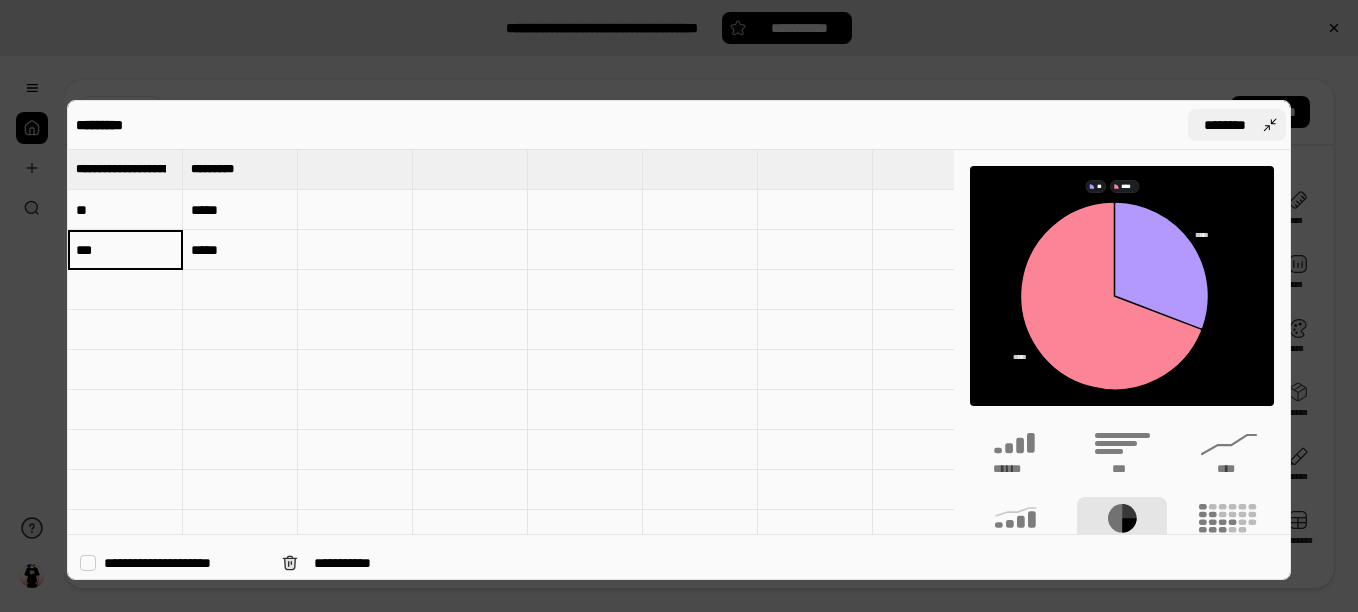 type on "**" 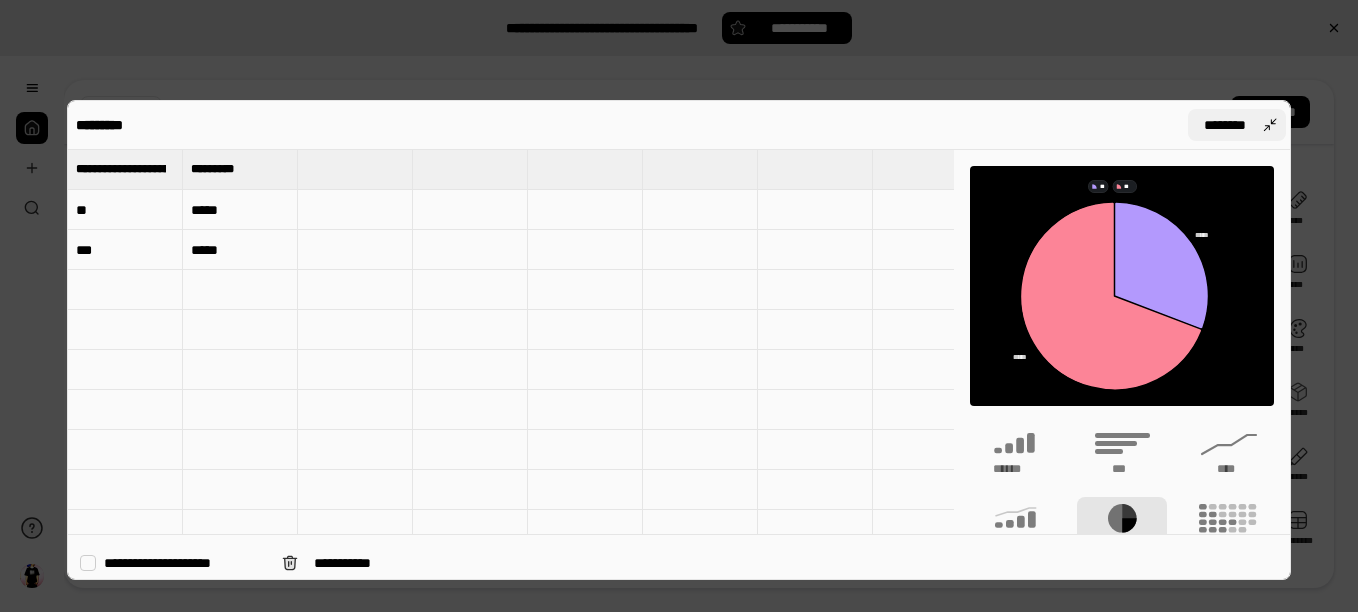 click on "********" at bounding box center (1237, 125) 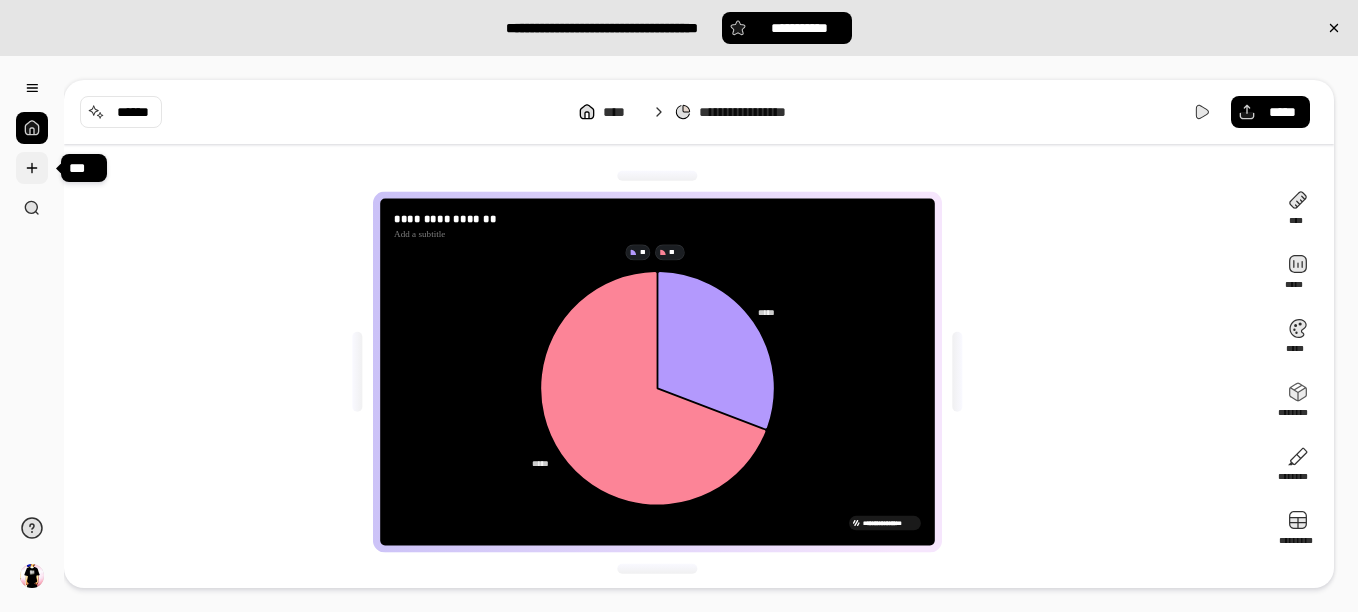 click at bounding box center [32, 168] 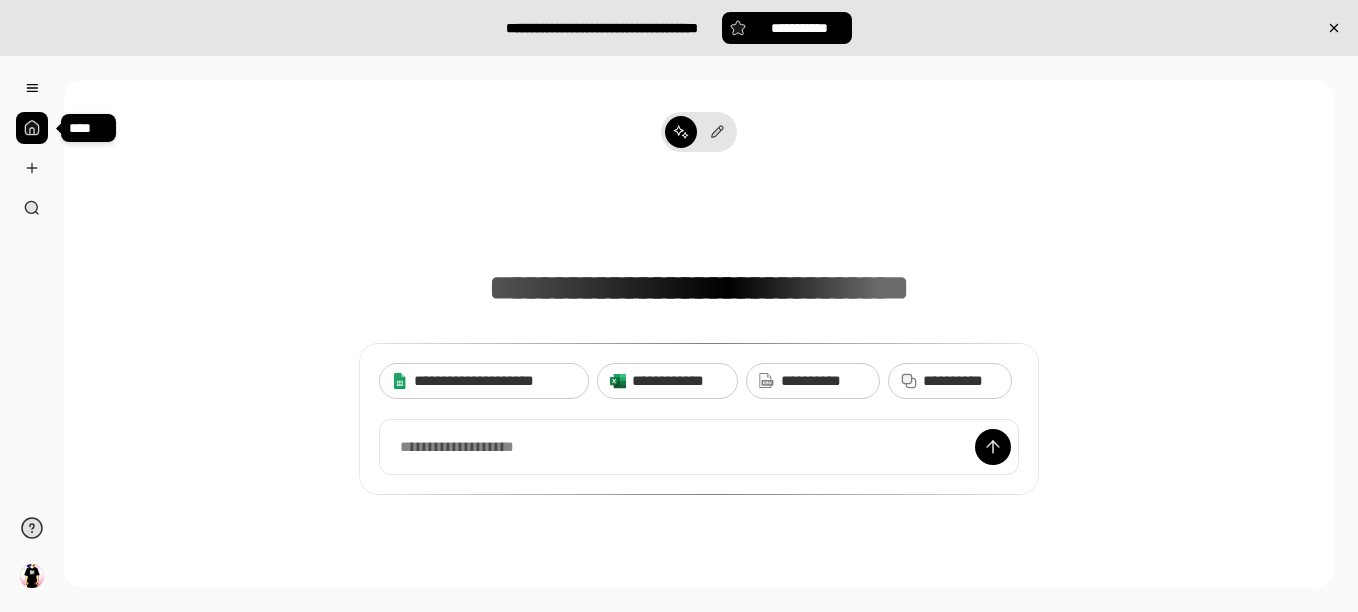 click at bounding box center (32, 128) 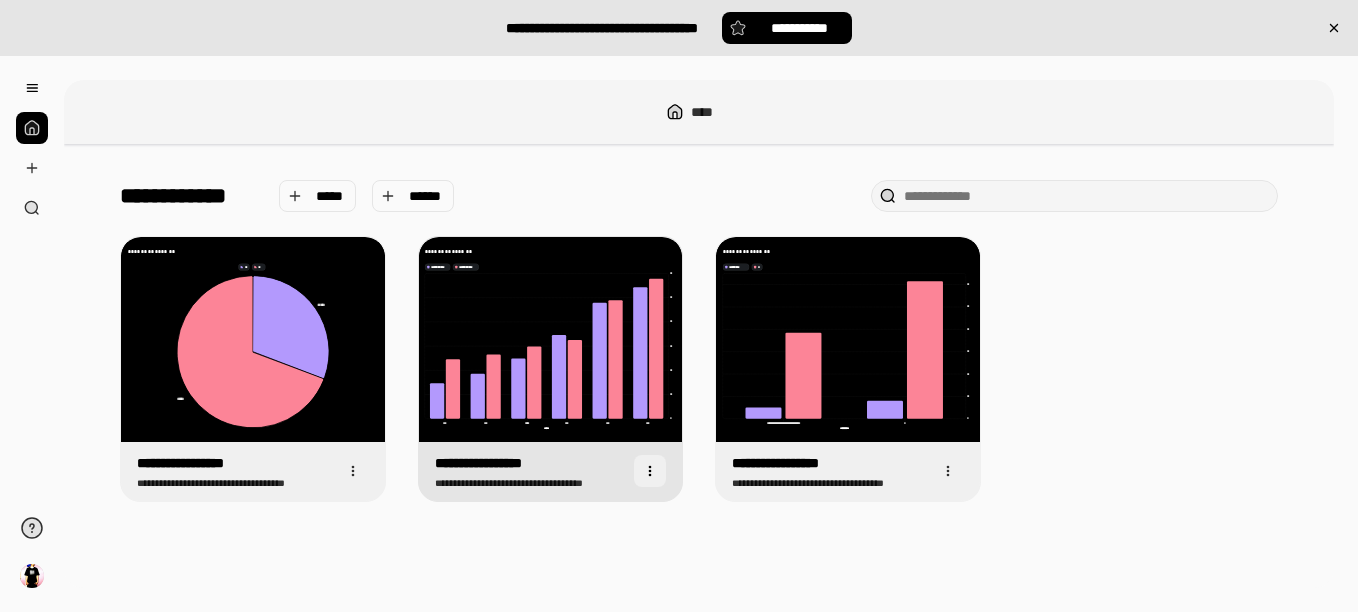 click at bounding box center (650, 471) 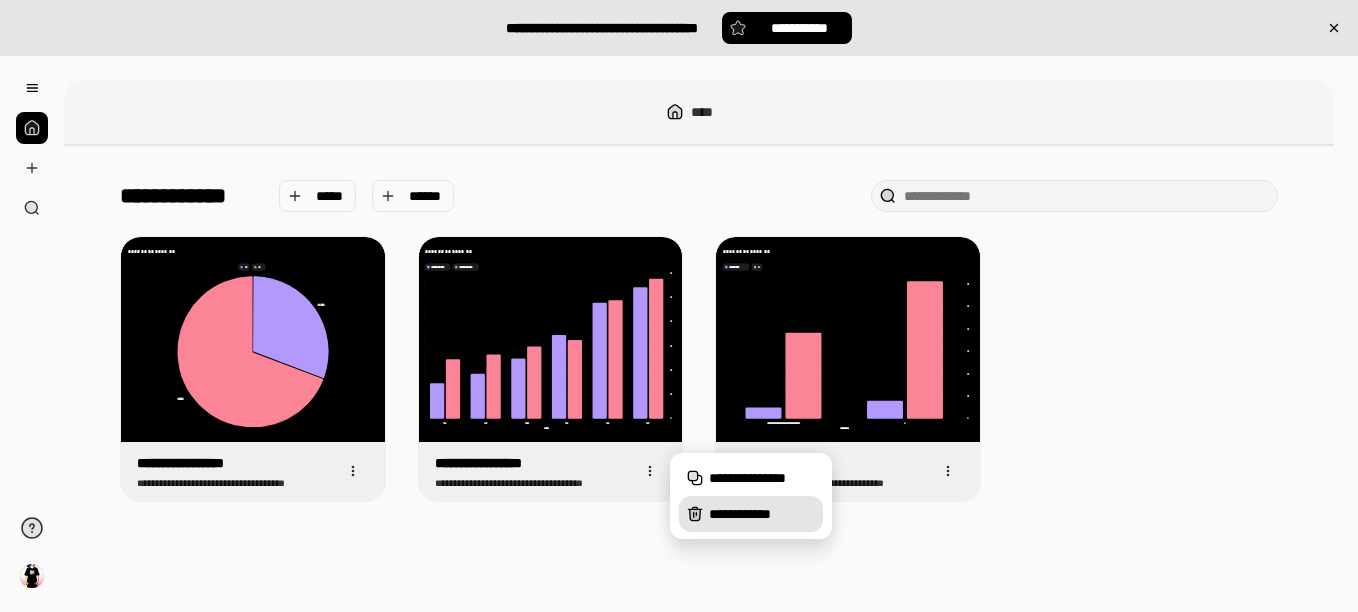 click on "**********" at bounding box center [762, 514] 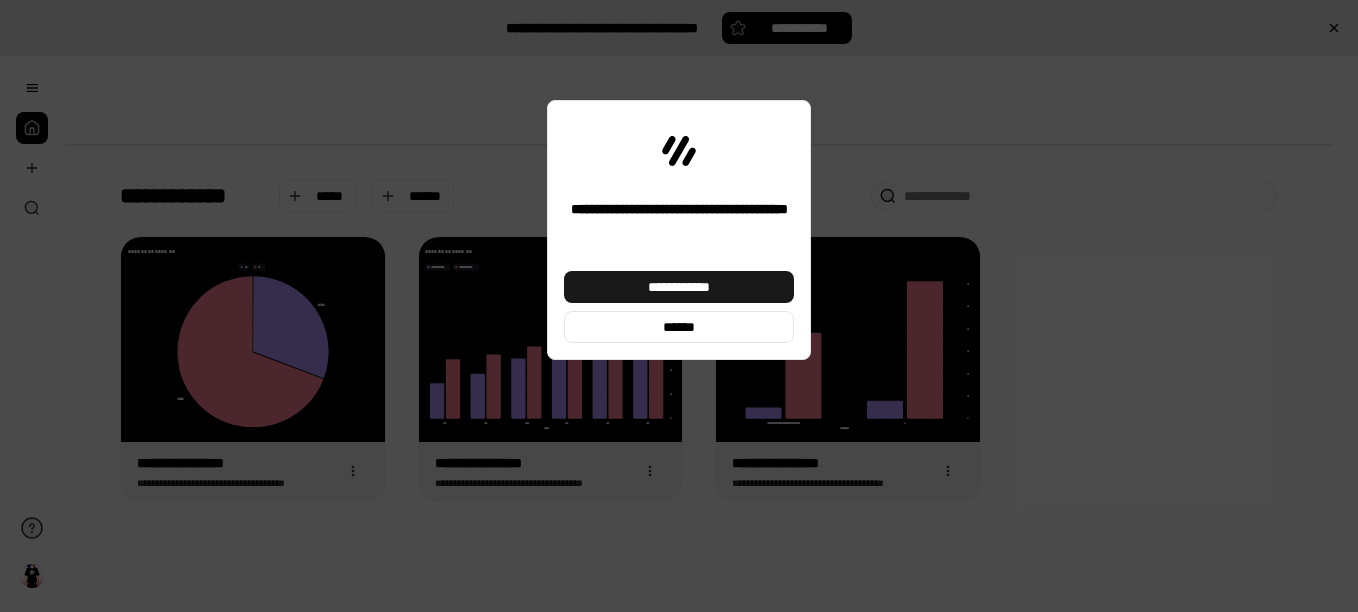 click on "**********" at bounding box center (679, 287) 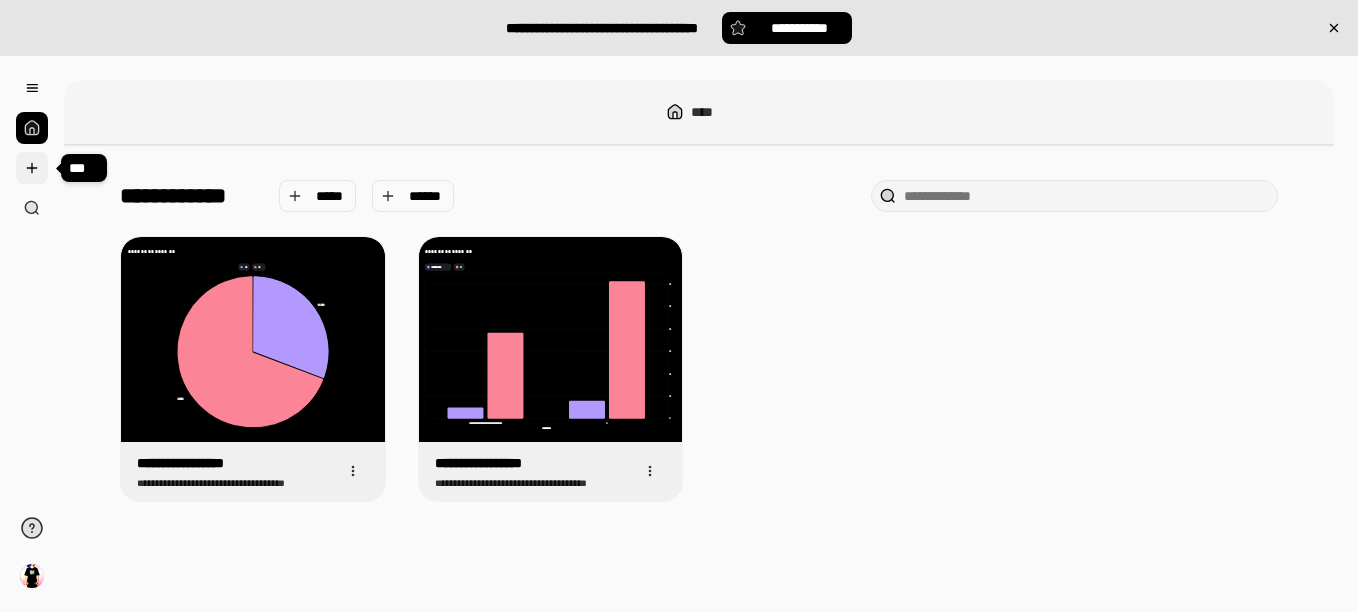 click at bounding box center [32, 168] 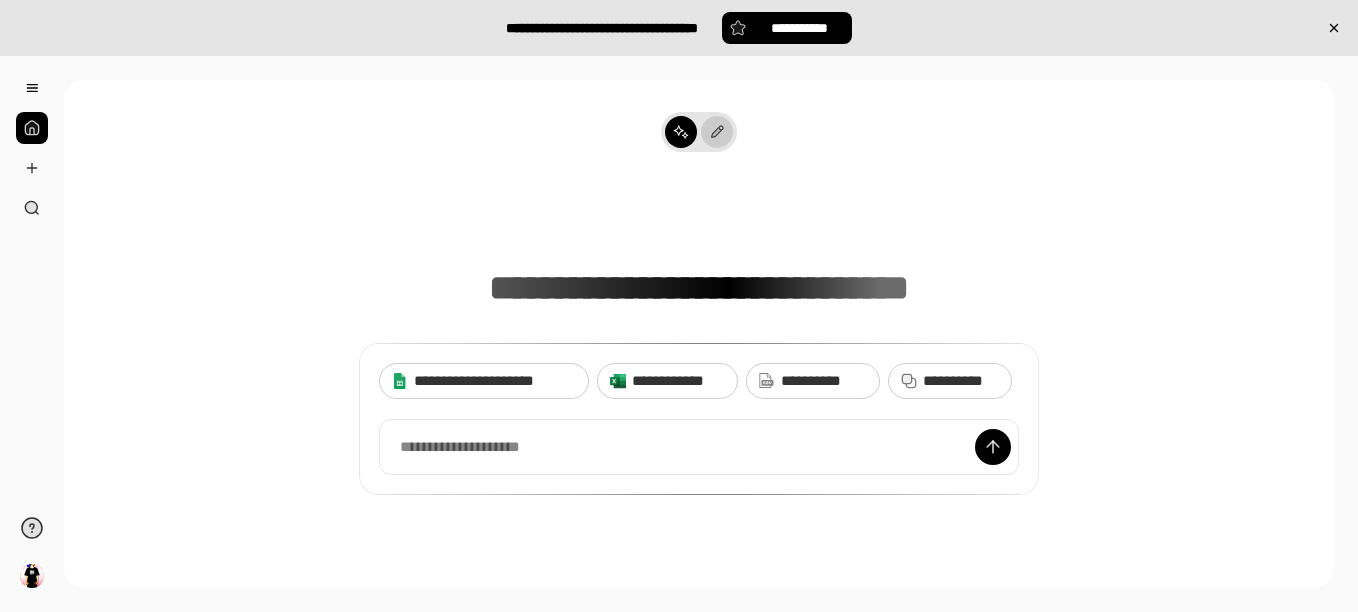 click at bounding box center [717, 132] 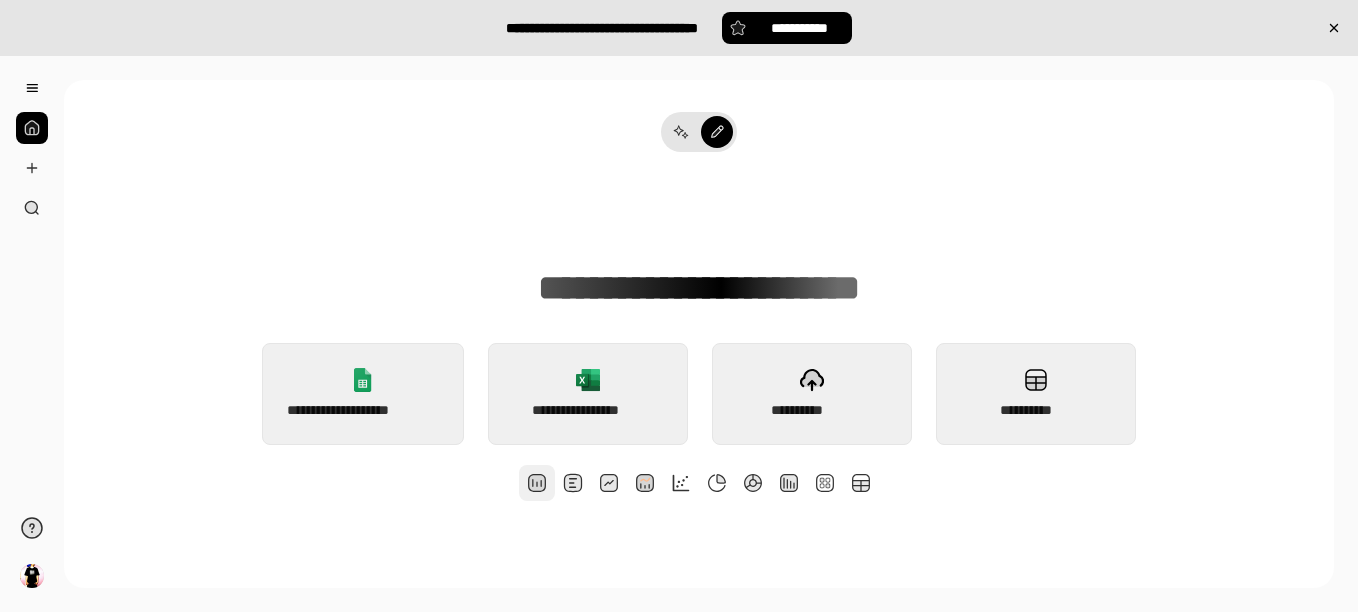 click at bounding box center [537, 483] 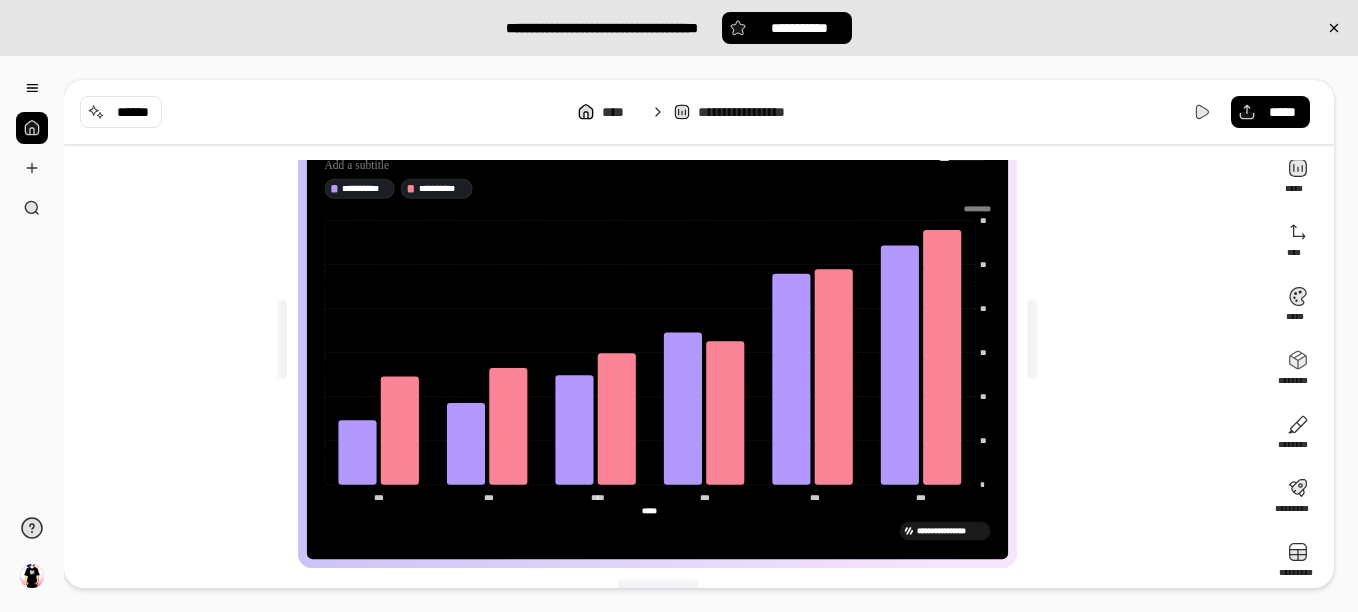 scroll, scrollTop: 96, scrollLeft: 0, axis: vertical 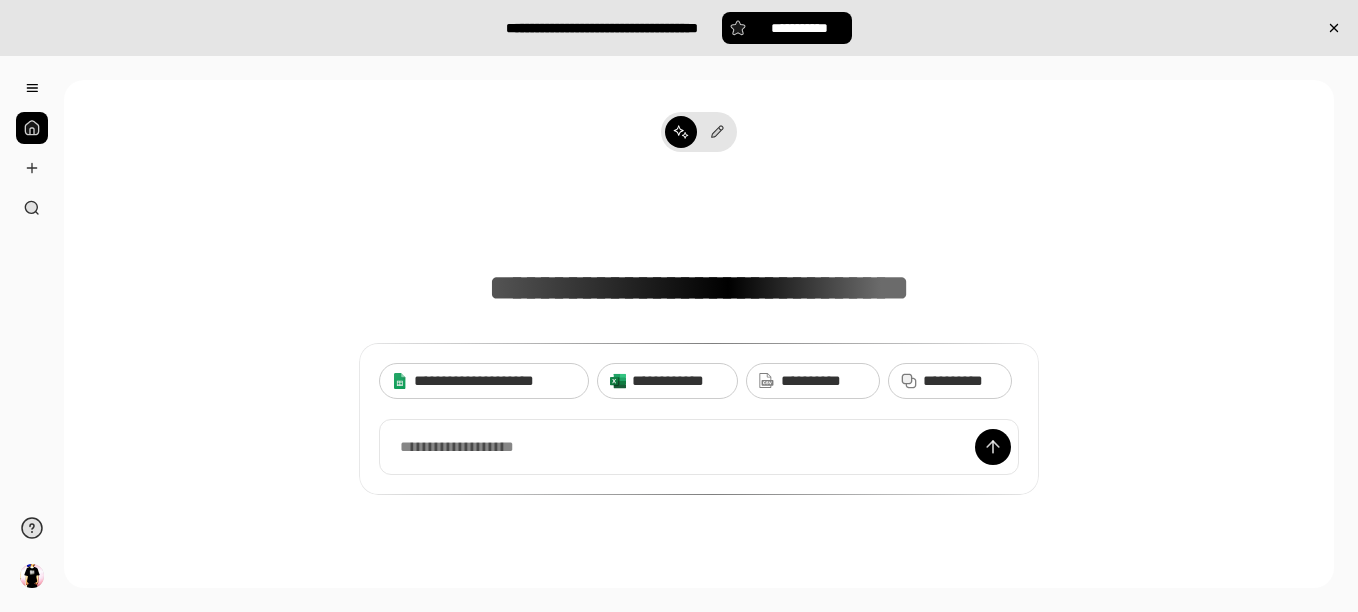 click at bounding box center (699, 132) 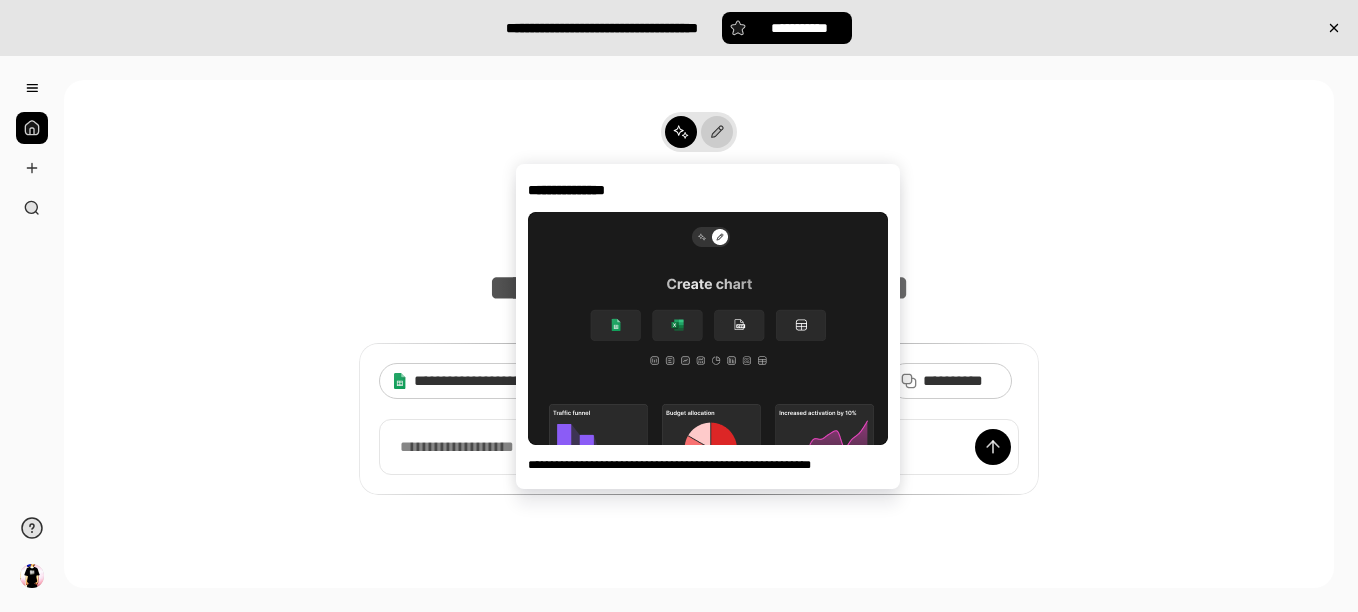 click 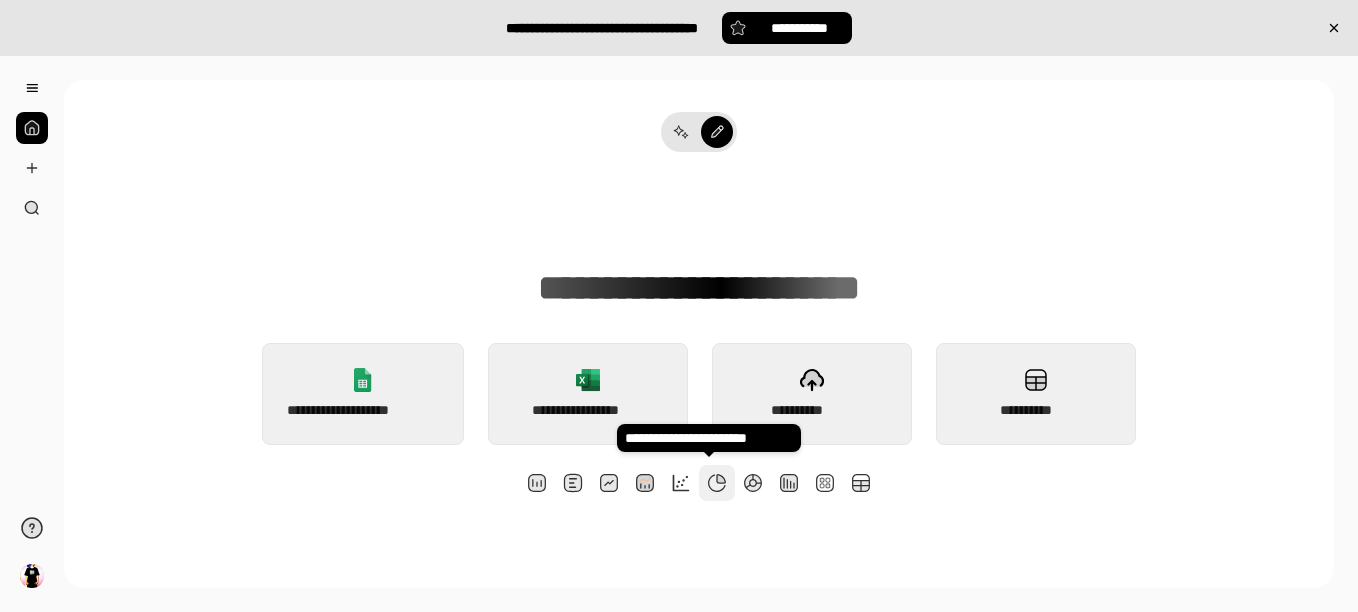 click at bounding box center [717, 483] 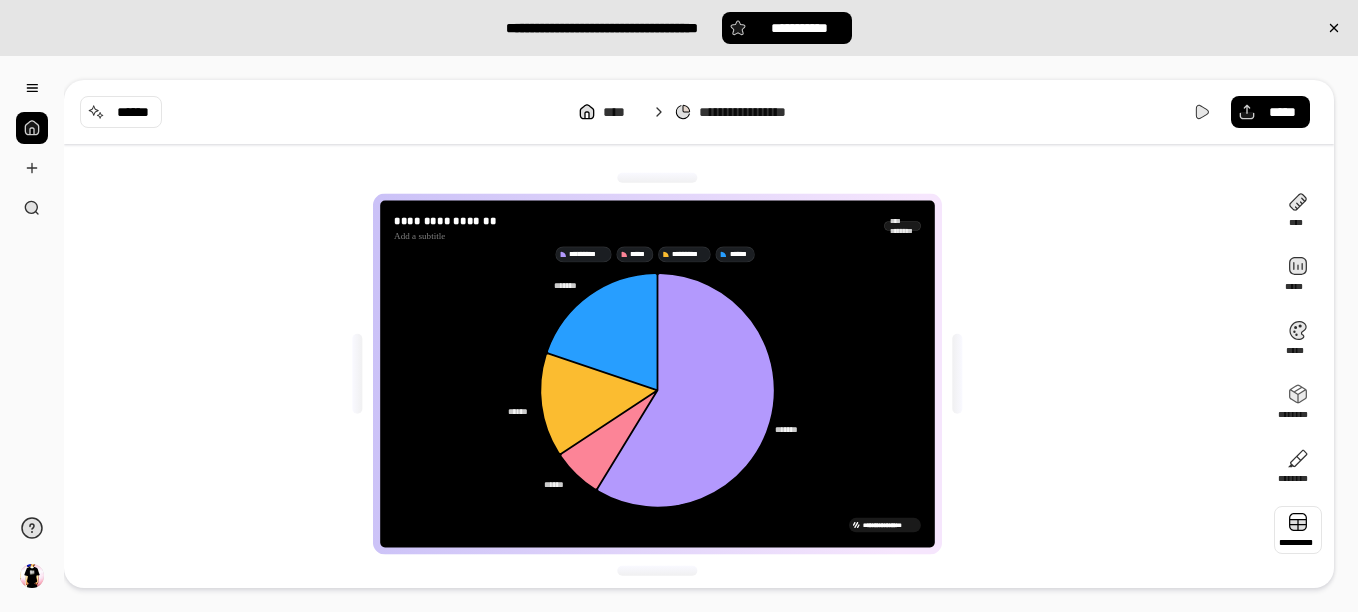 click at bounding box center (1298, 530) 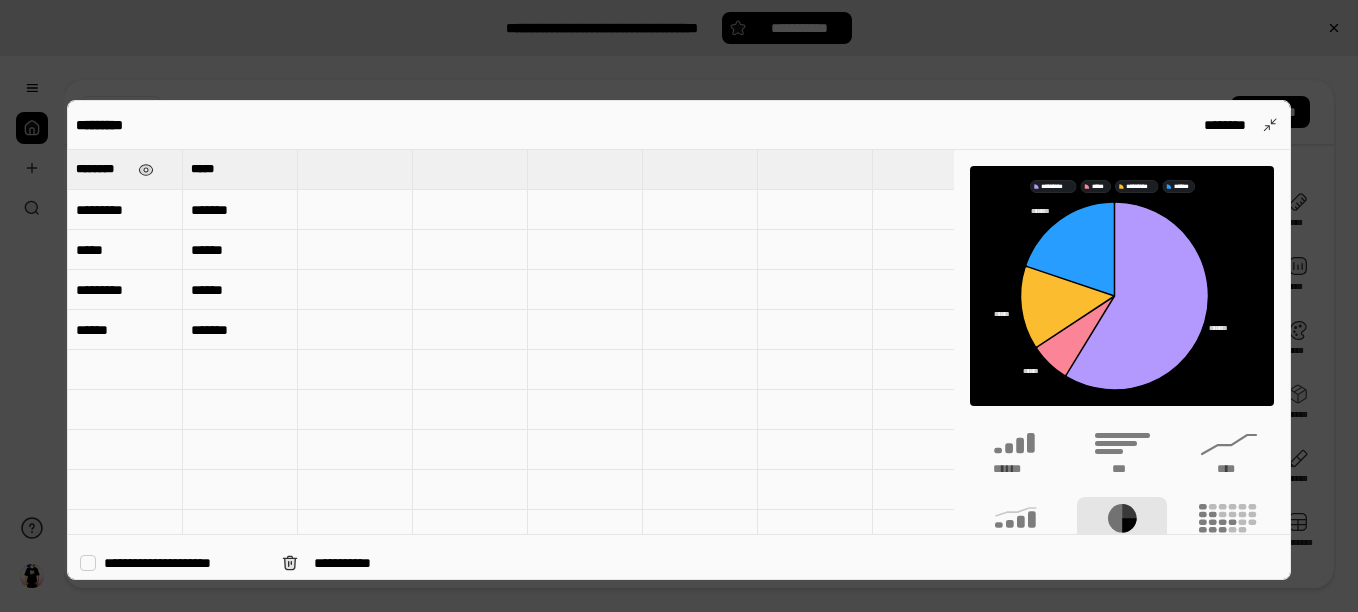 click on "********" at bounding box center (103, 169) 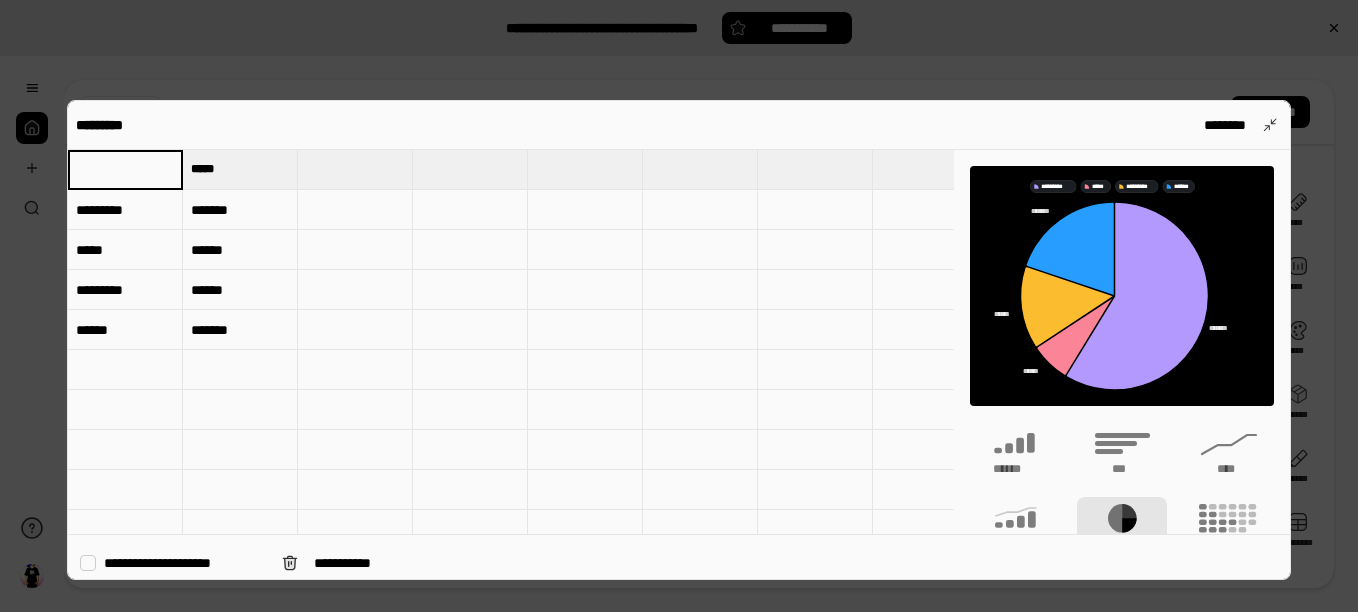 paste on "**********" 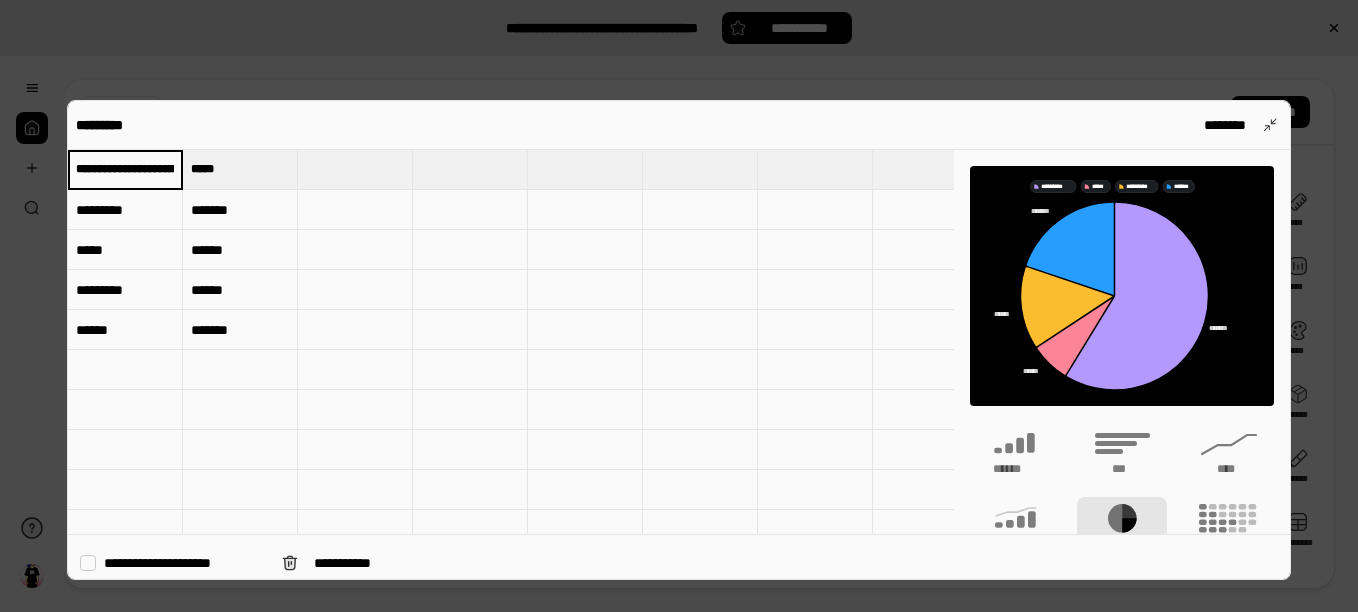 scroll, scrollTop: 0, scrollLeft: 170, axis: horizontal 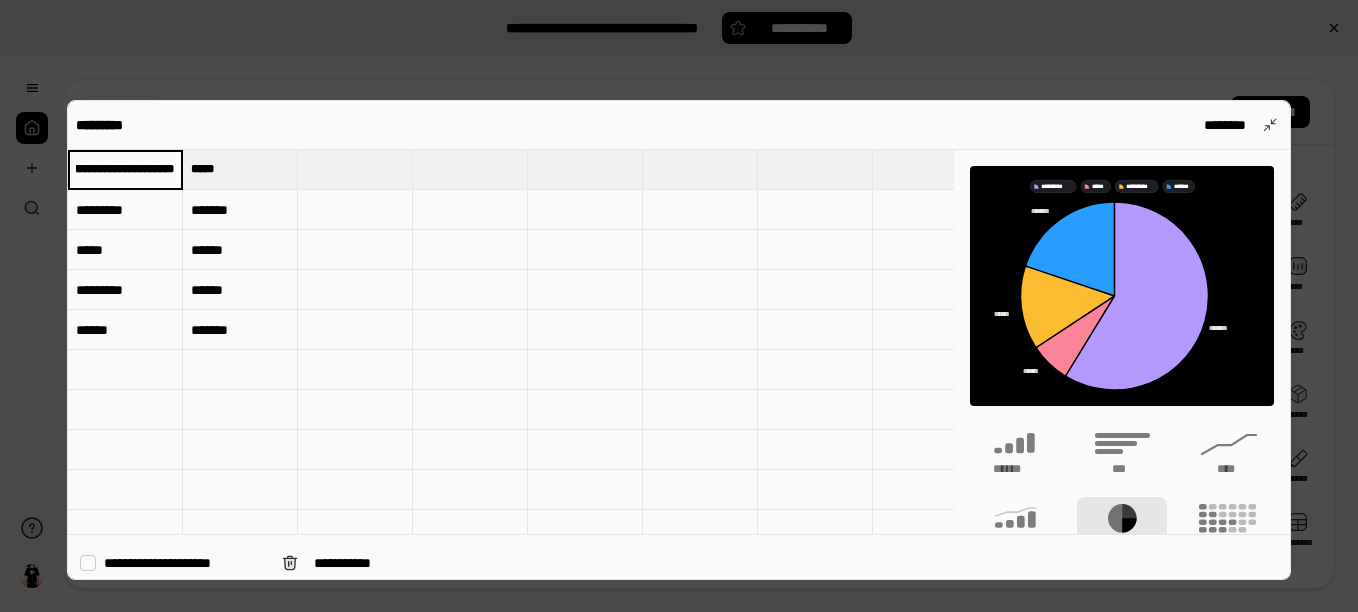 type on "**********" 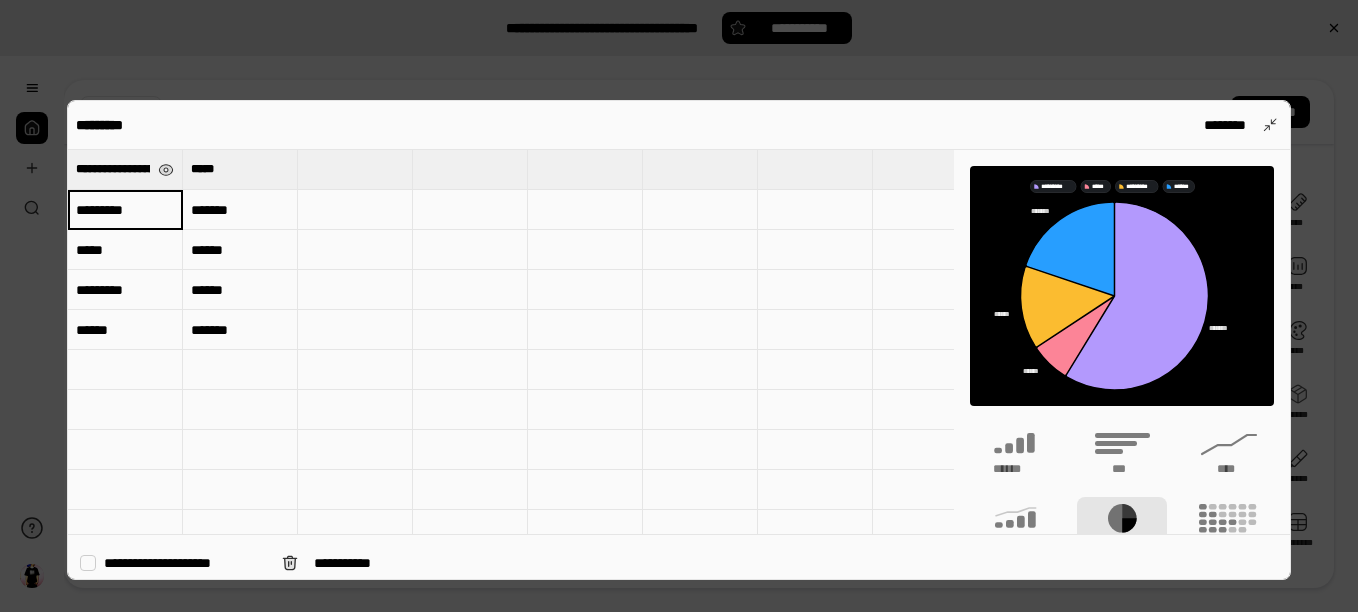 click on "*********" at bounding box center [125, 210] 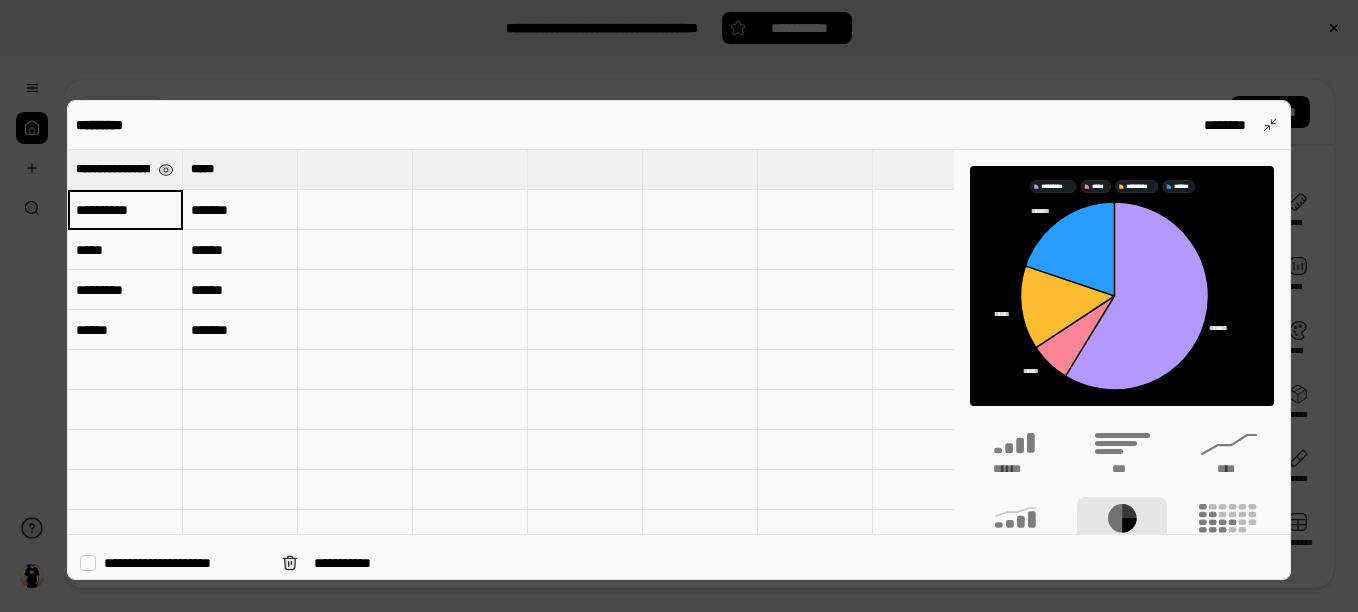type on "*********" 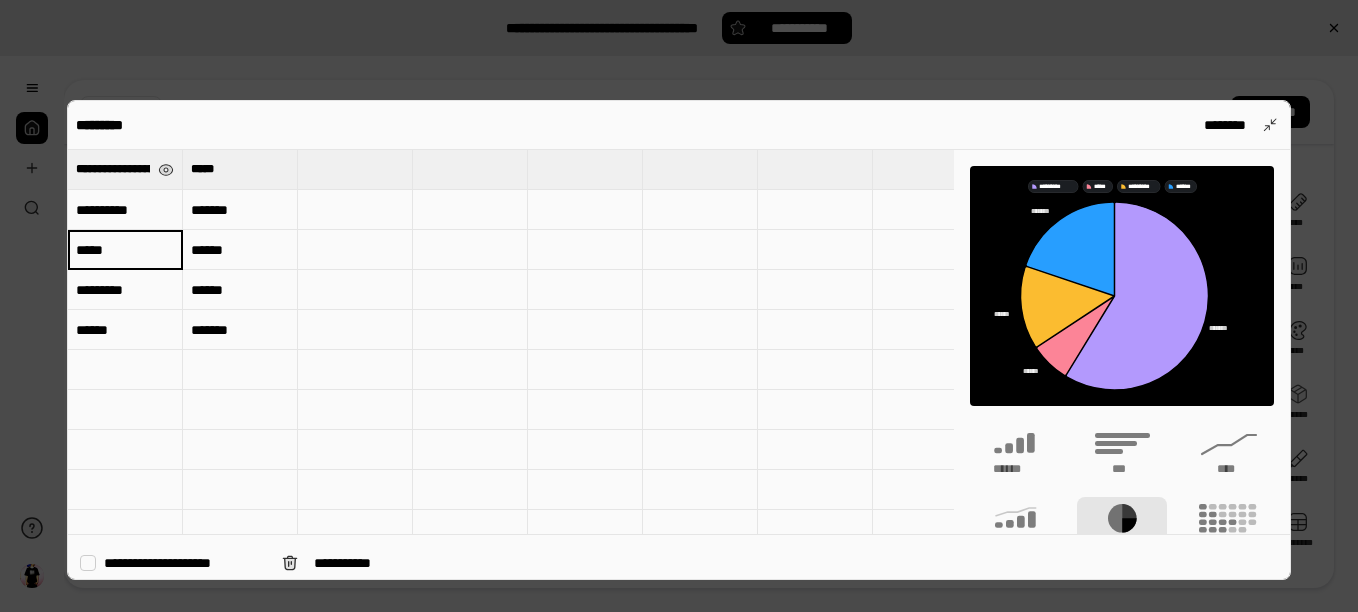 click on "*****" at bounding box center [125, 250] 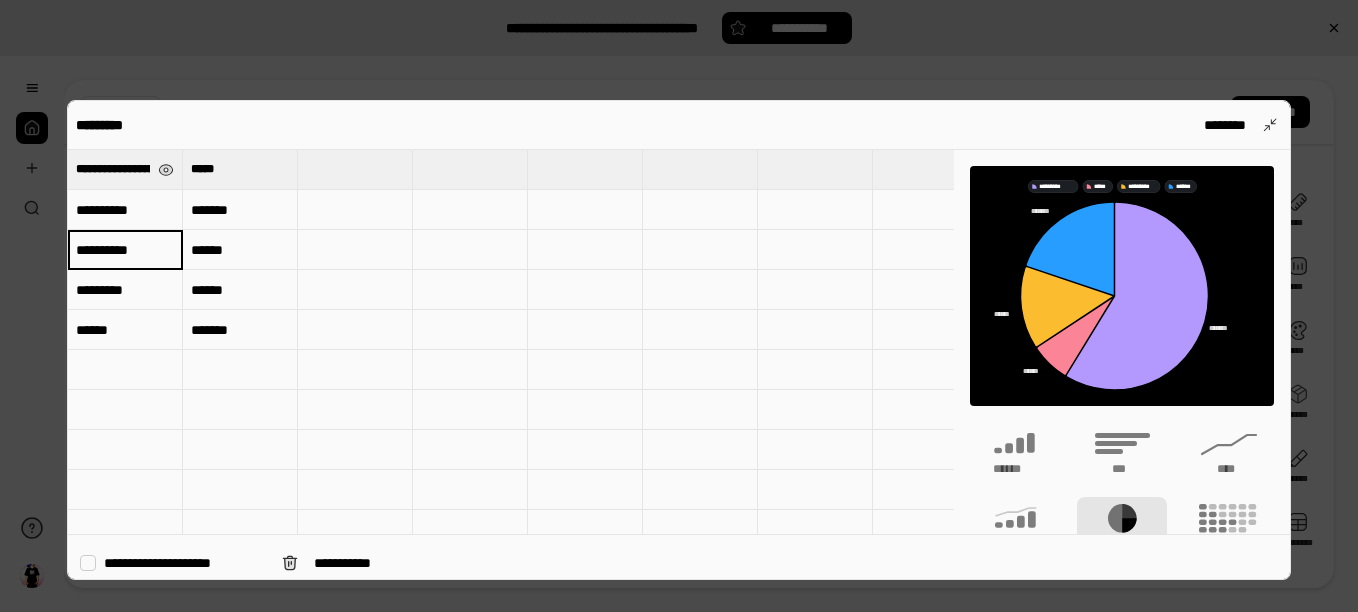 type on "**********" 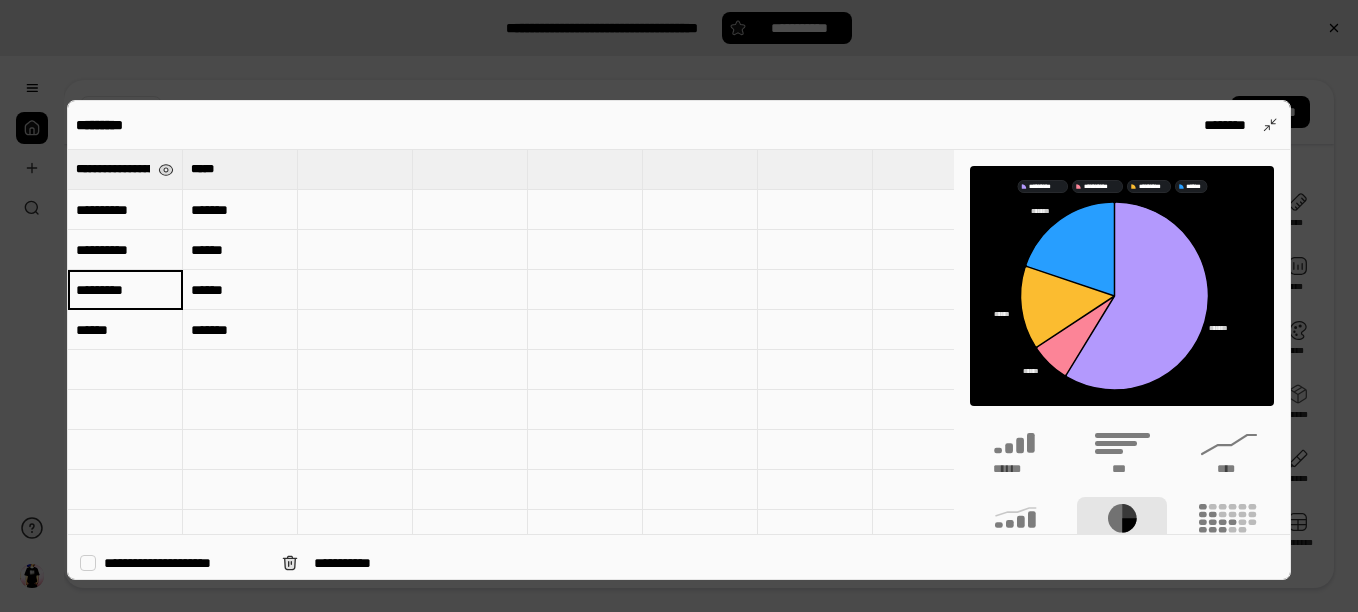click on "*********" at bounding box center [125, 290] 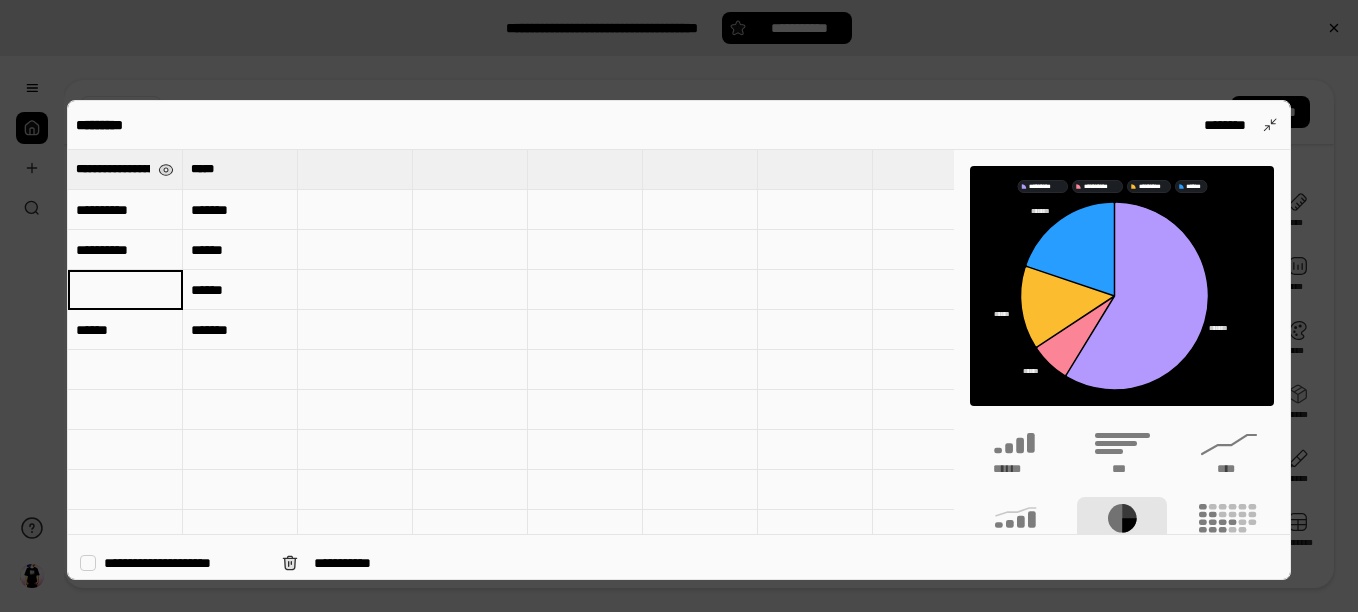 type 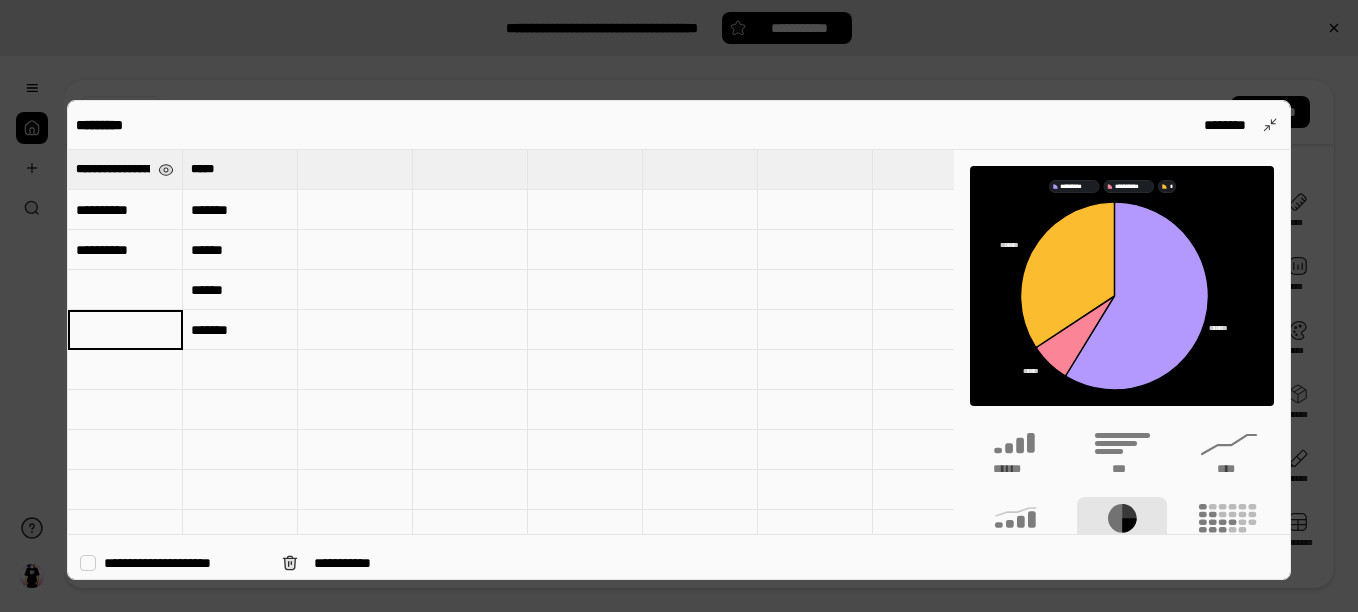 type 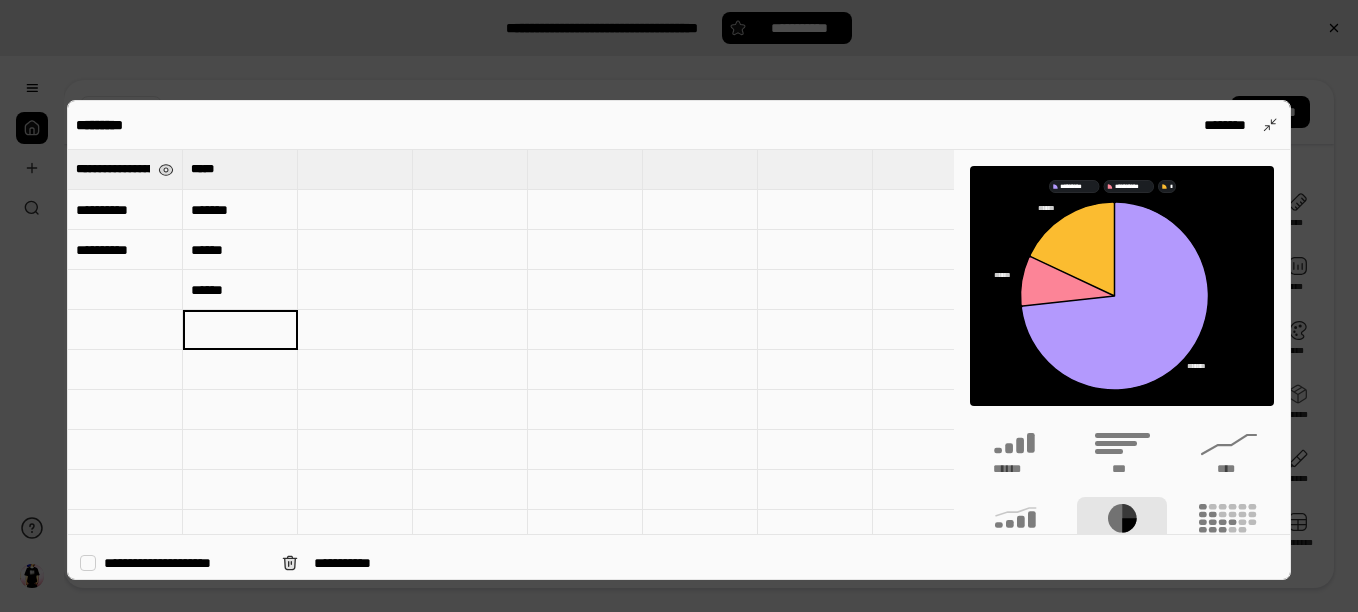 type 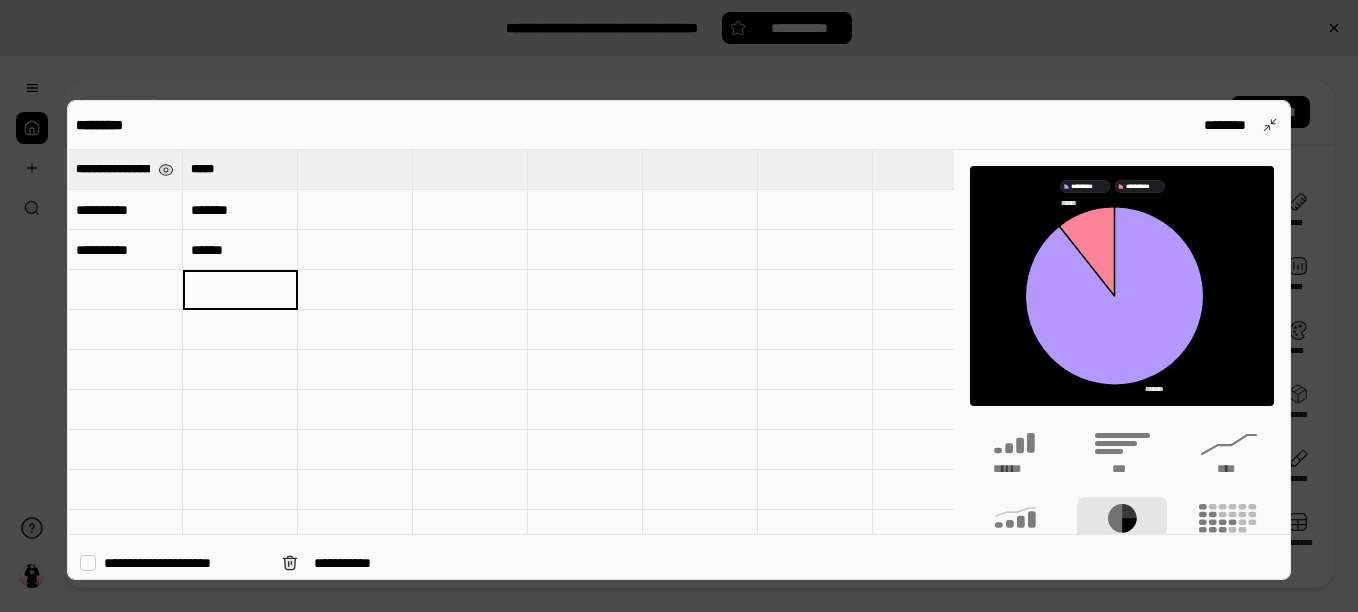 click on "*******" at bounding box center (240, 210) 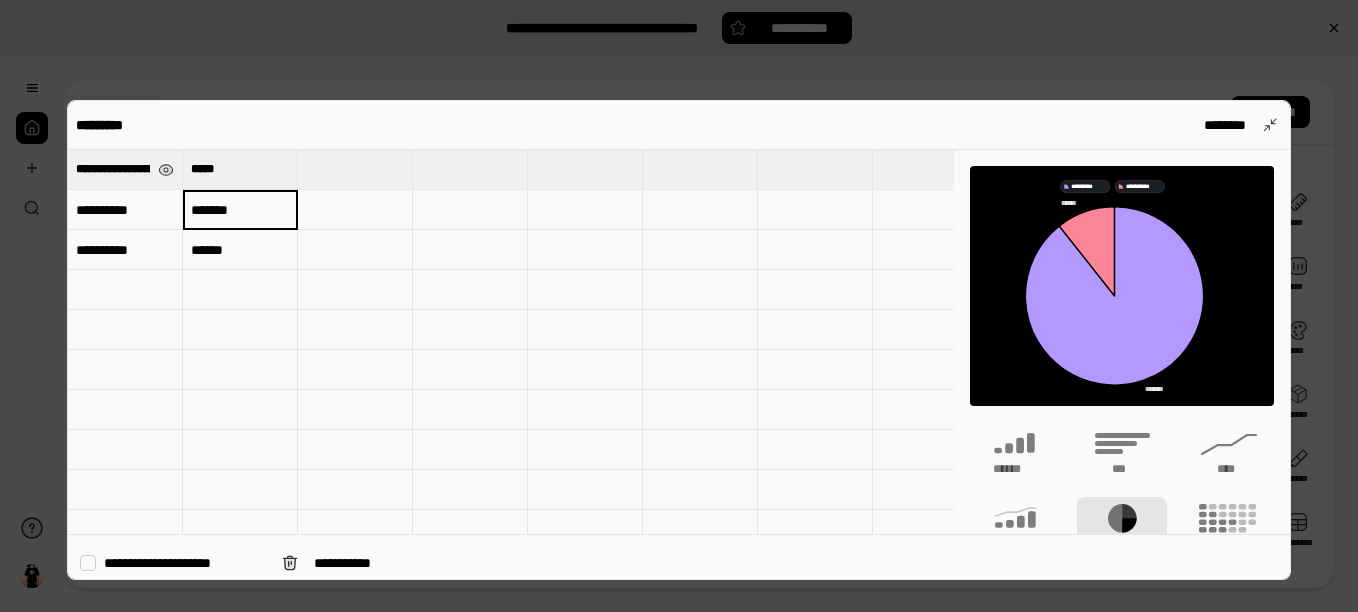 click on "*******" at bounding box center (240, 210) 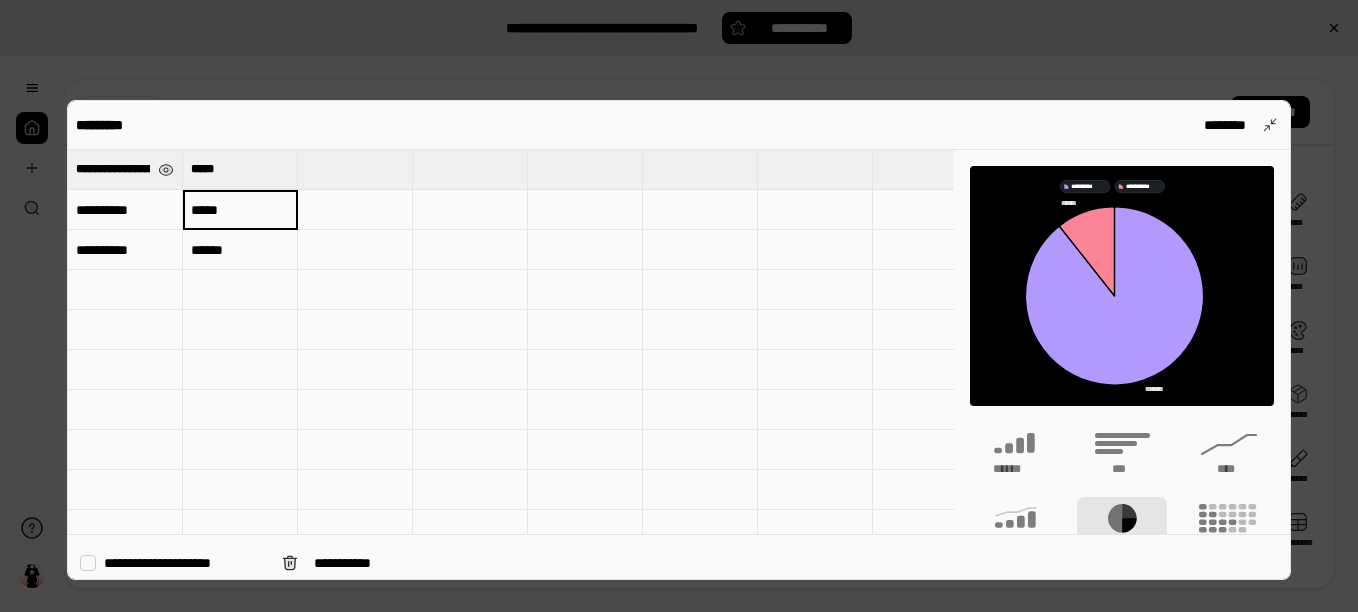 type on "*****" 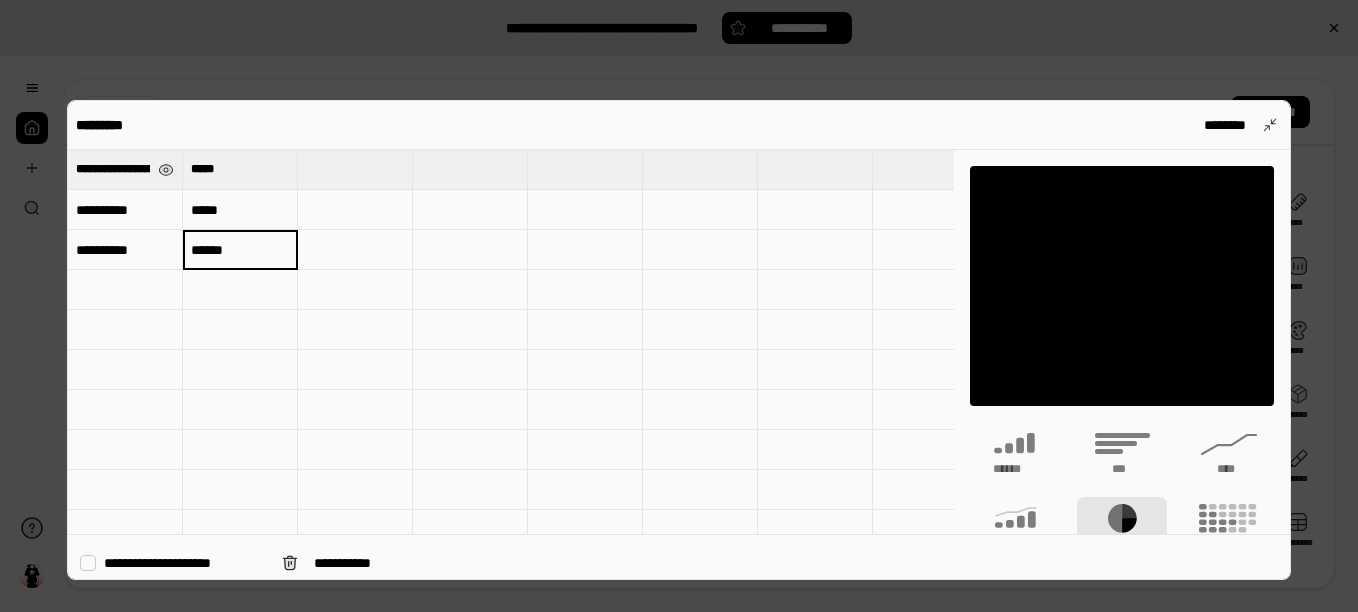 click on "******" at bounding box center [240, 250] 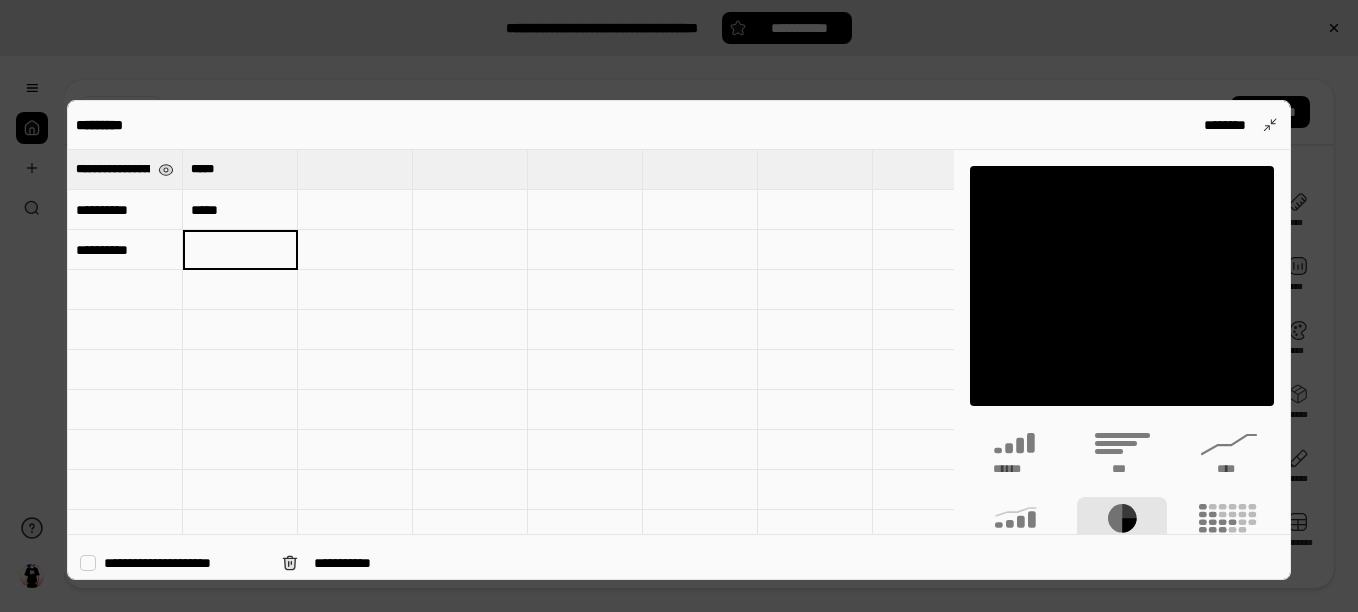 click at bounding box center [240, 249] 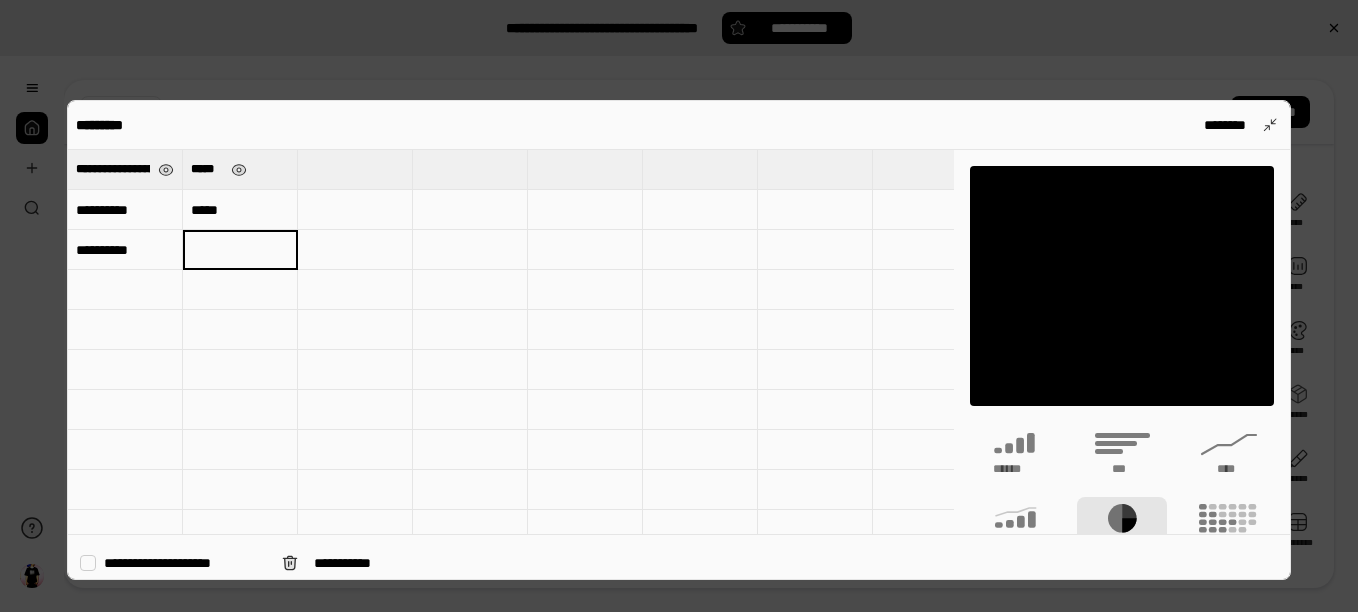 type 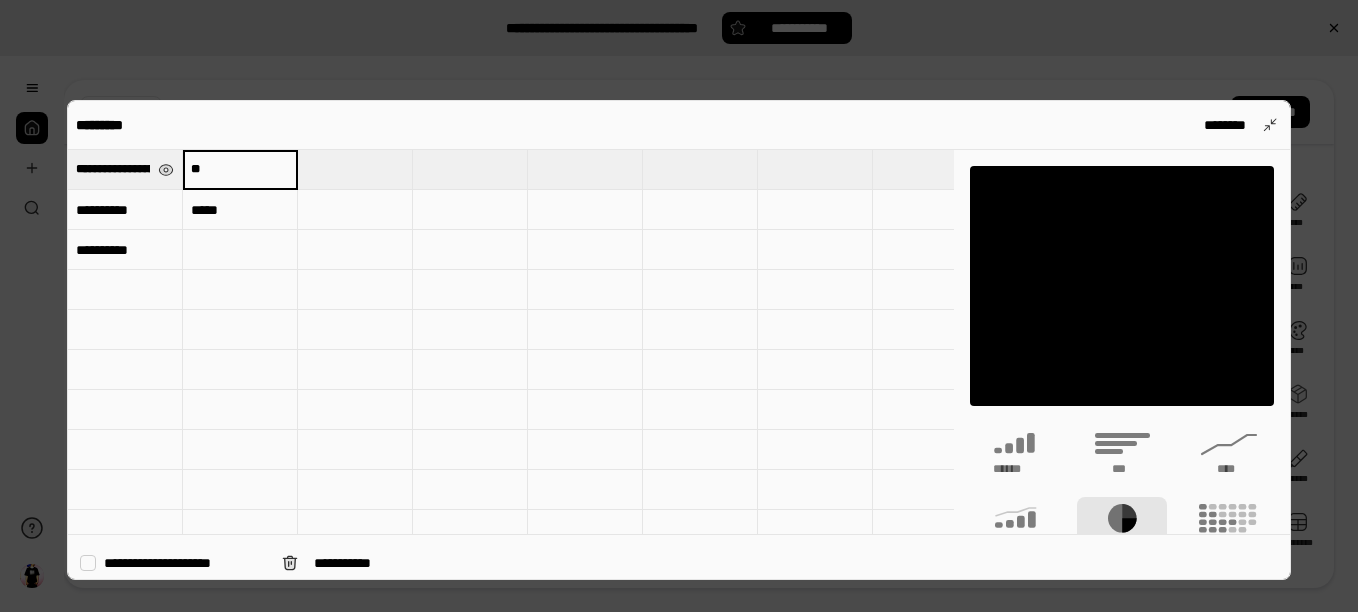 type on "*" 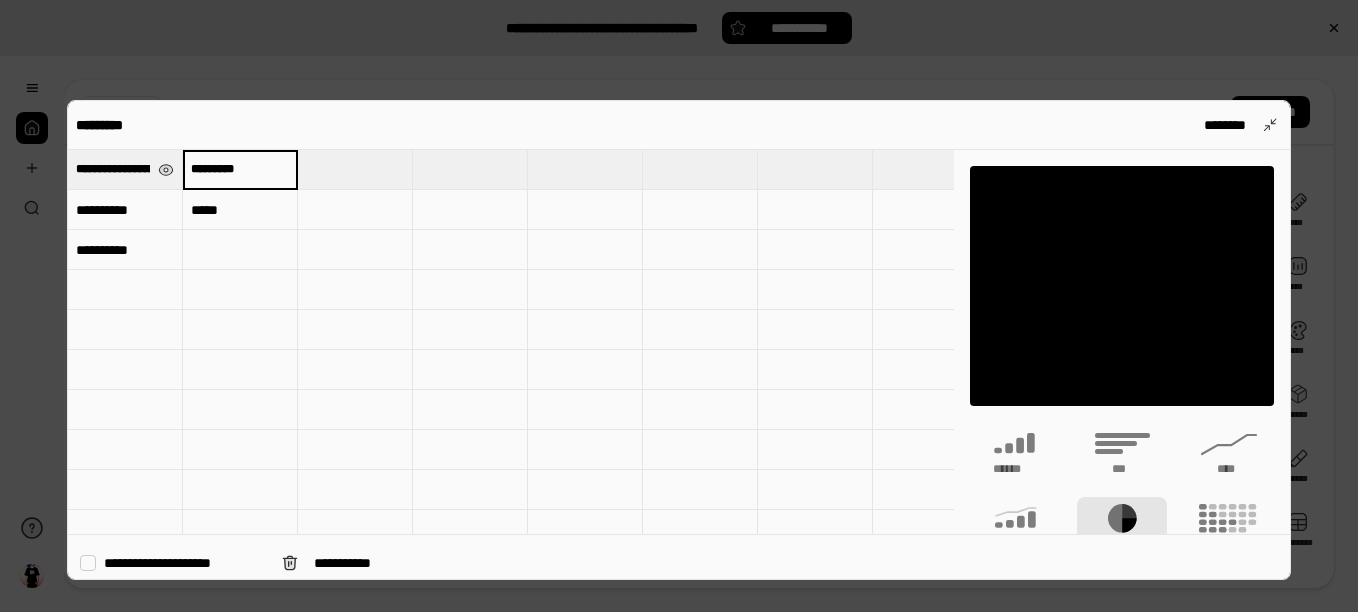 type on "*********" 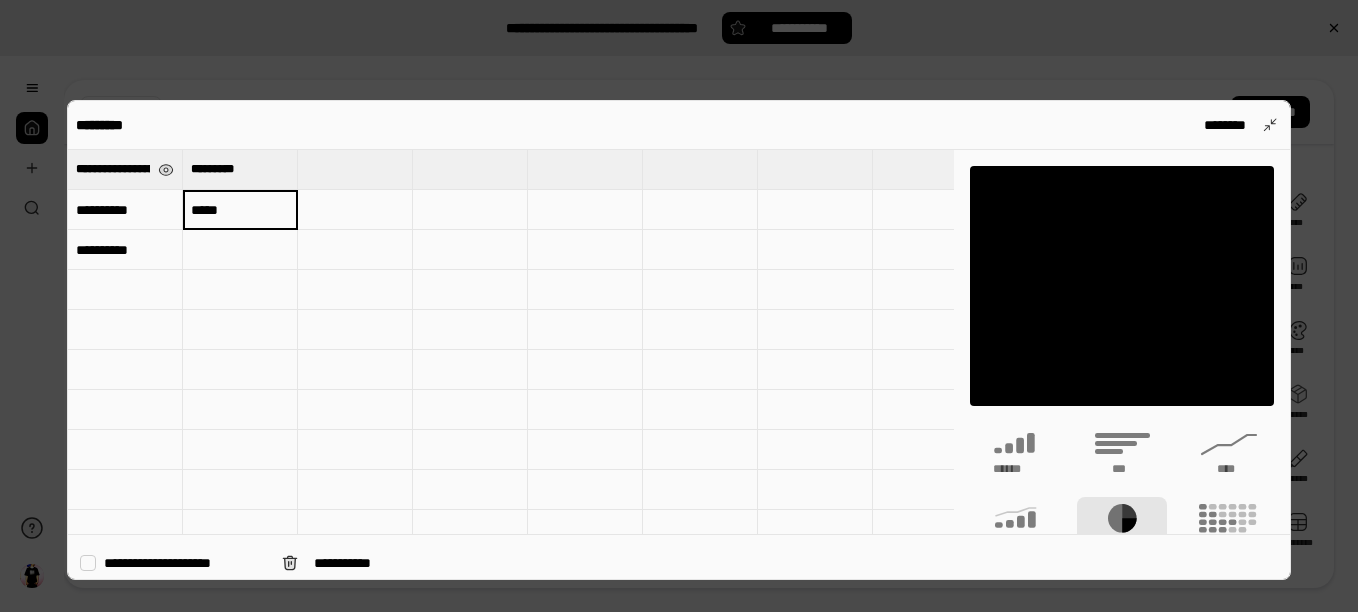 click on "*********" at bounding box center (125, 210) 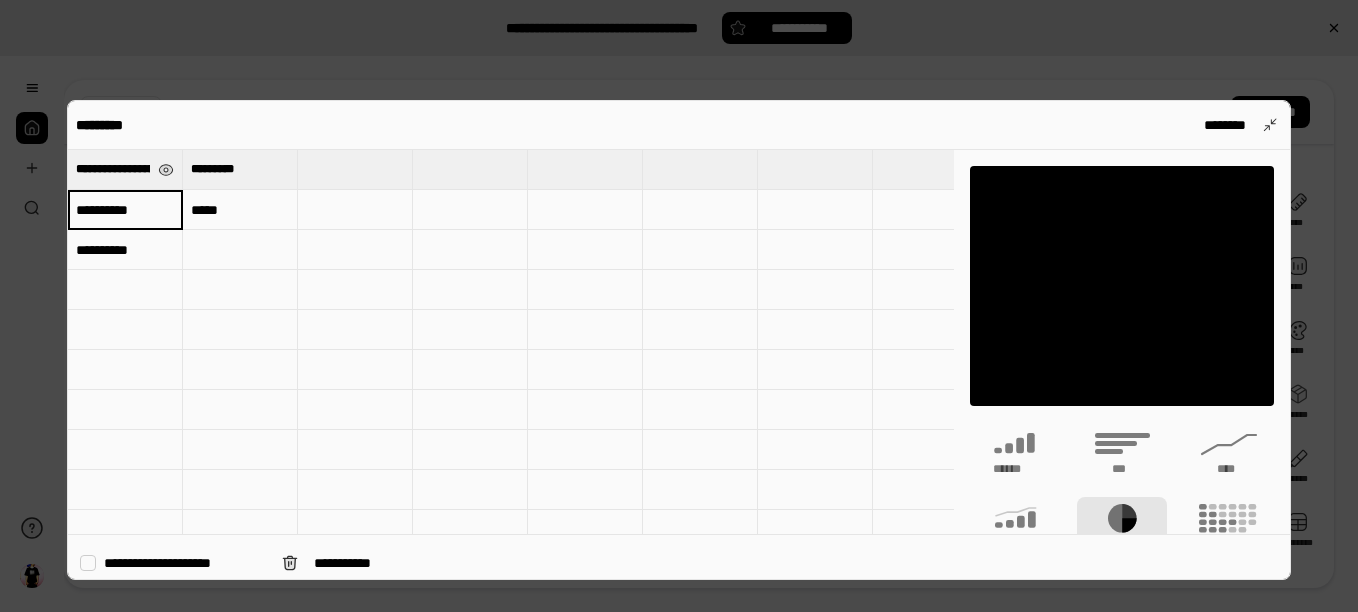 click on "**********" at bounding box center [679, 562] 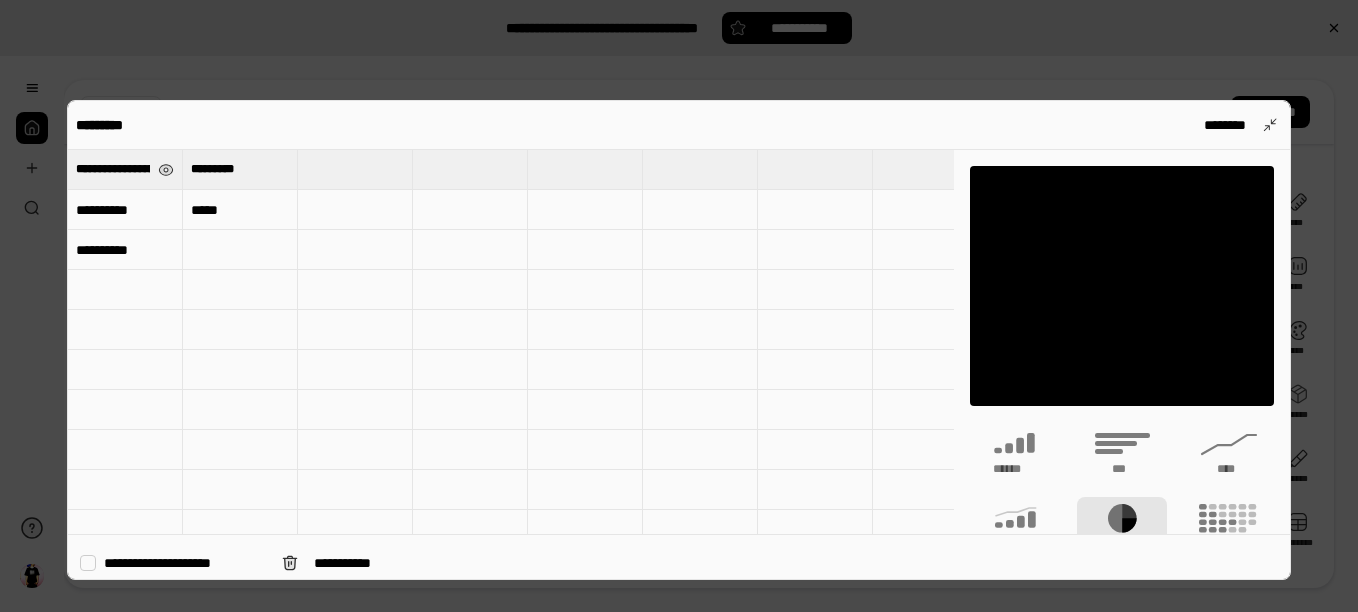 click on "*****" at bounding box center (240, 210) 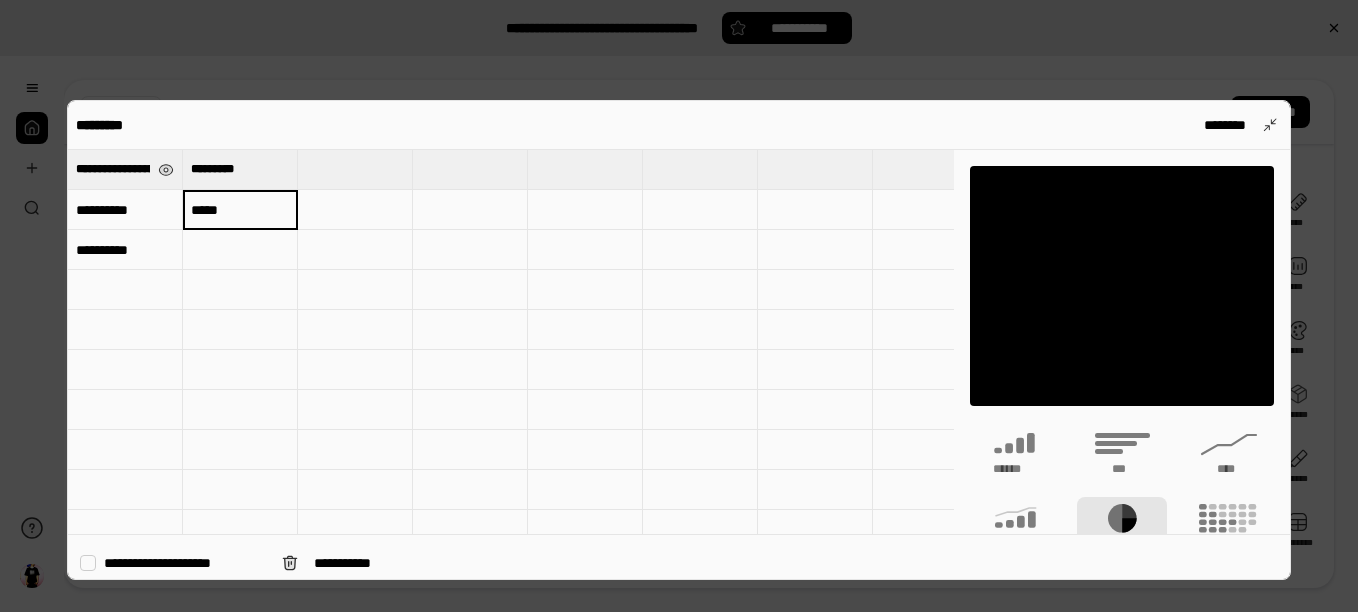 click on "*****" at bounding box center [240, 210] 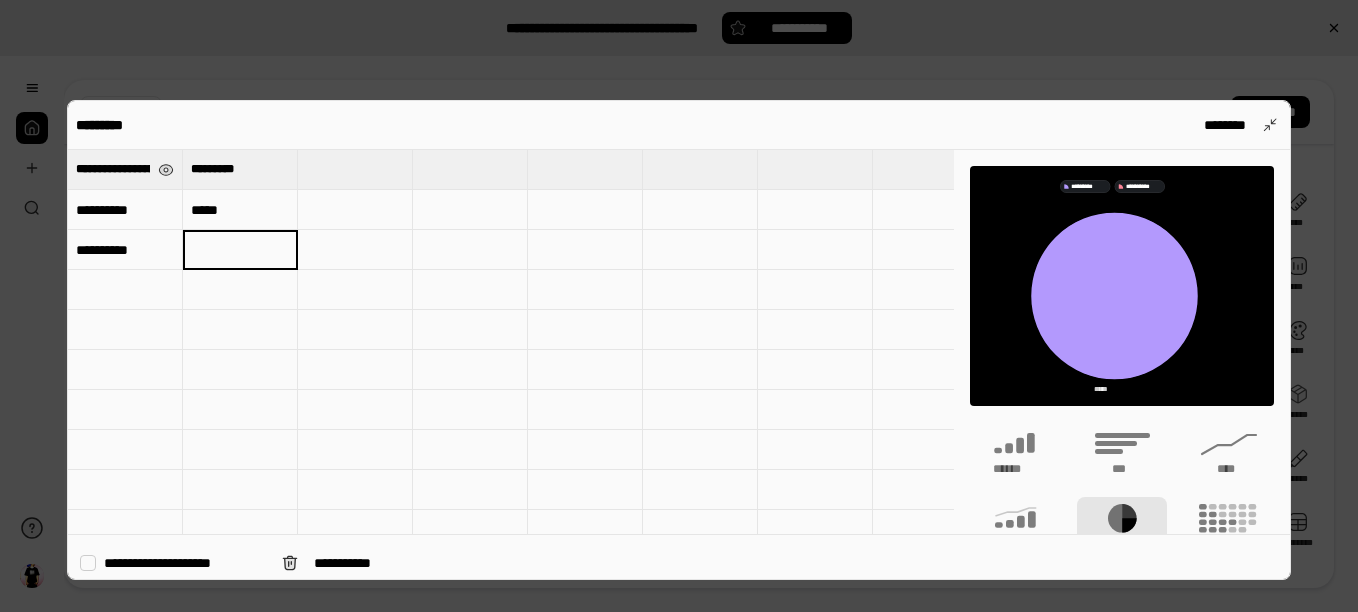 click at bounding box center [240, 250] 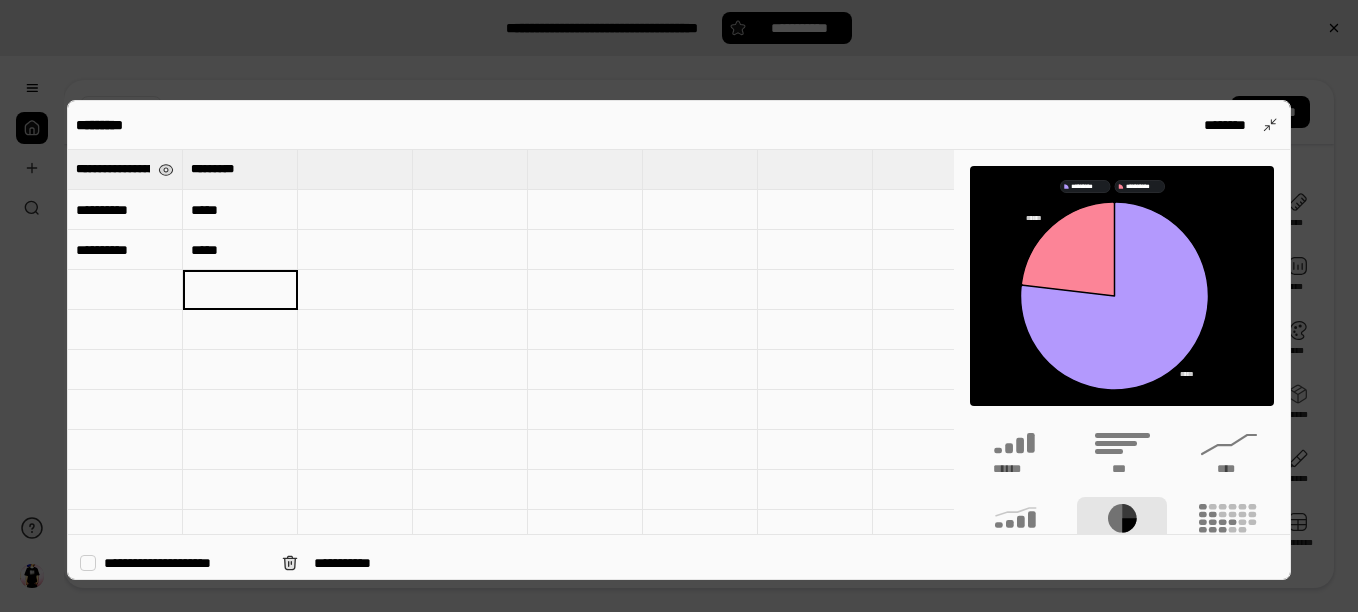 click on "*****" at bounding box center [240, 250] 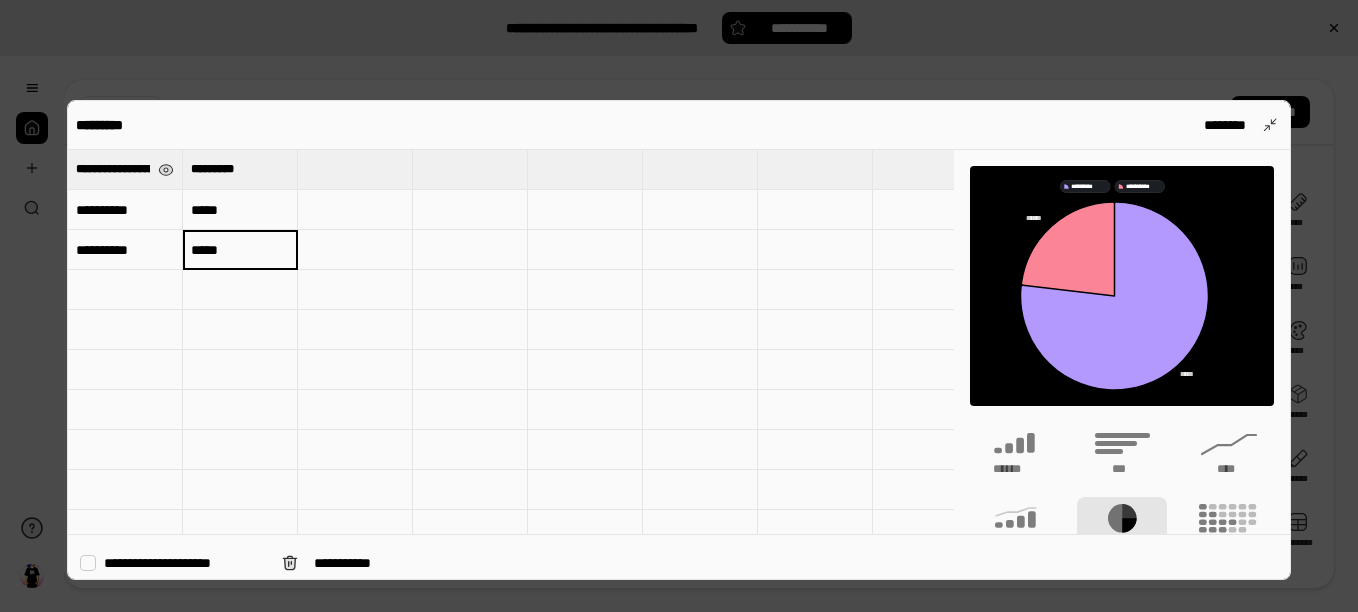 click on "*****" at bounding box center (240, 250) 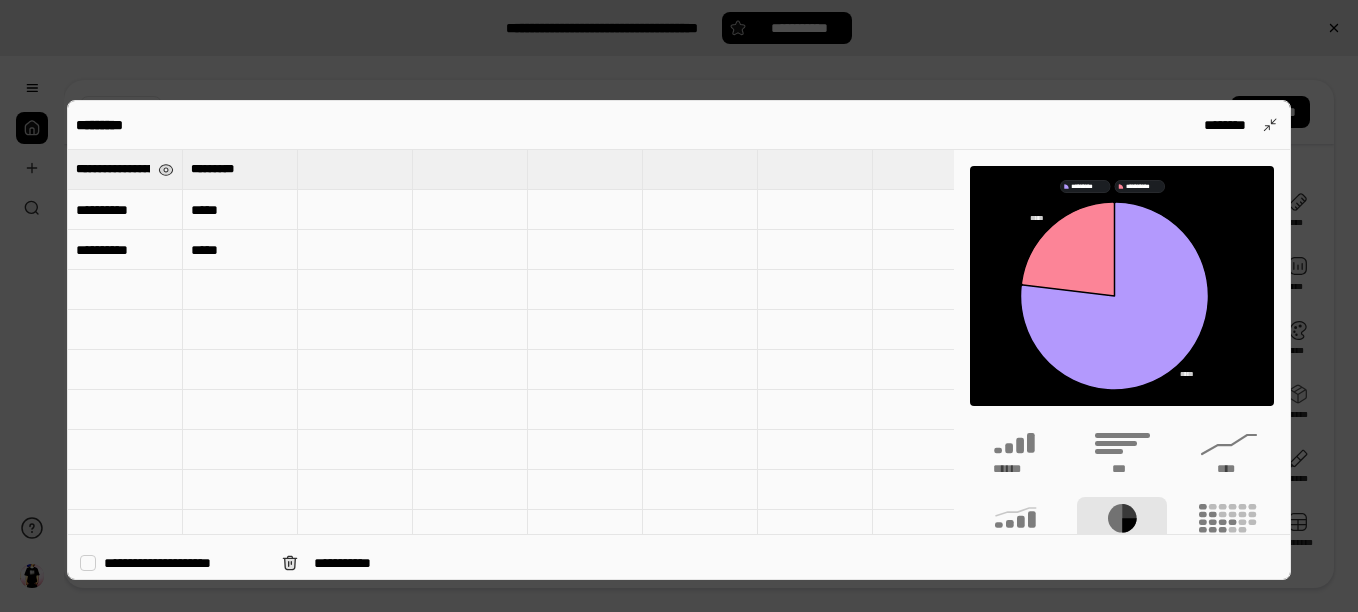 click at bounding box center [125, 290] 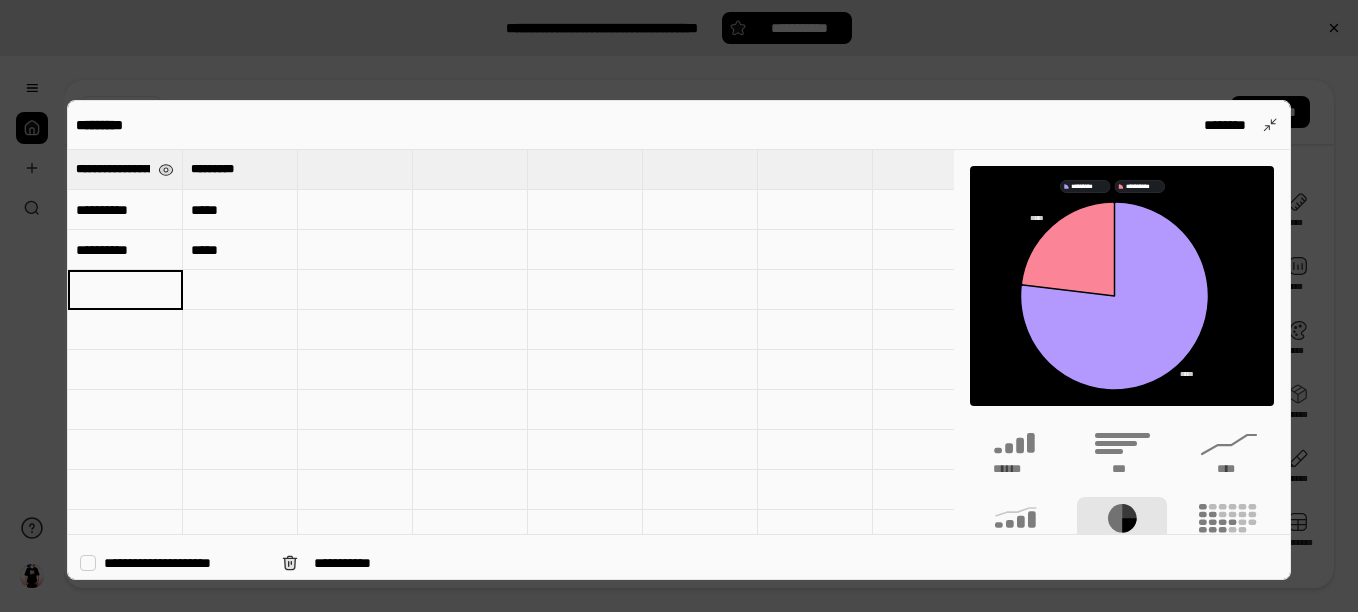 click at bounding box center (125, 290) 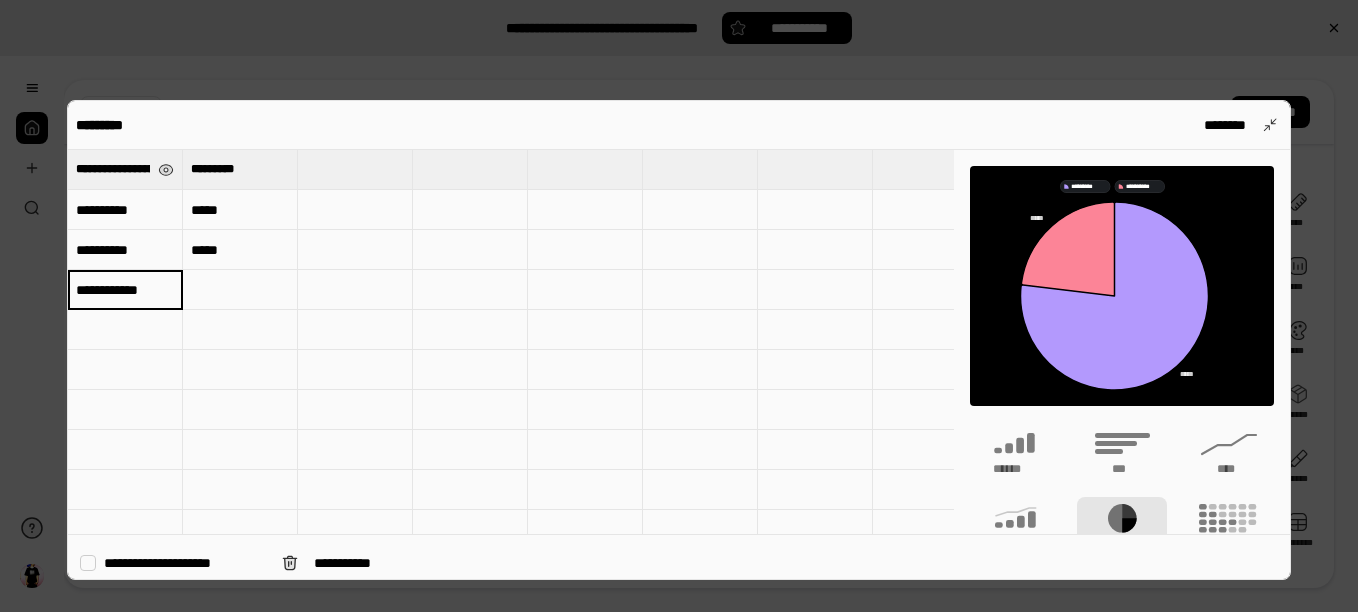type on "**********" 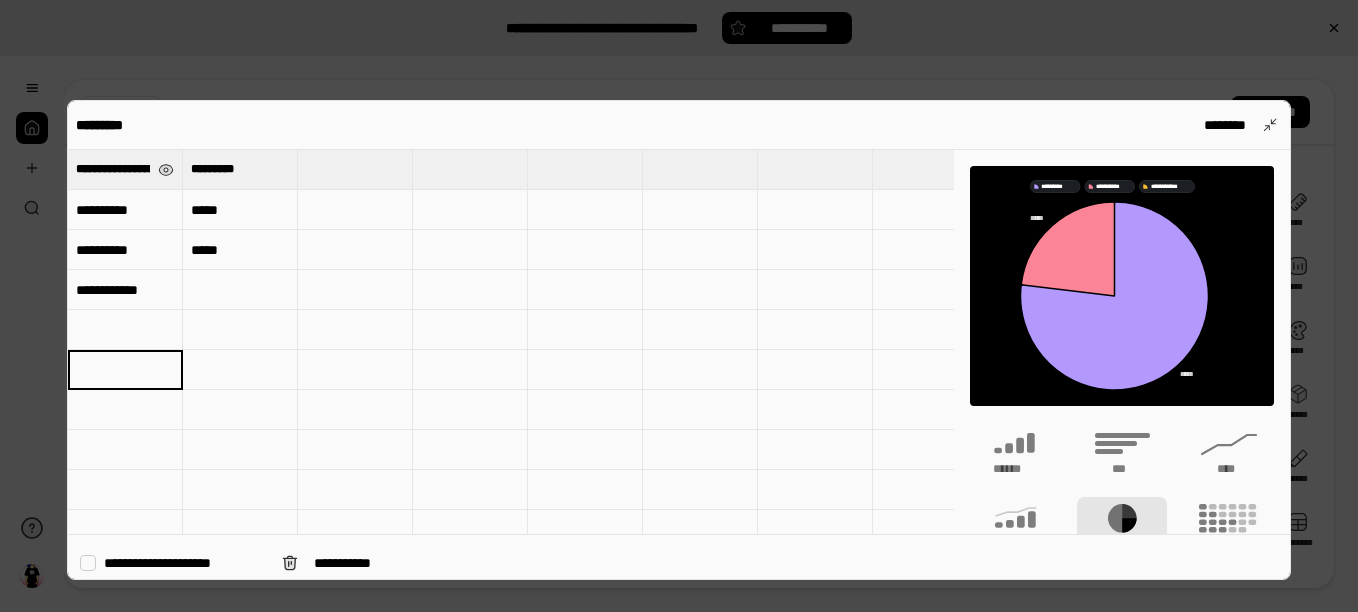 click on "**********" at bounding box center (125, 290) 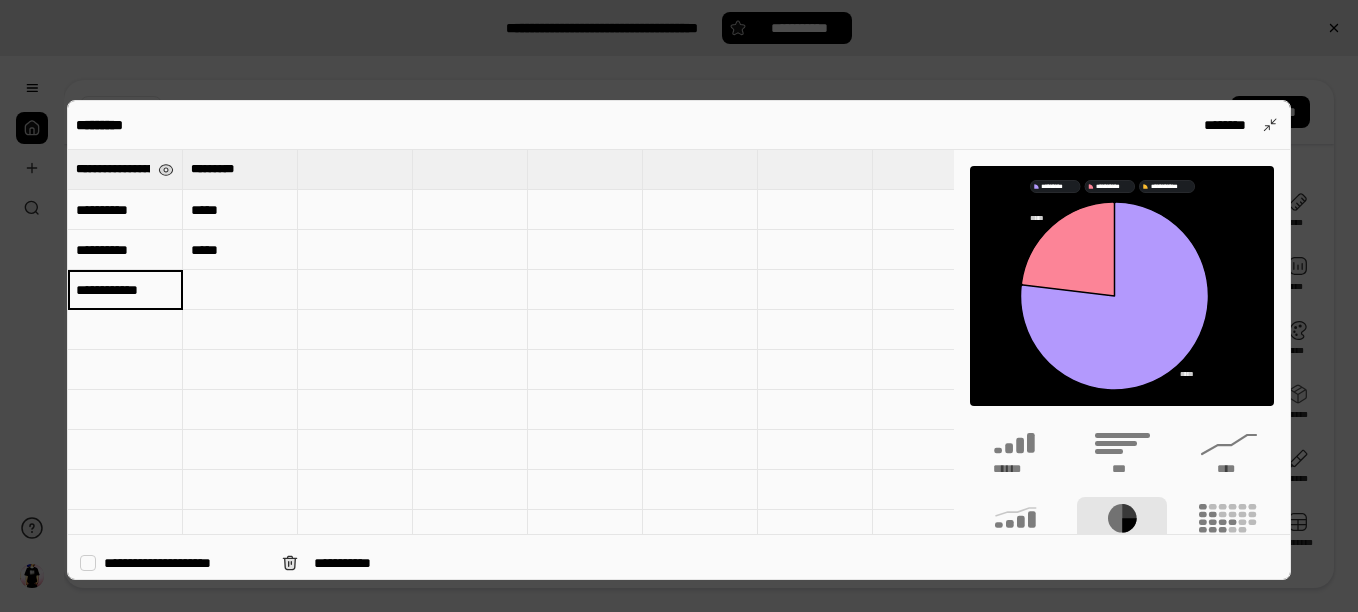 click on "**********" at bounding box center (125, 290) 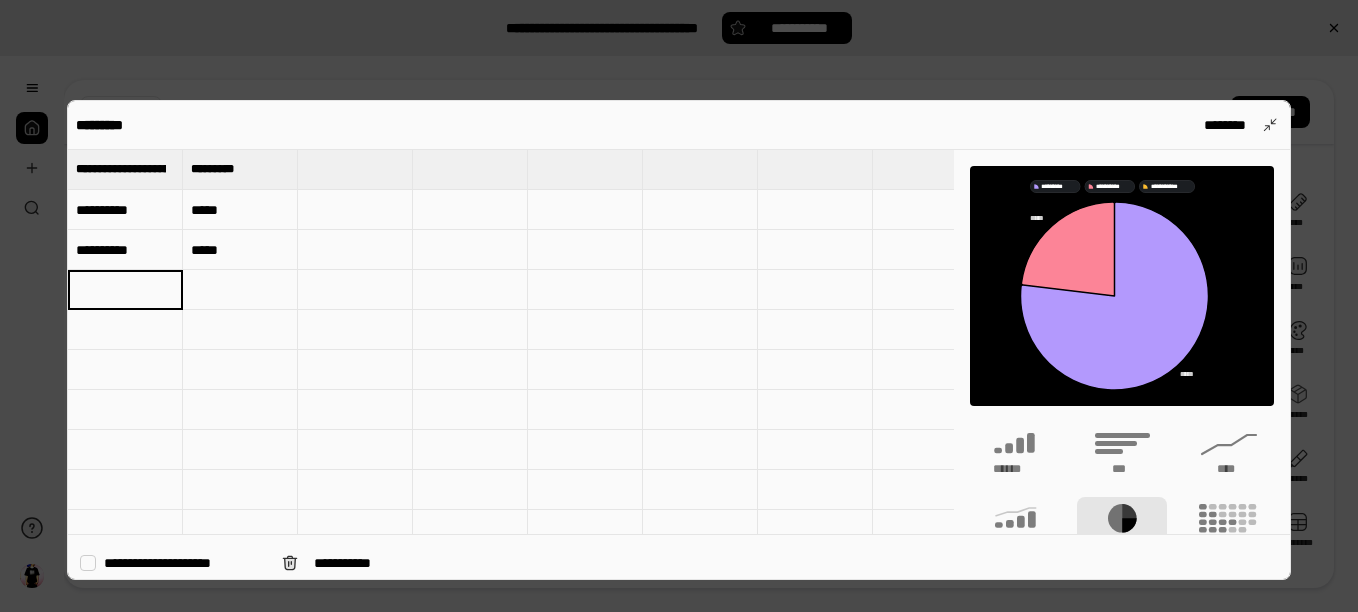 type 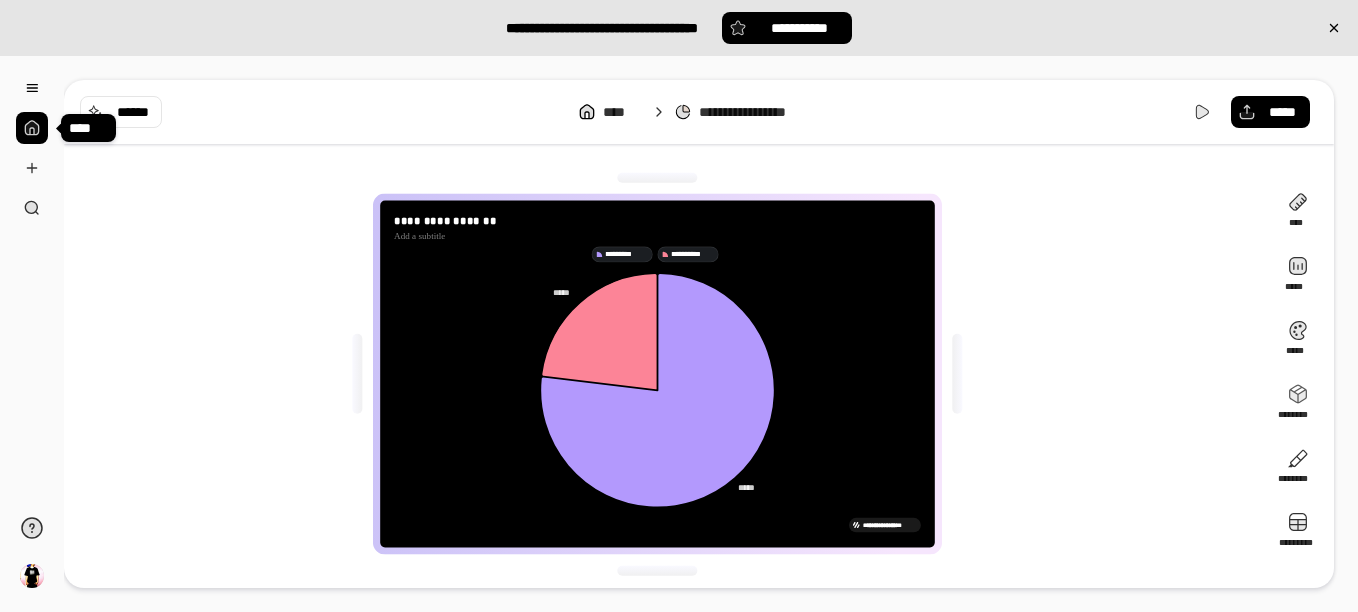 click at bounding box center (32, 128) 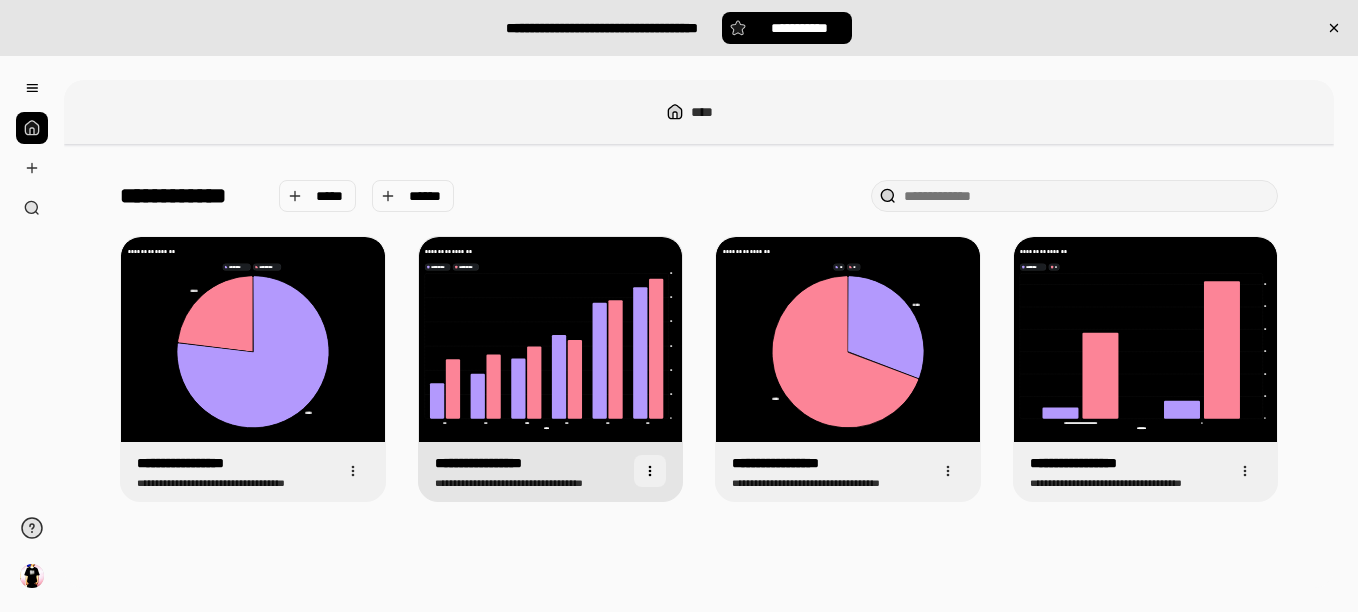click at bounding box center [650, 471] 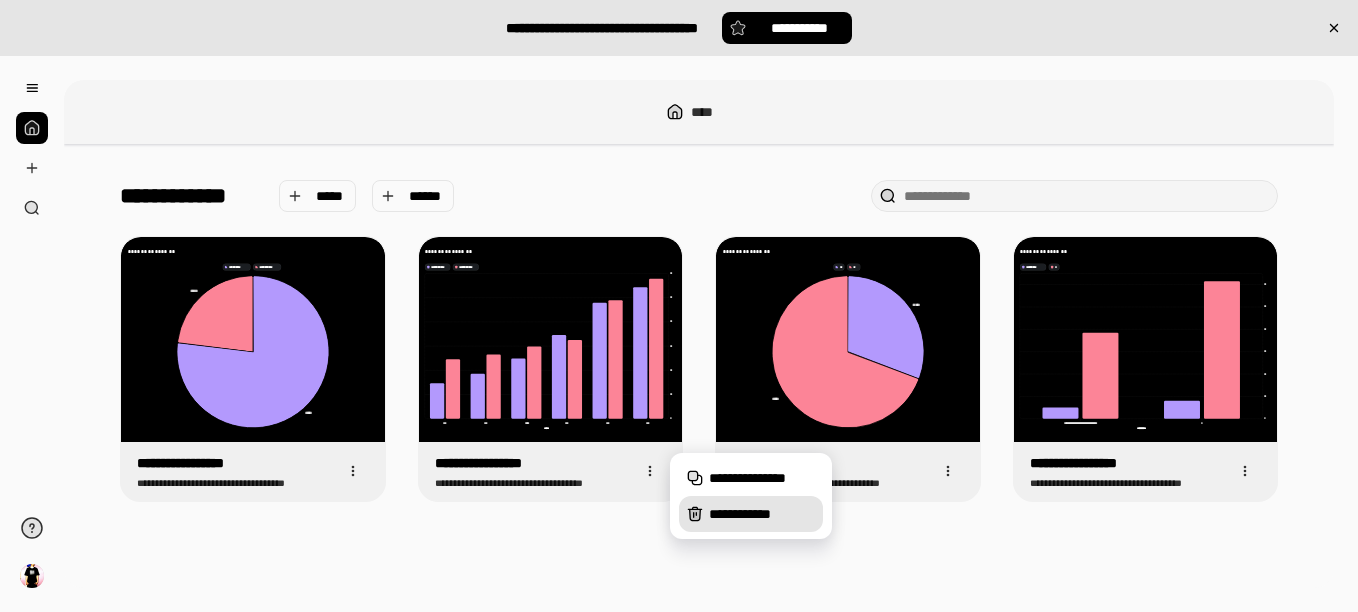 click on "**********" at bounding box center (762, 514) 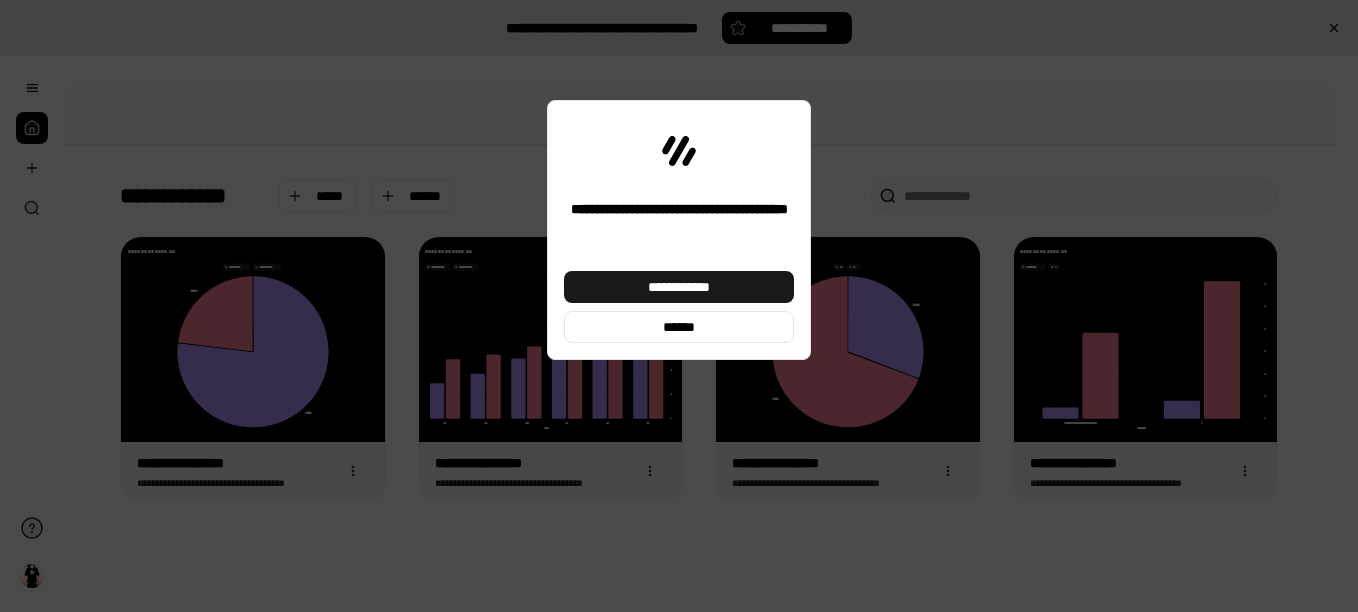 click on "**********" at bounding box center (679, 287) 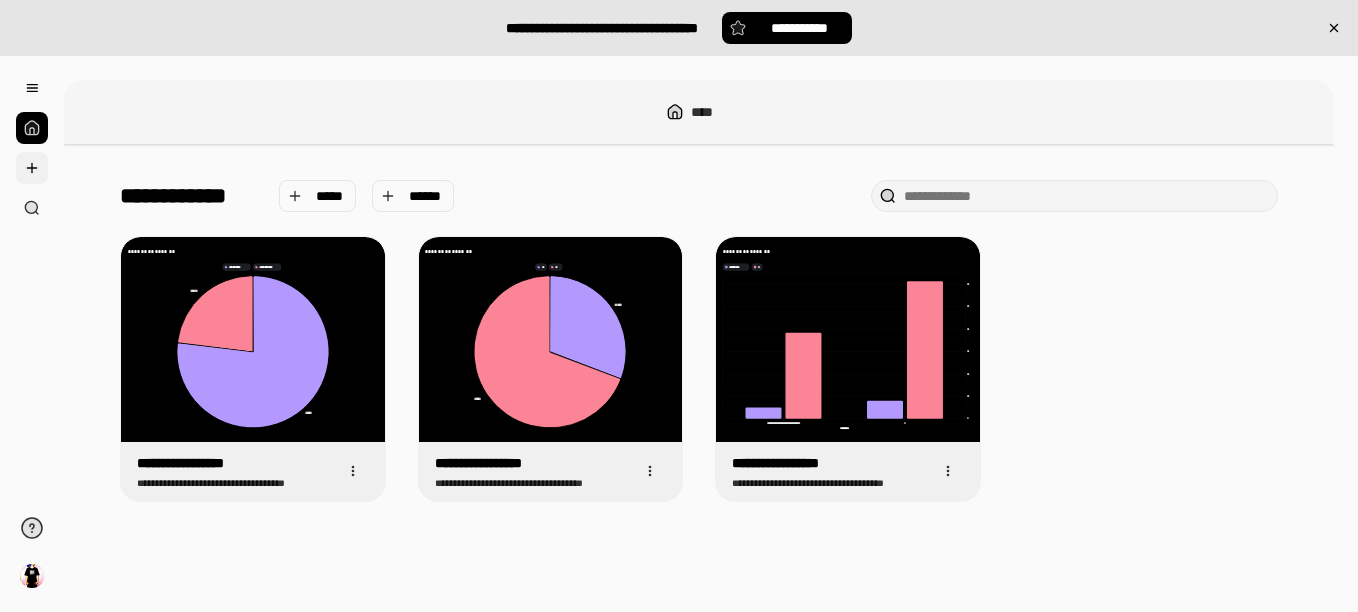 click at bounding box center [32, 168] 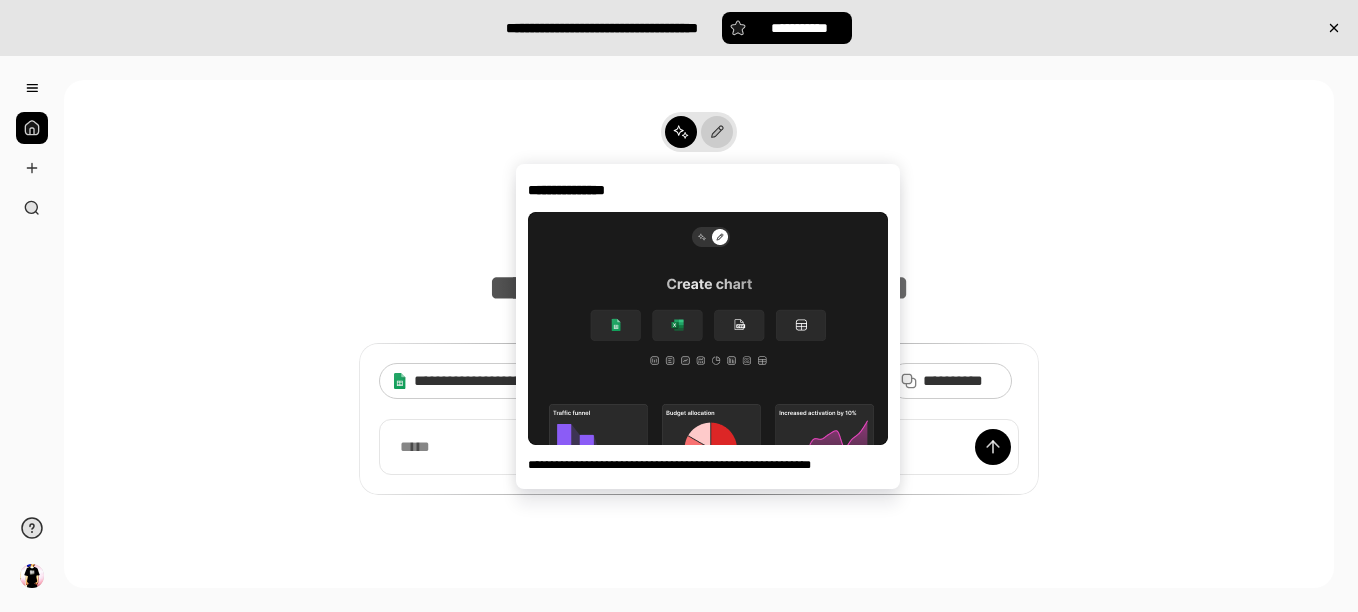 click at bounding box center [717, 132] 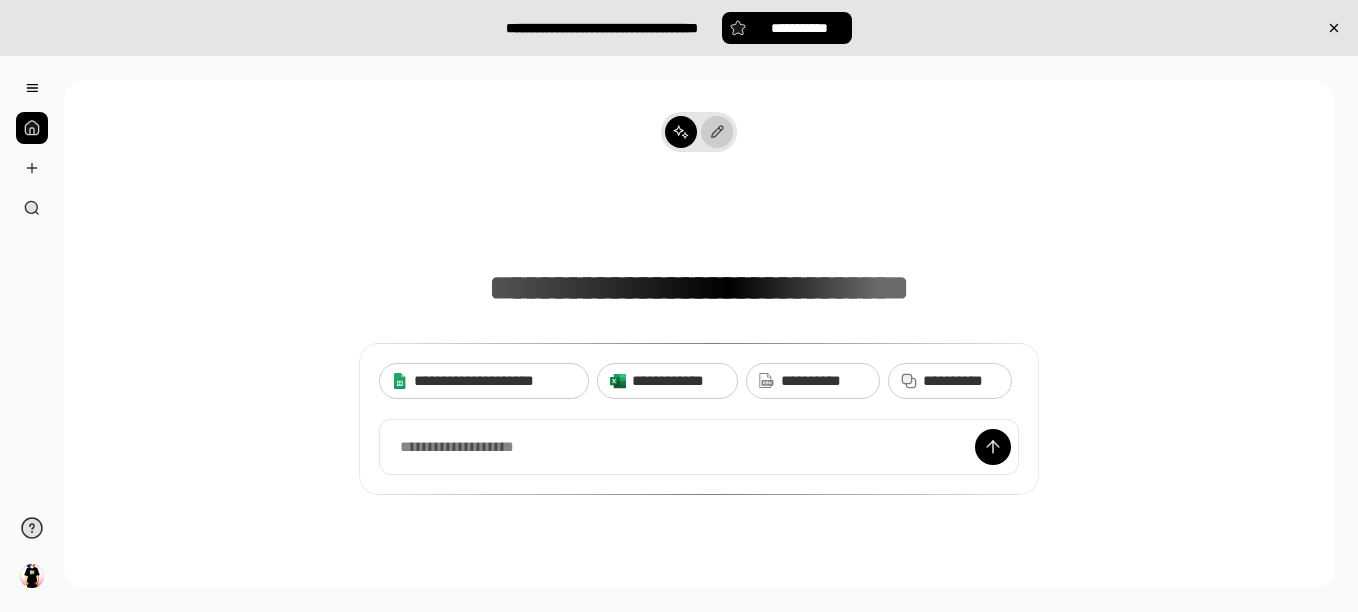 click 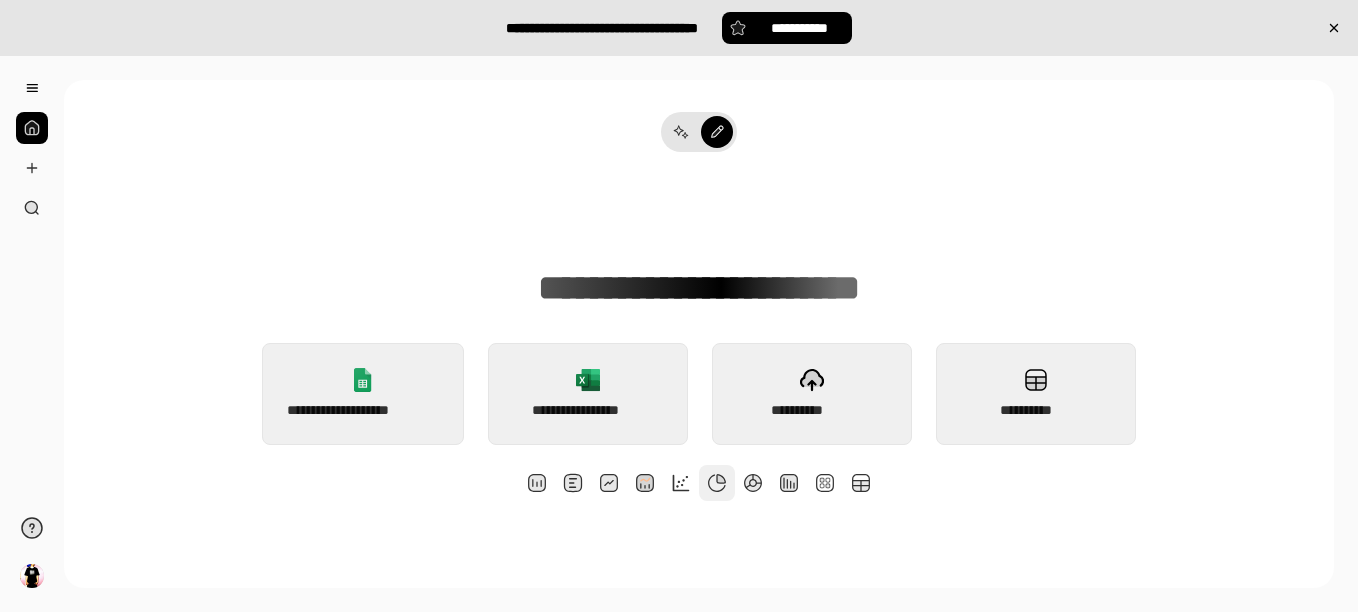click at bounding box center [717, 483] 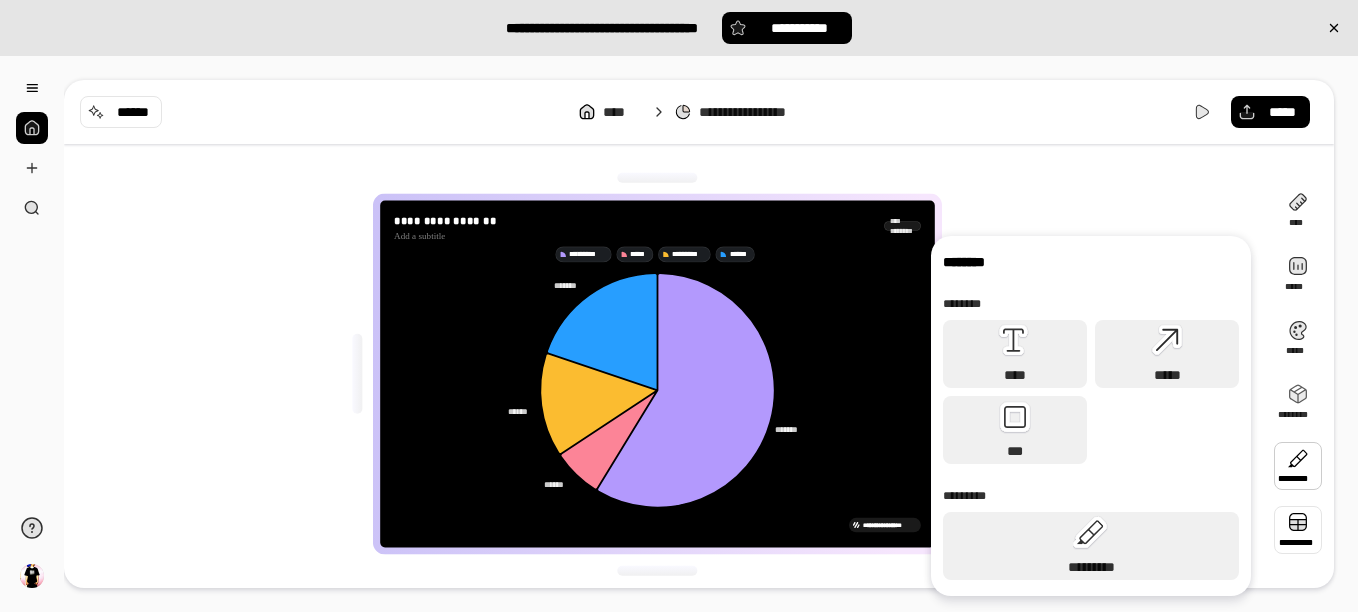 click at bounding box center (1298, 530) 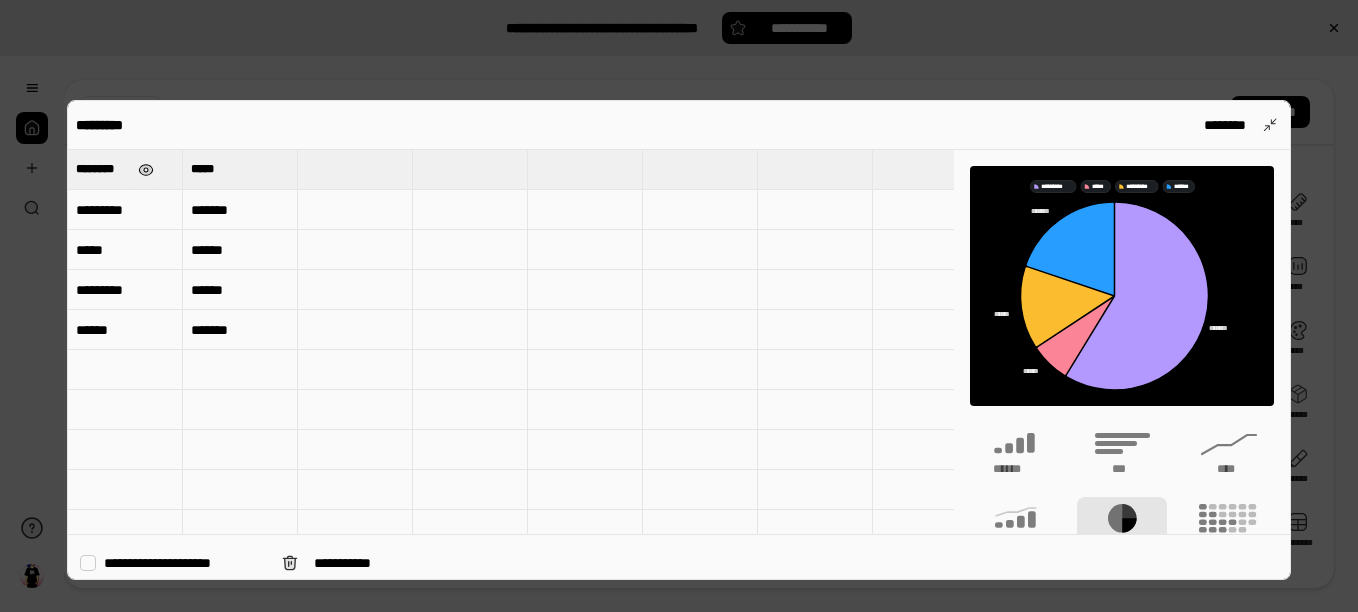 click at bounding box center (146, 170) 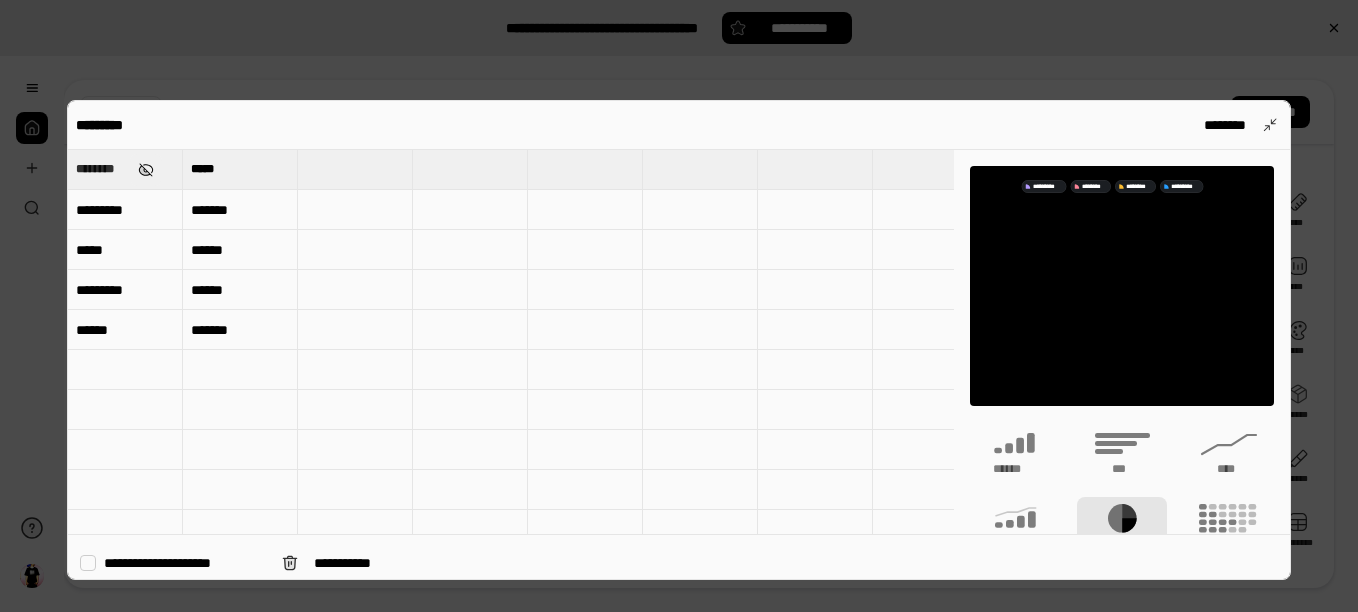 click at bounding box center [146, 170] 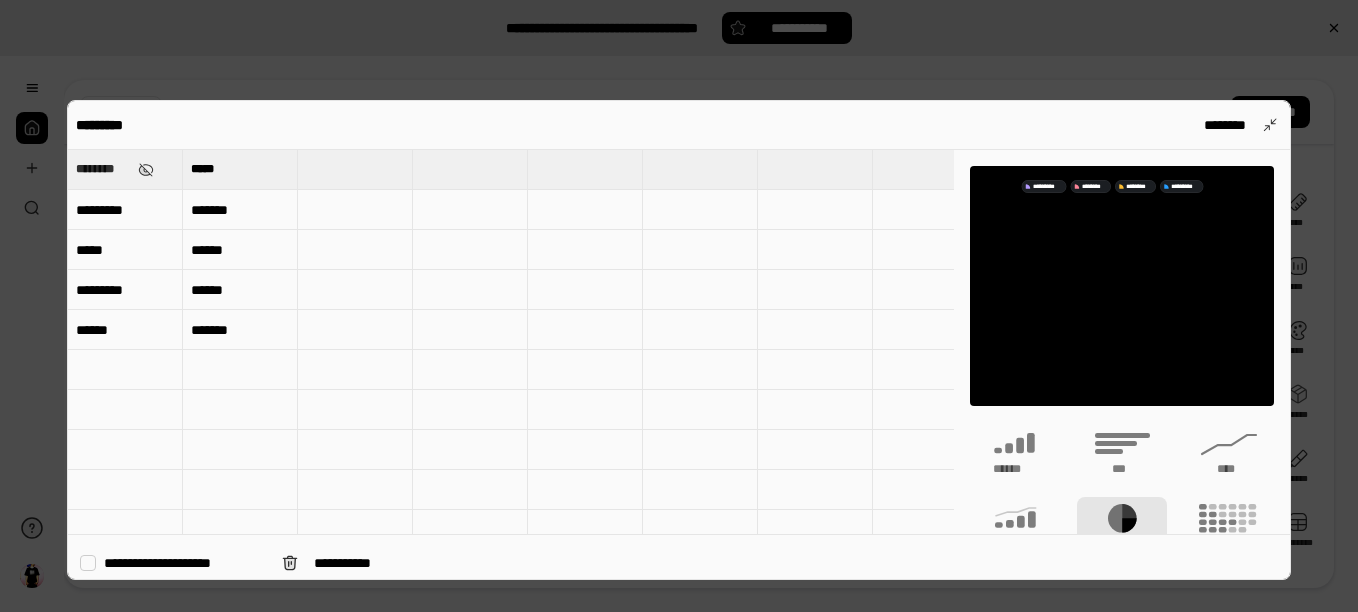 click on "********" at bounding box center (103, 169) 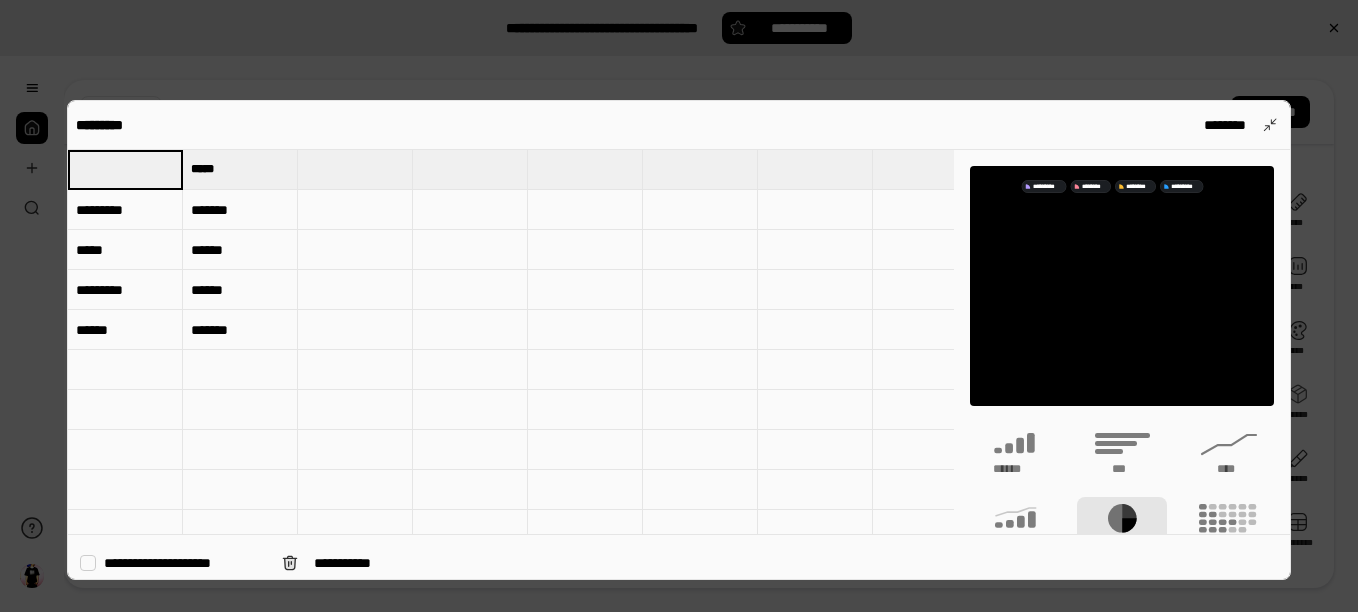 drag, startPoint x: 127, startPoint y: 165, endPoint x: 115, endPoint y: 166, distance: 12.0415945 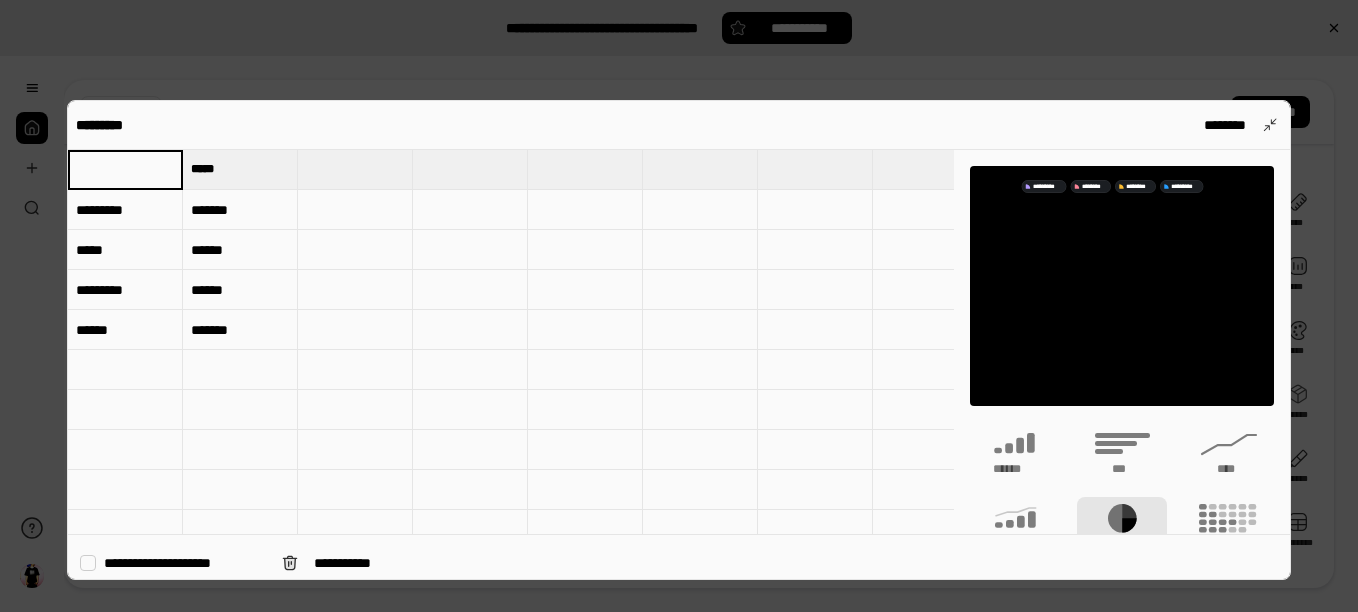 click at bounding box center (125, 169) 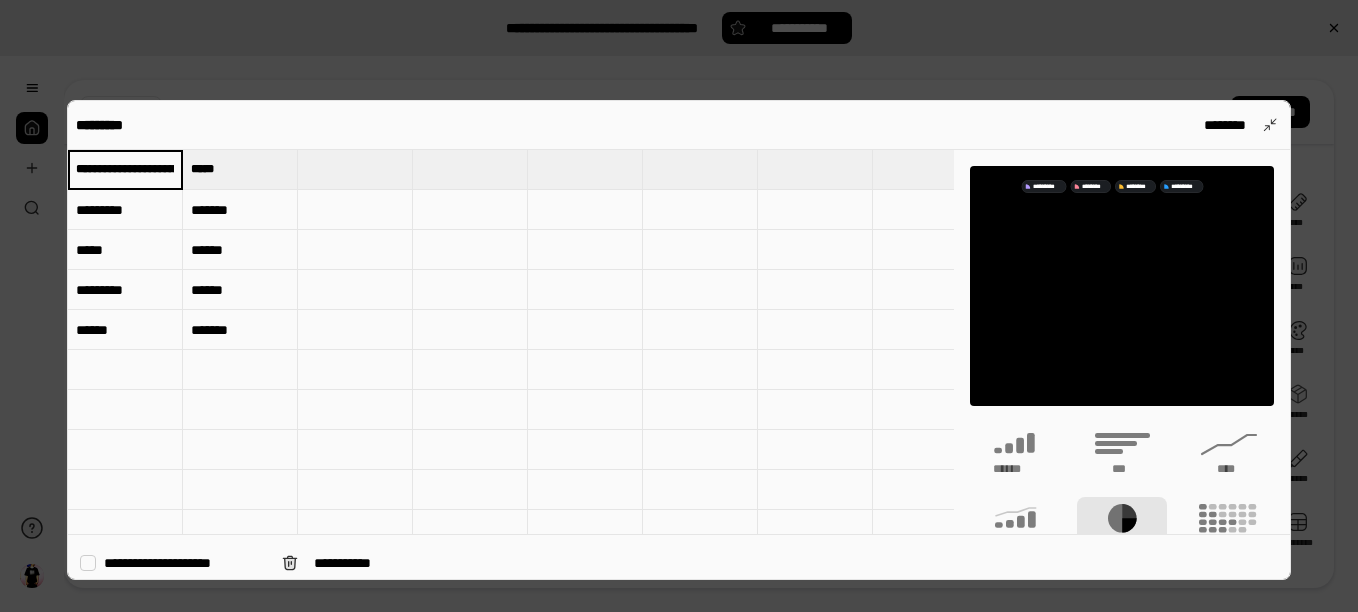 scroll, scrollTop: 0, scrollLeft: 142, axis: horizontal 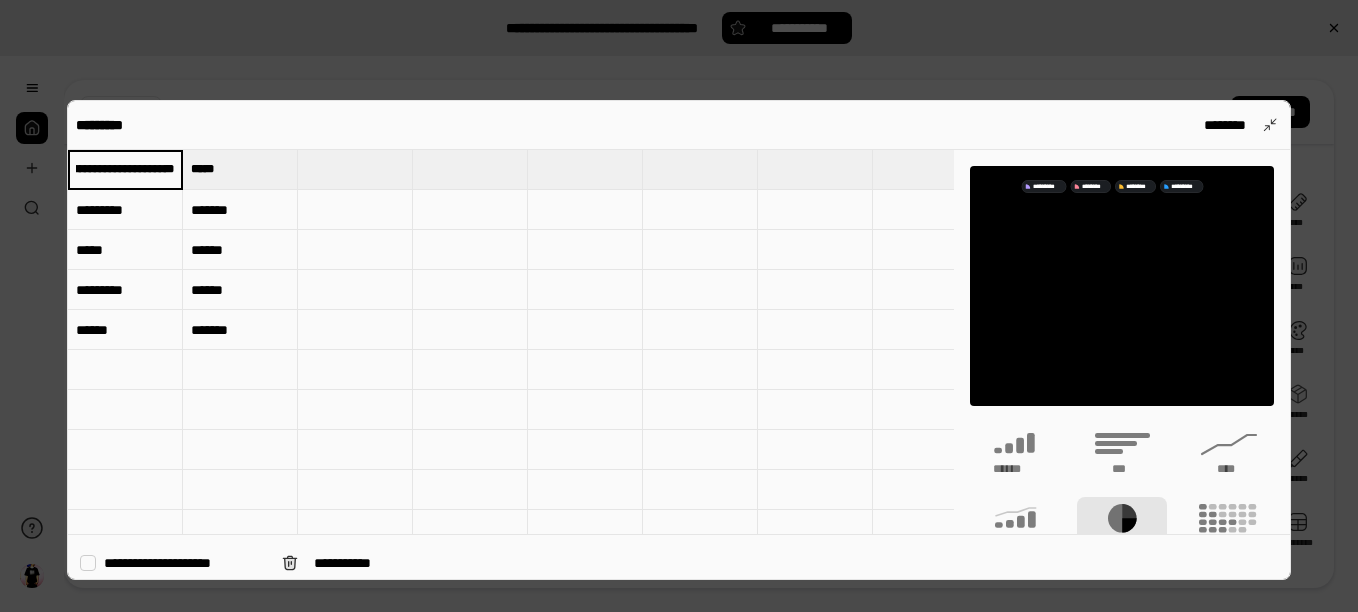 type on "**********" 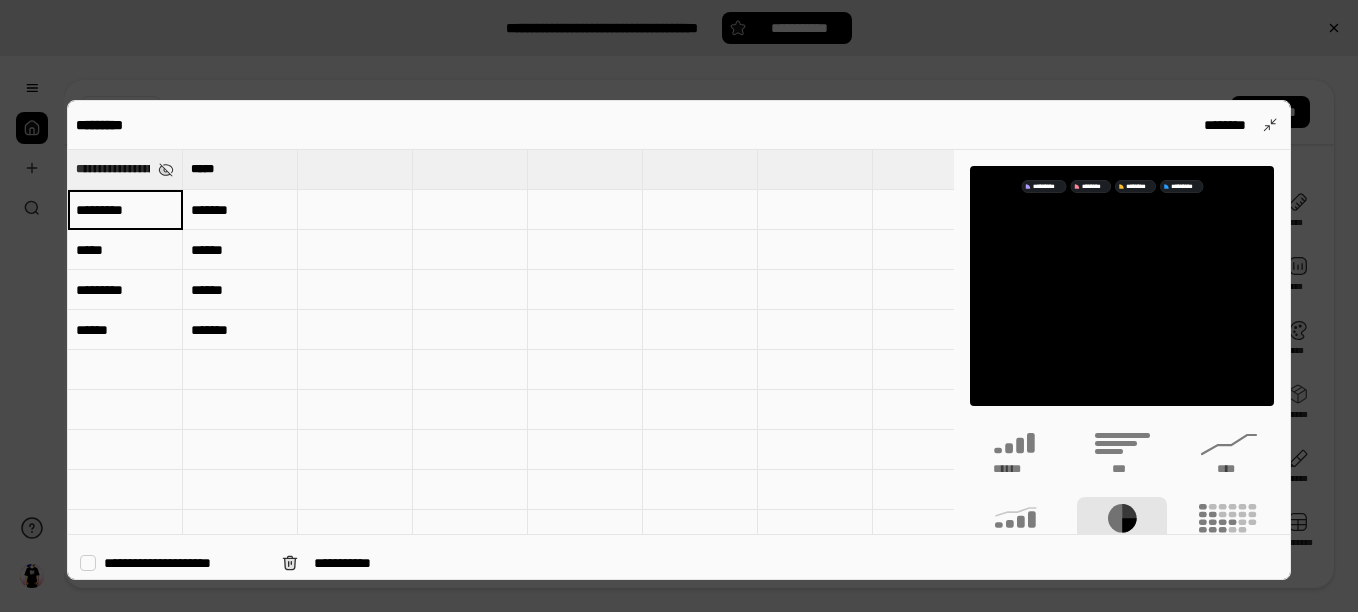 click on "*********" at bounding box center [125, 210] 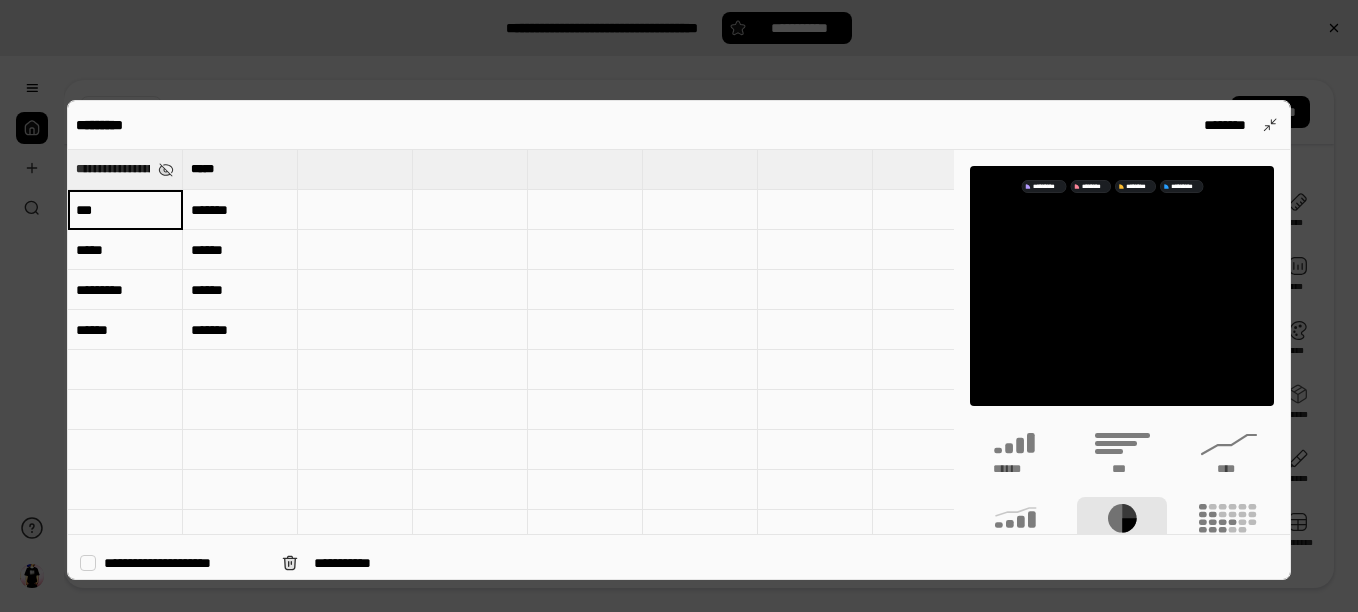 type on "**" 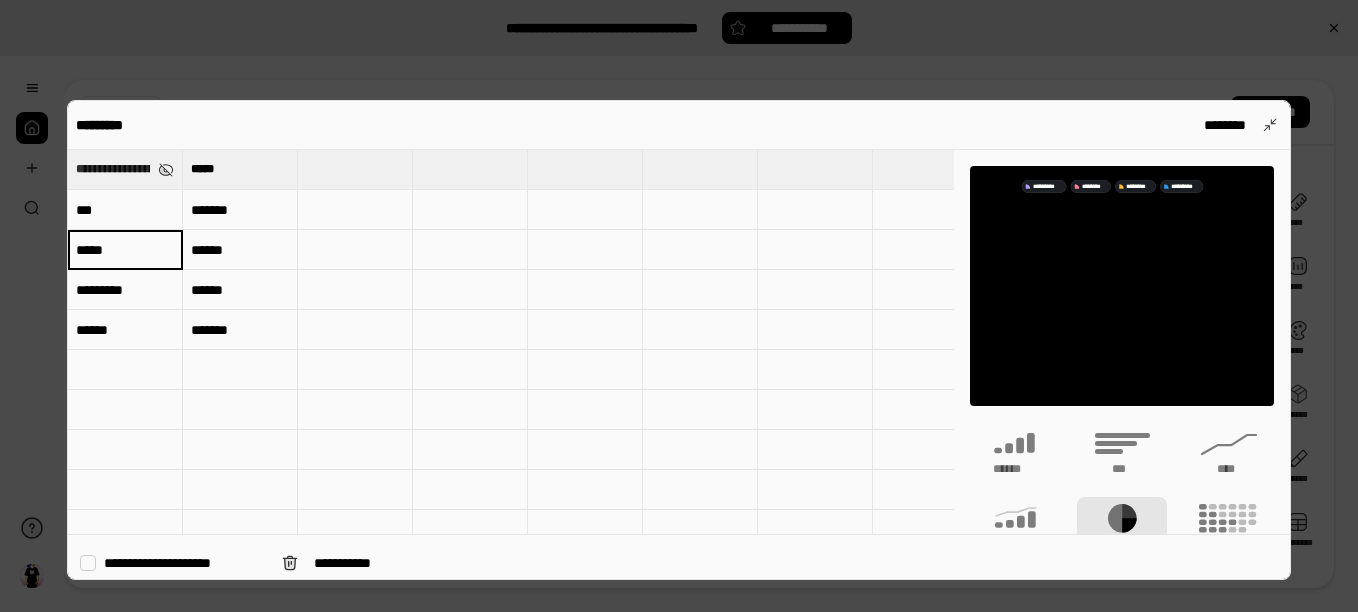 click on "*****" at bounding box center (125, 250) 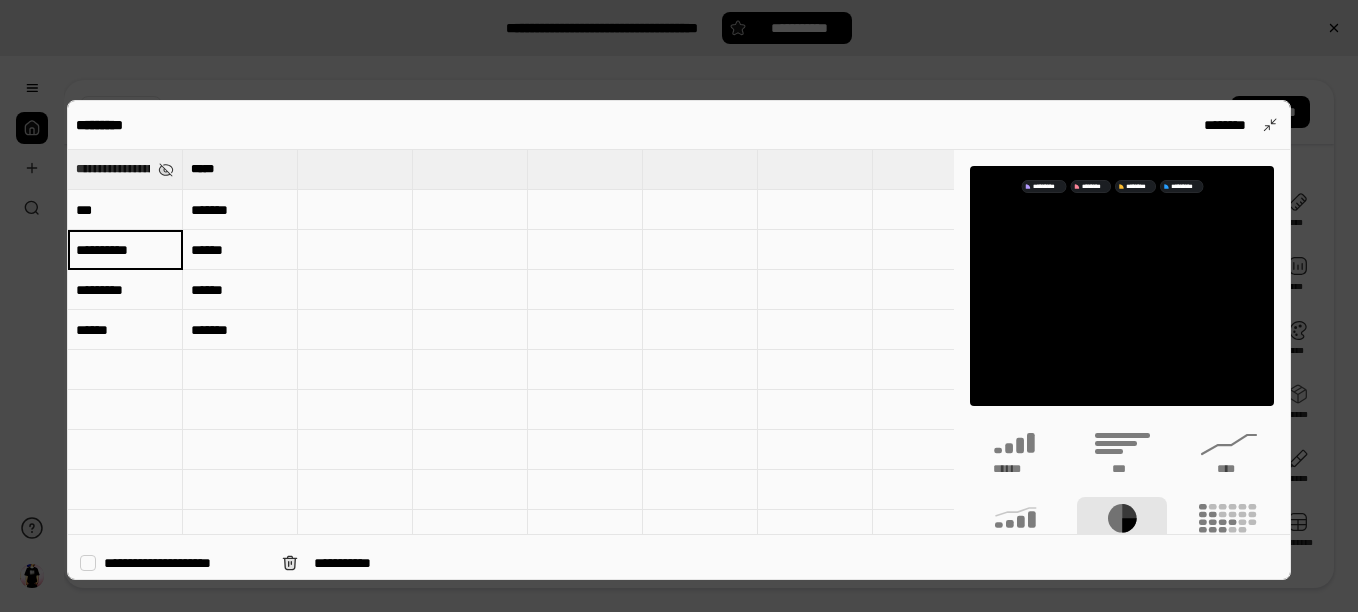 type on "*********" 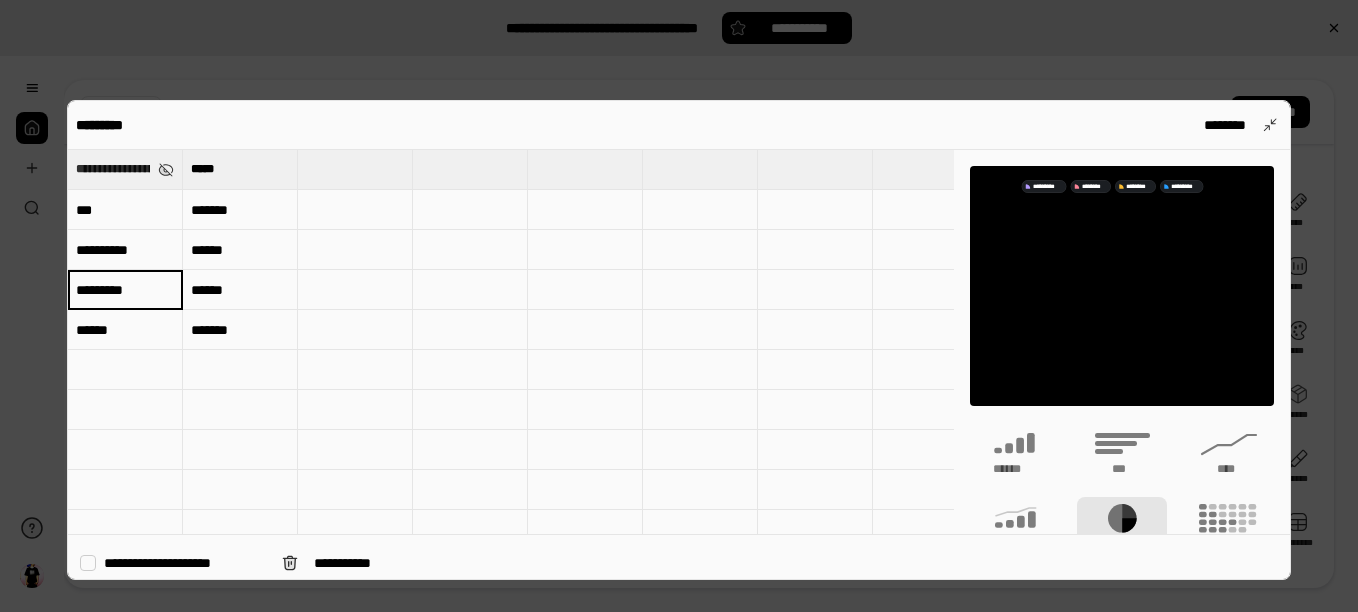 click on "*********" at bounding box center [125, 290] 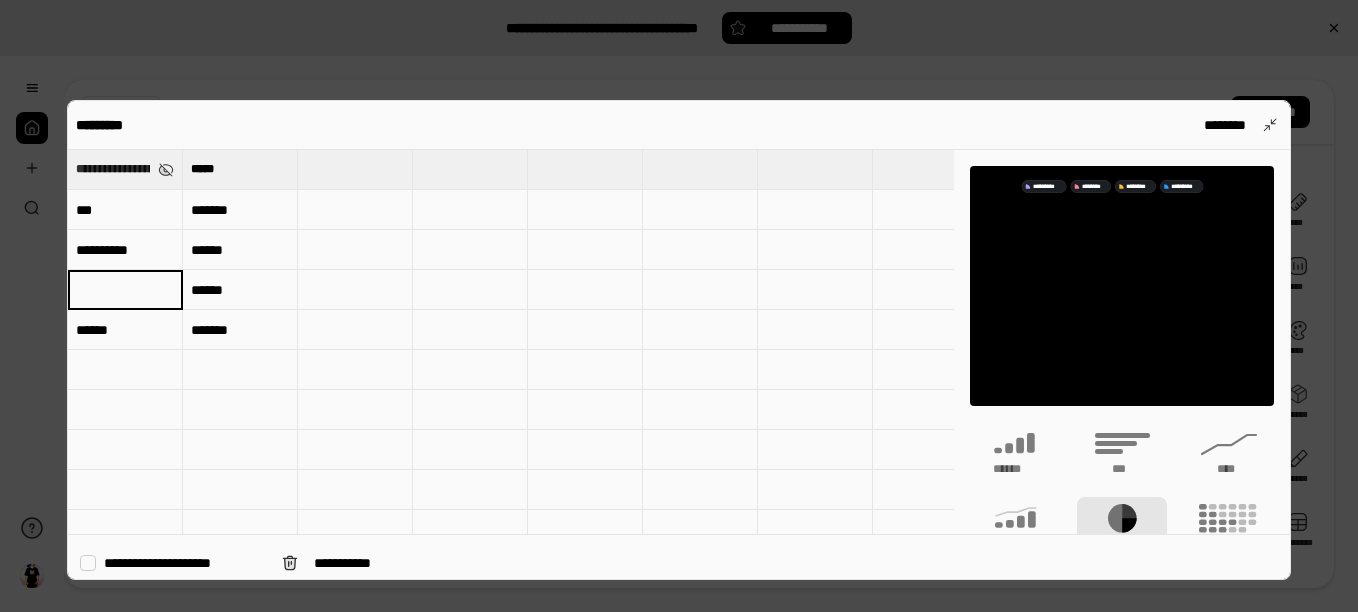 type 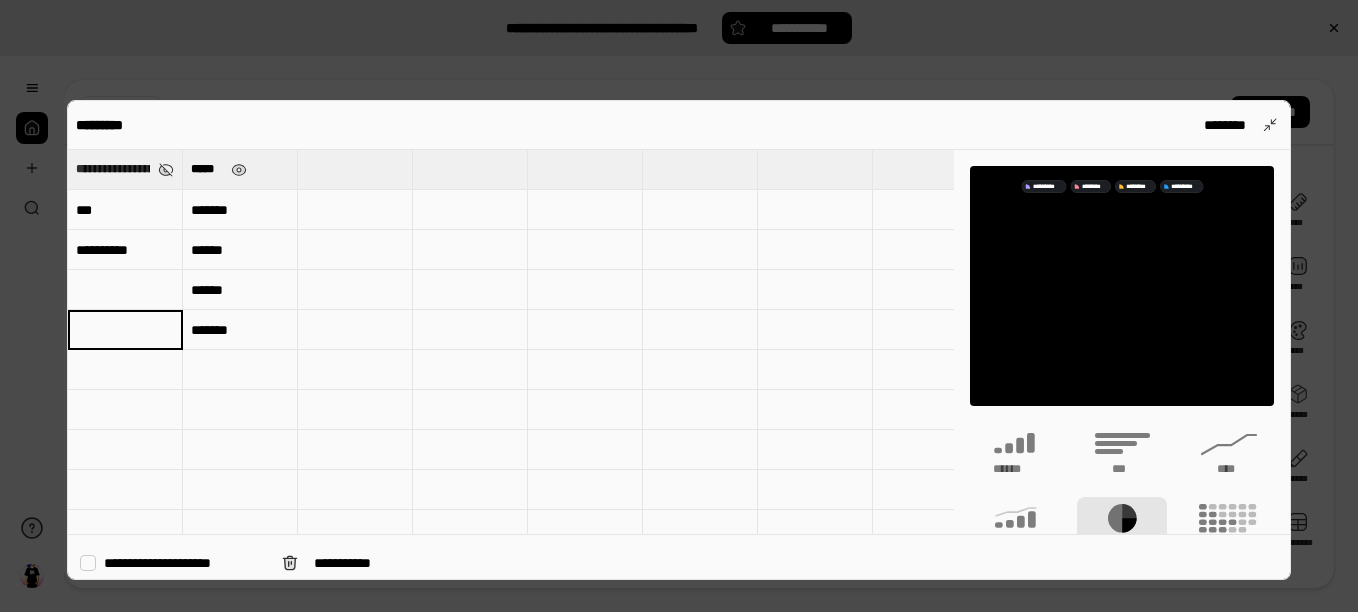 type 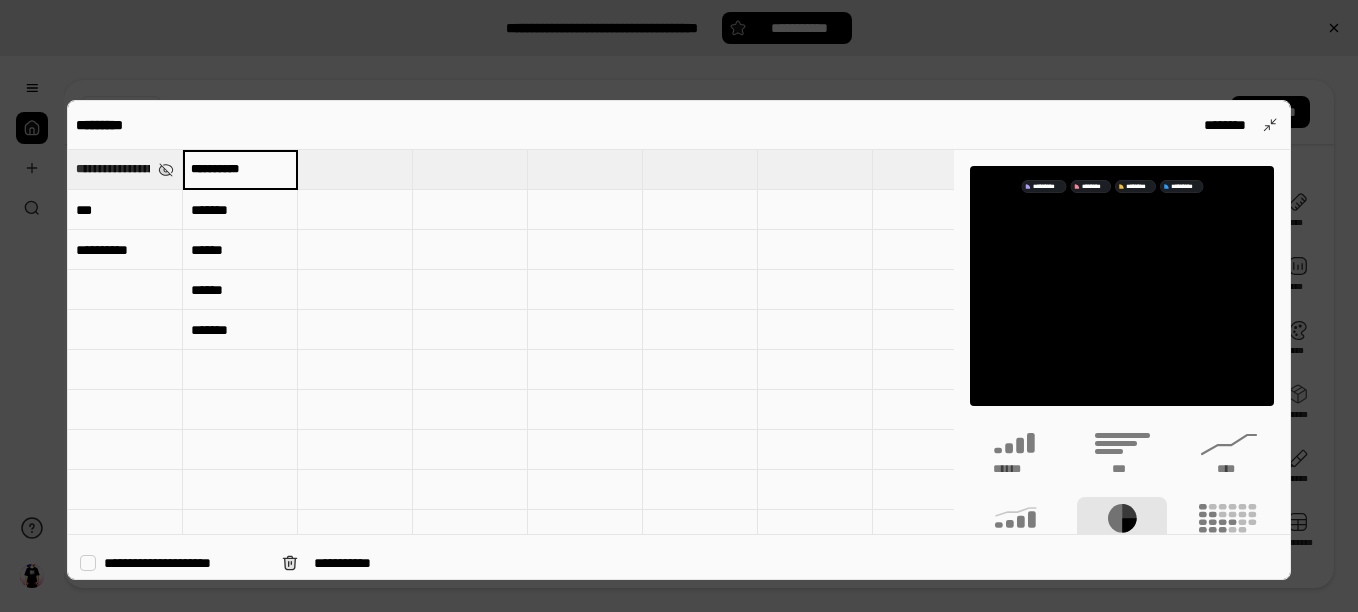 type on "*********" 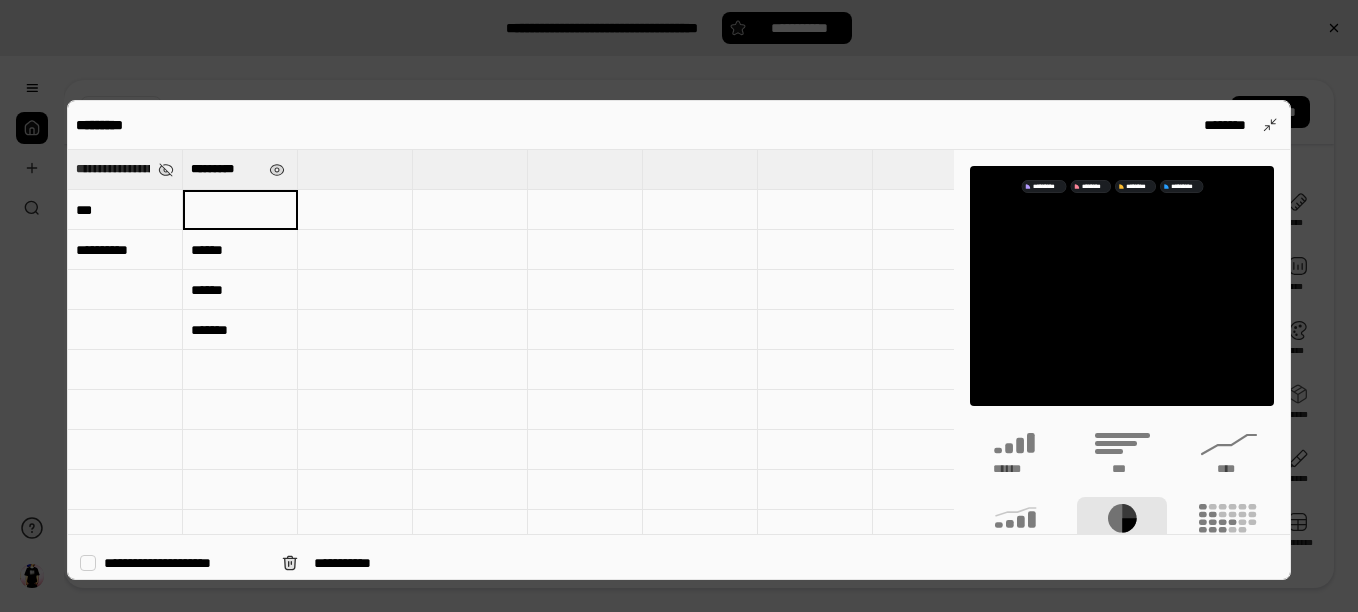 type 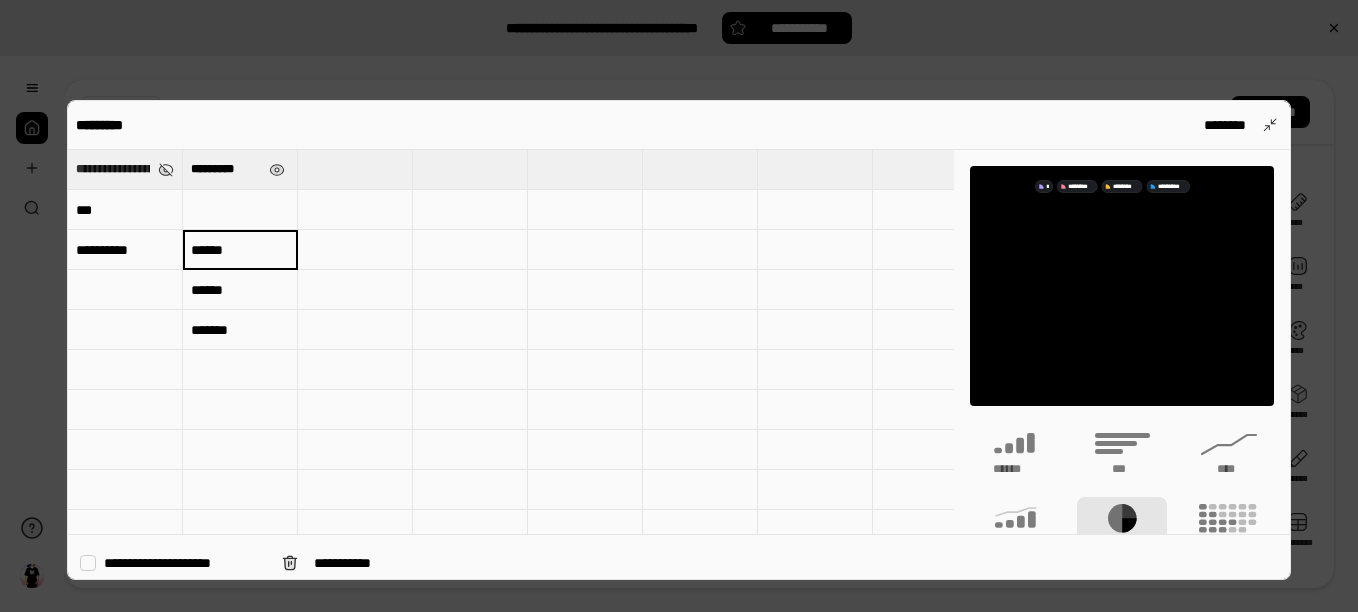 click on "******" at bounding box center (240, 250) 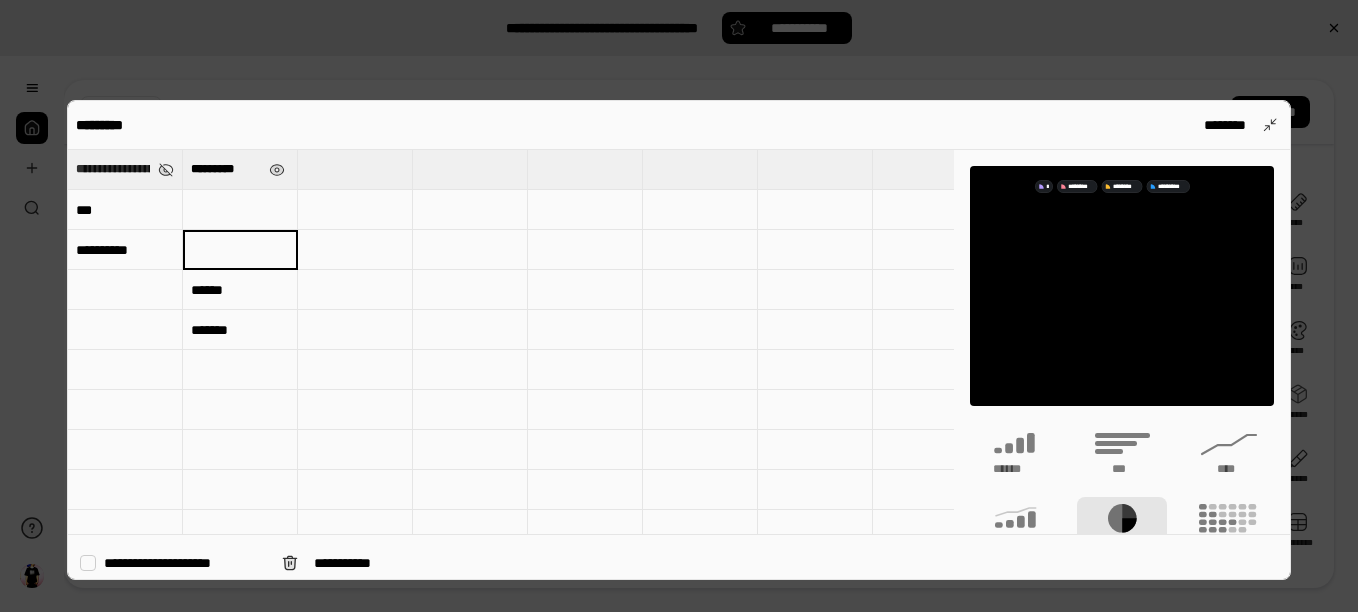 type 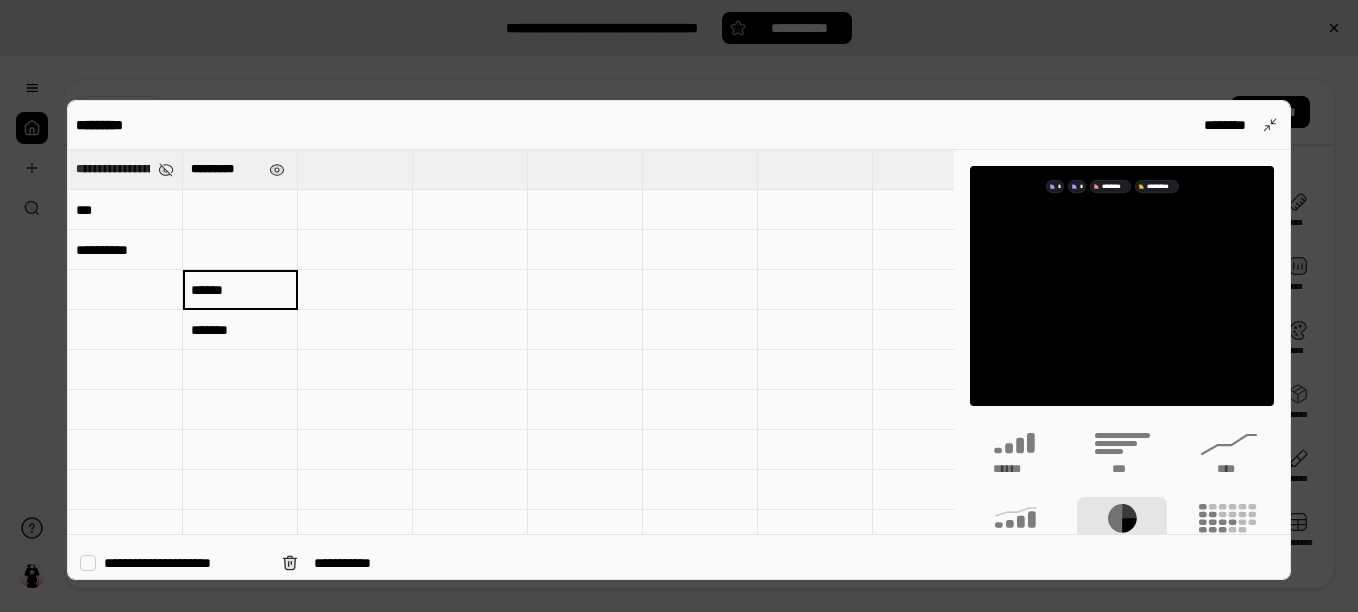 click on "******" at bounding box center [240, 290] 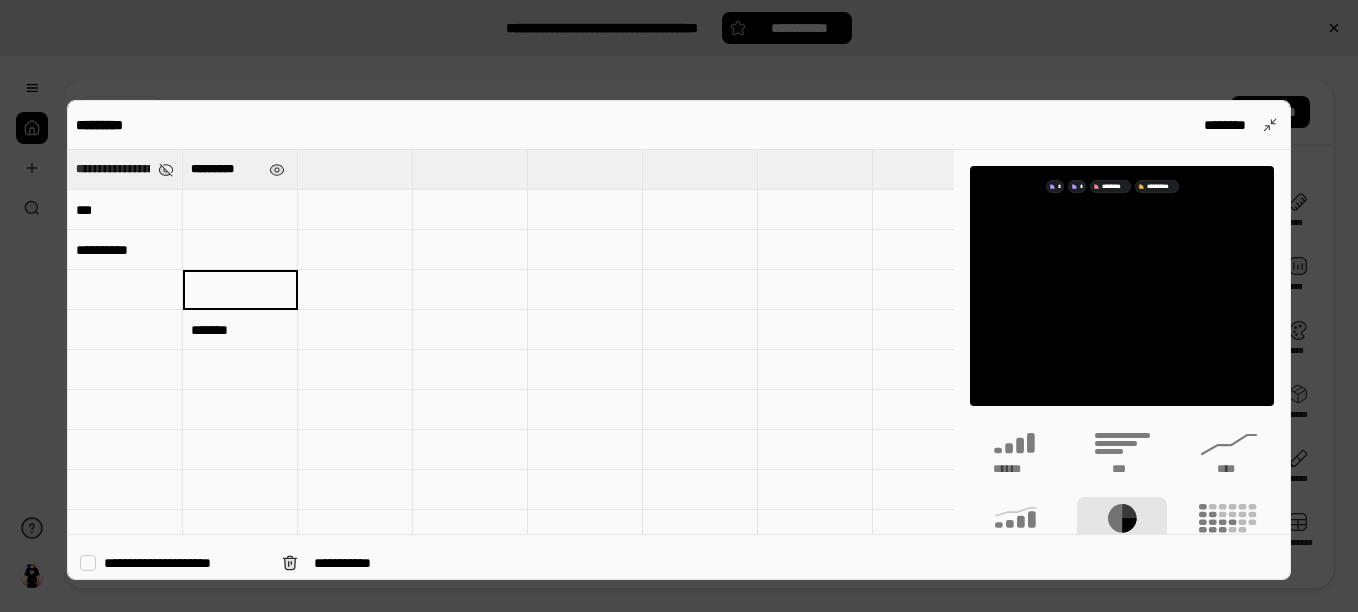 type 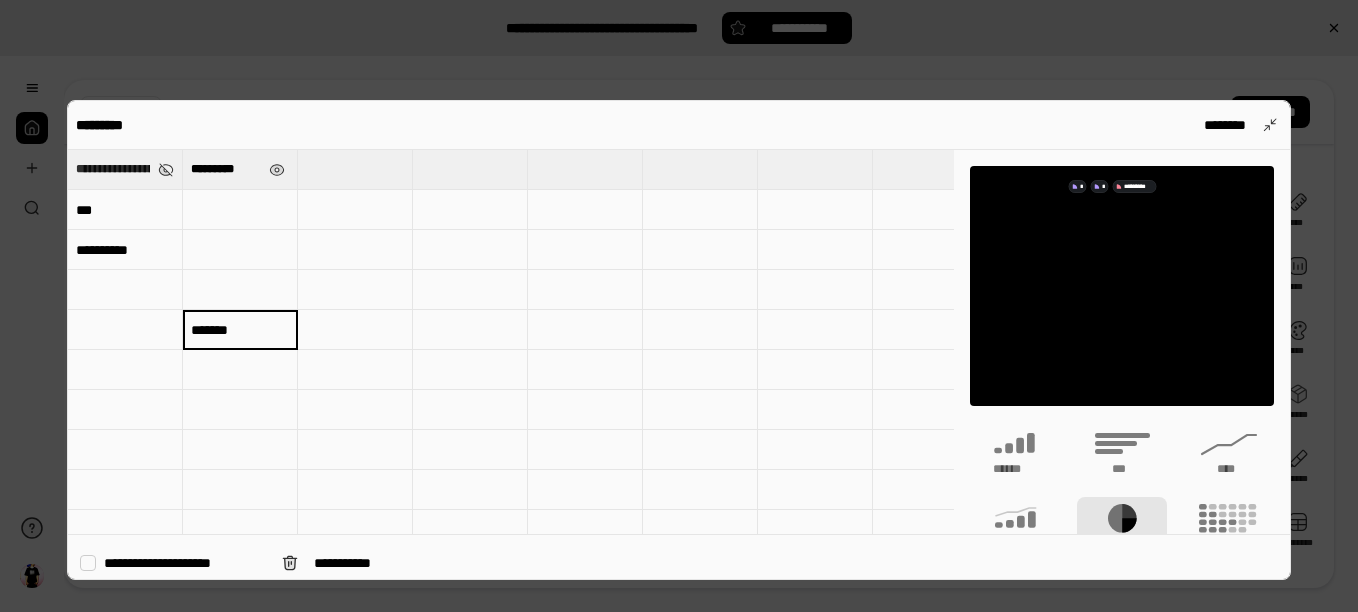 click on "*******" at bounding box center (240, 330) 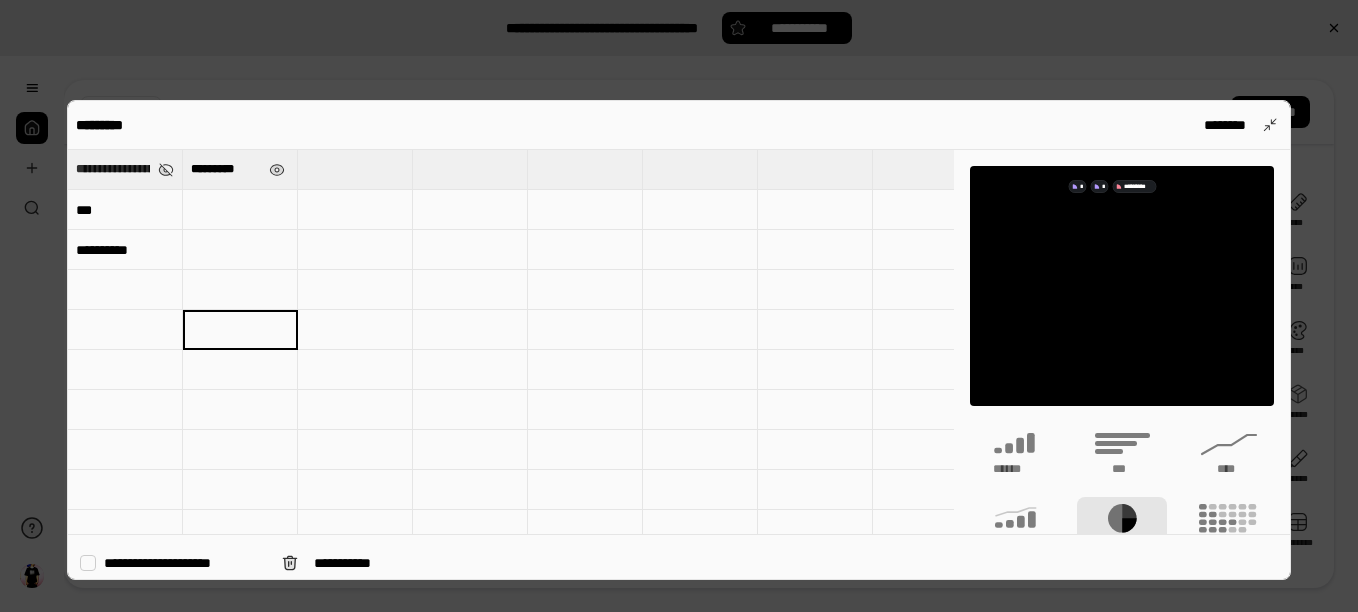 type 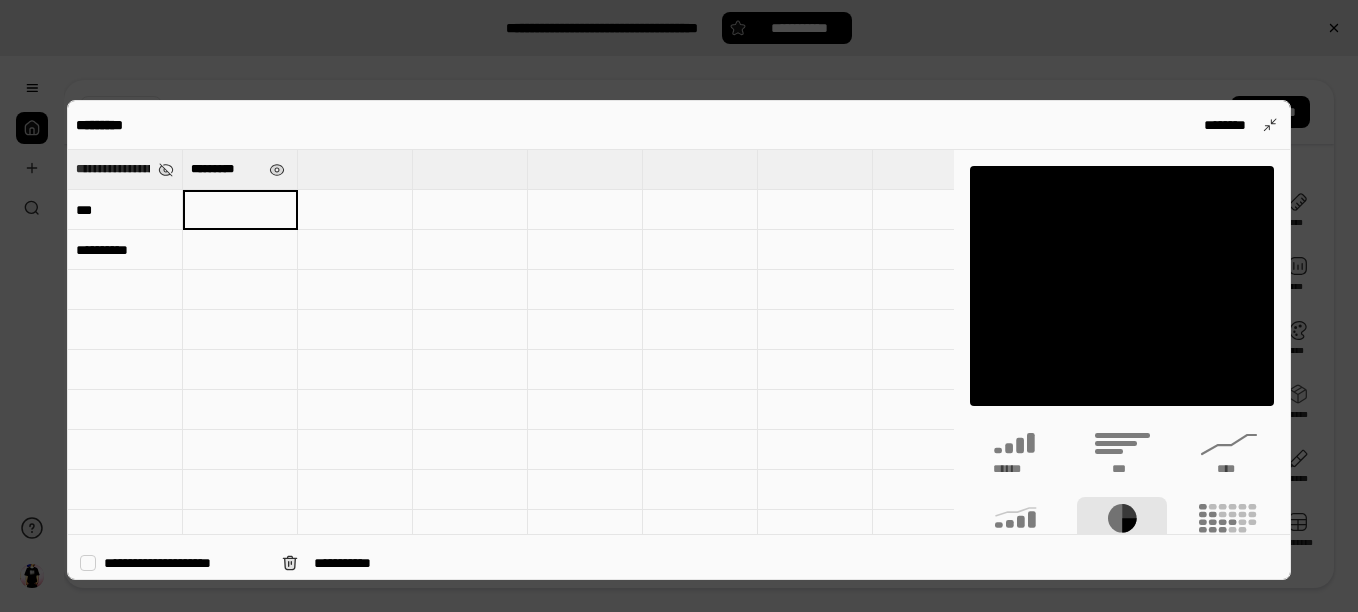 click at bounding box center (240, 210) 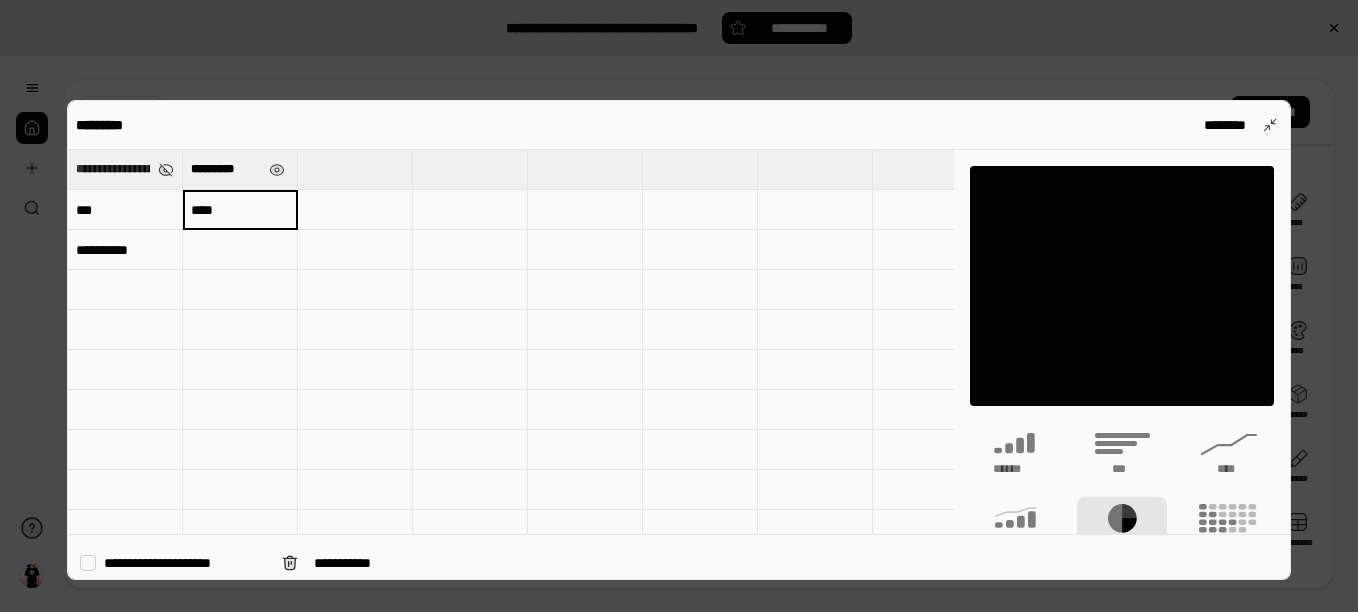 type on "****" 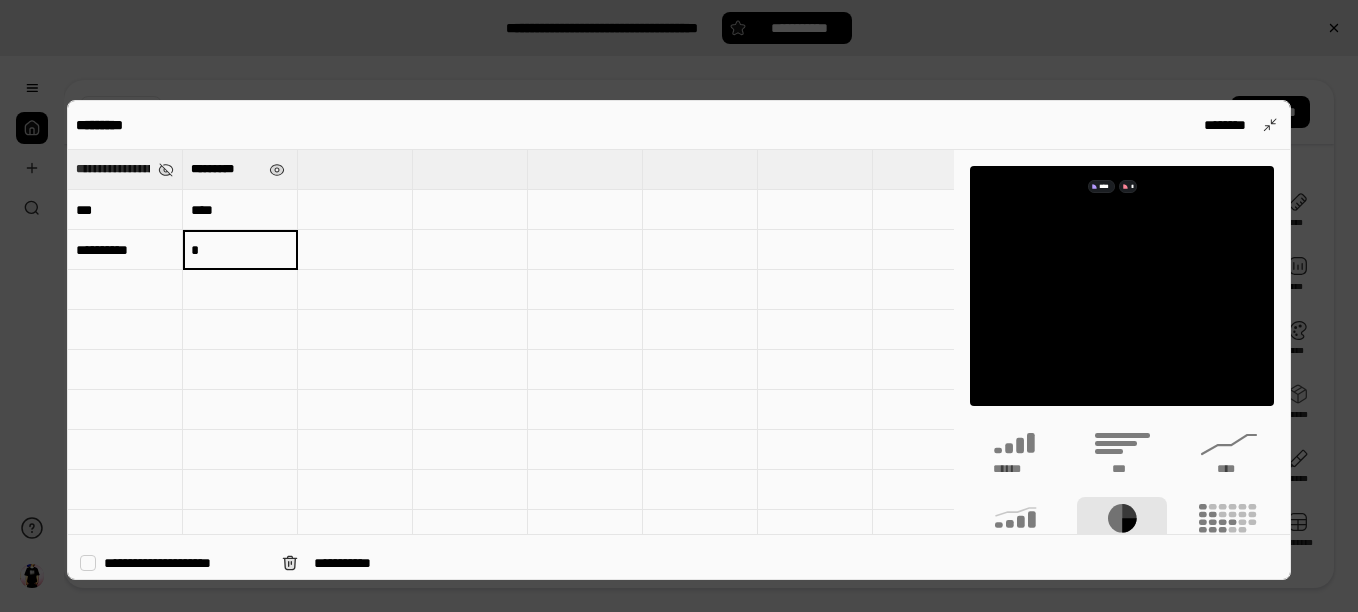 click on "****" at bounding box center (240, 210) 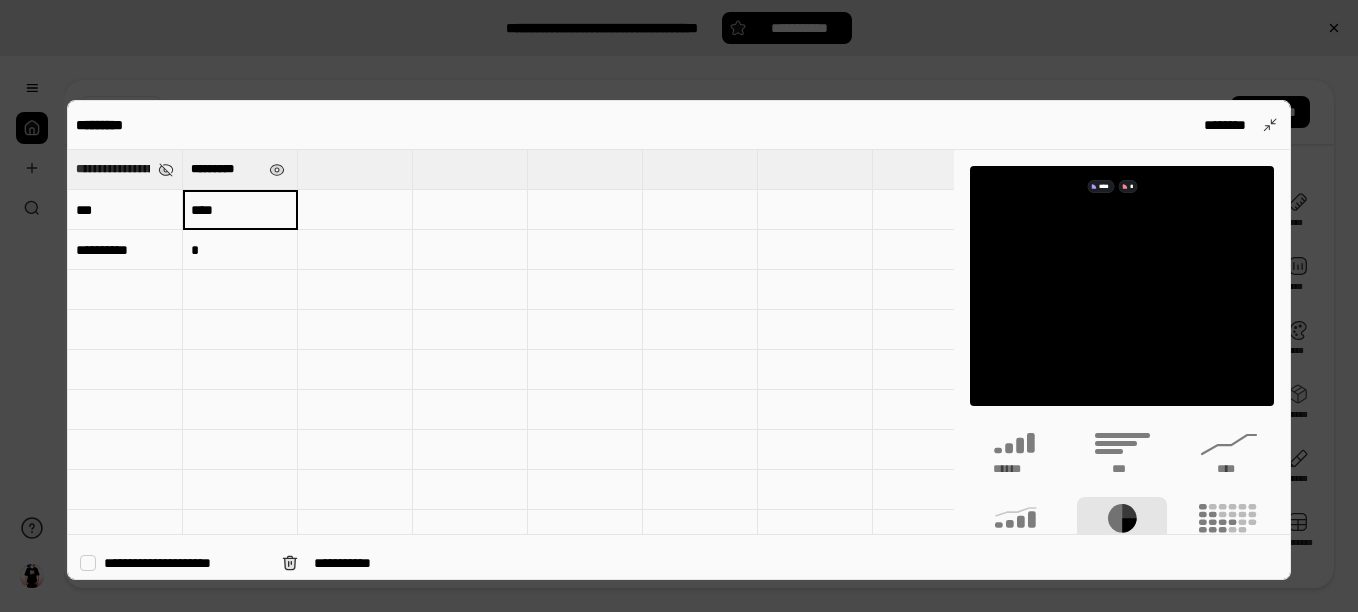 click on "****" at bounding box center [240, 210] 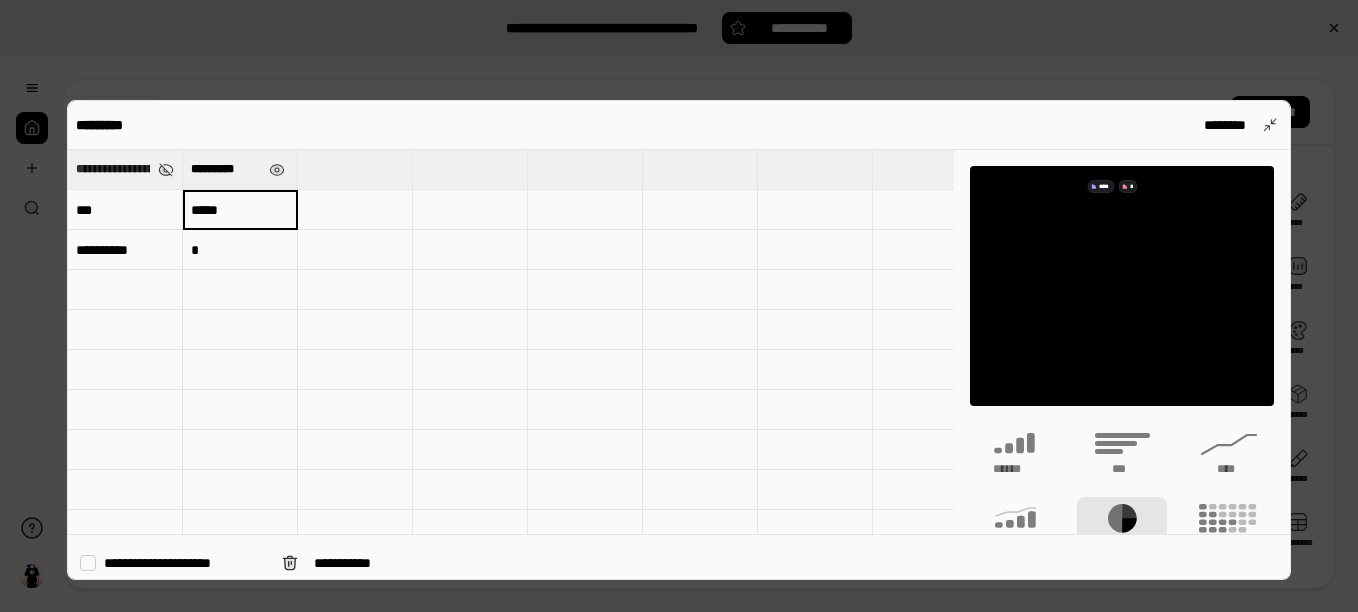 type on "*****" 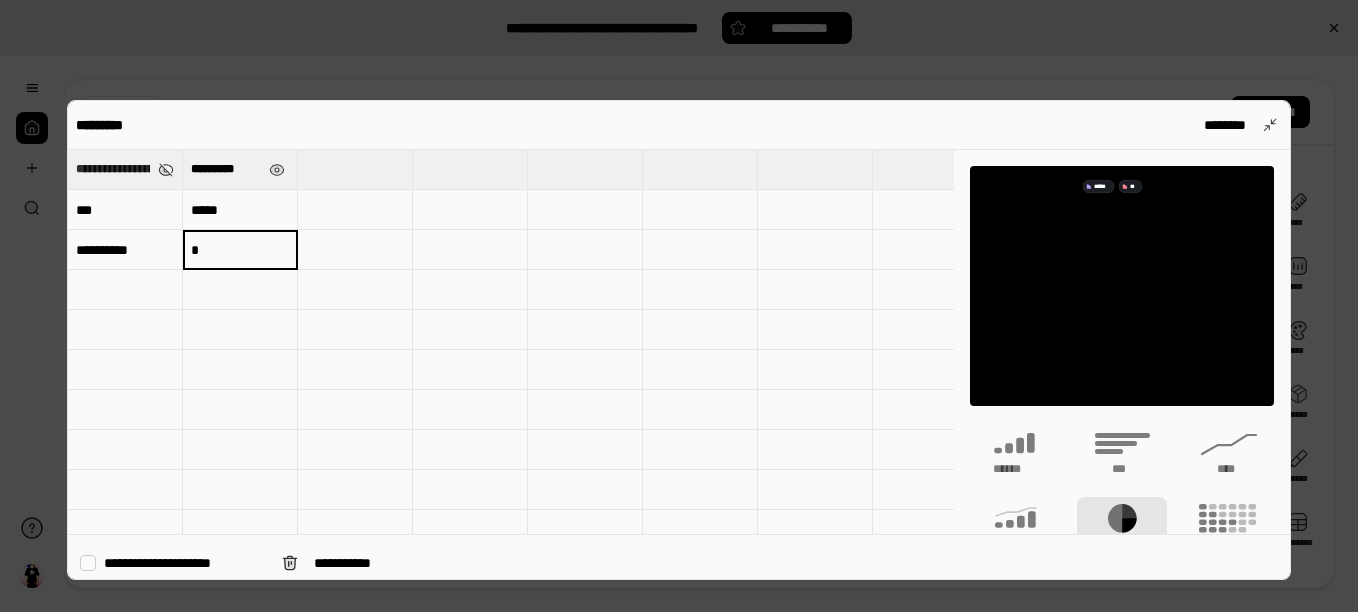 click on "*" at bounding box center (240, 250) 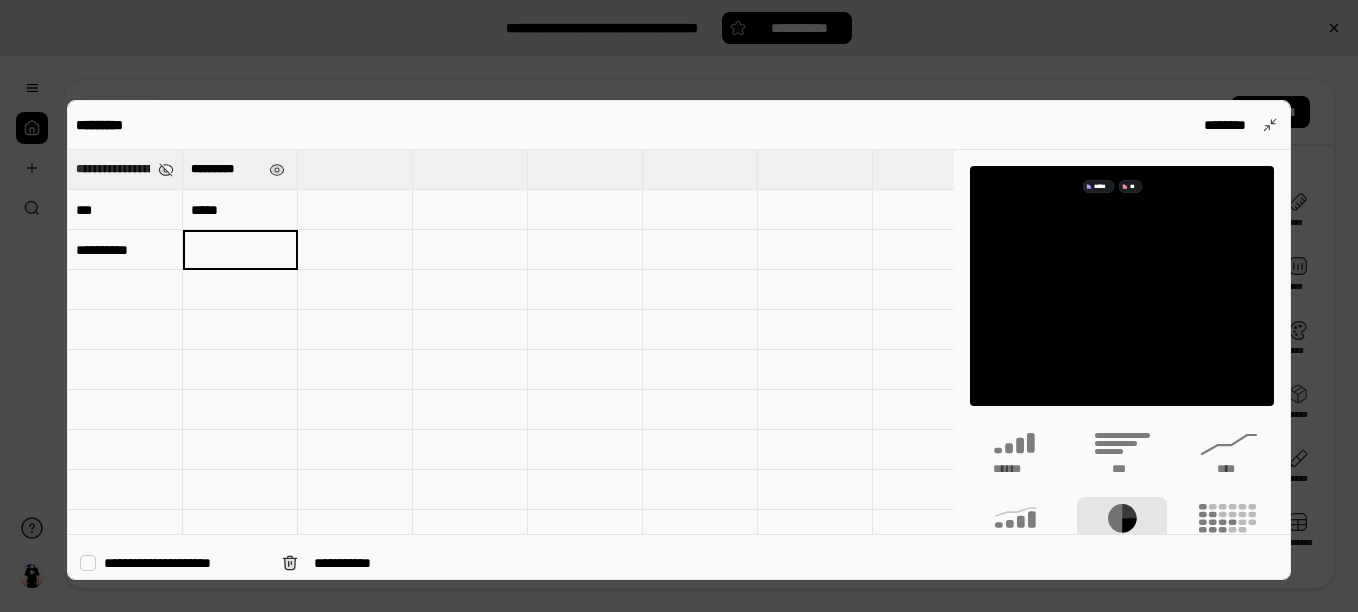 type 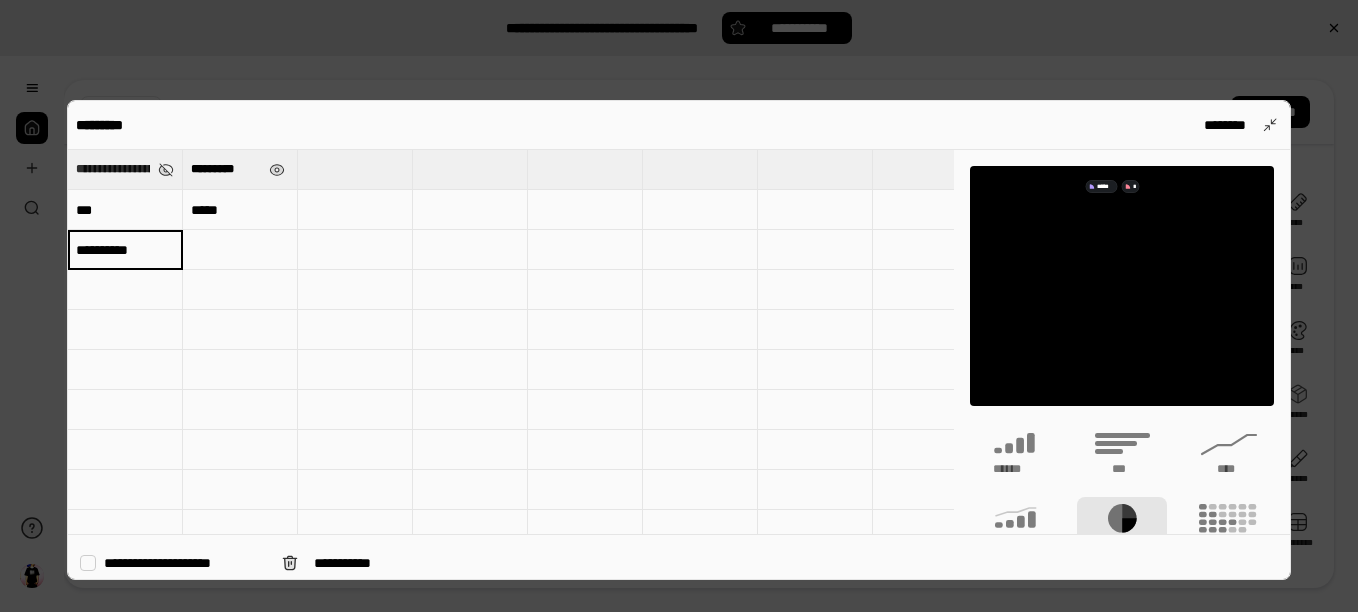 click on "*********" at bounding box center (125, 250) 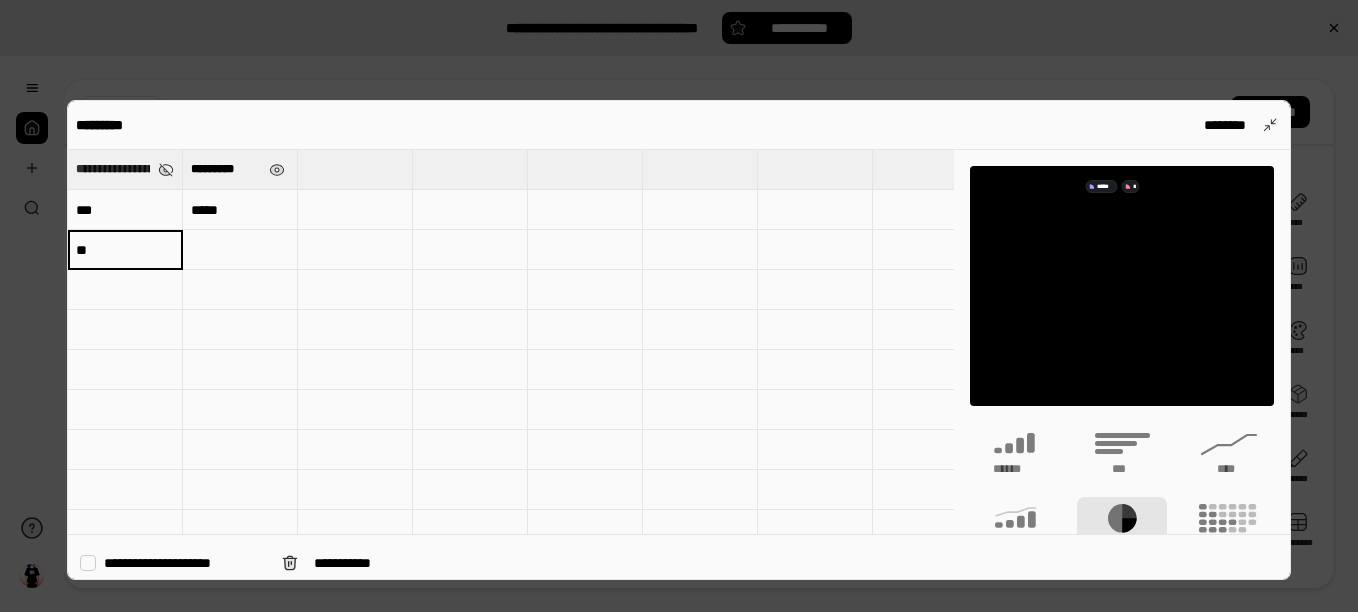 type on "**" 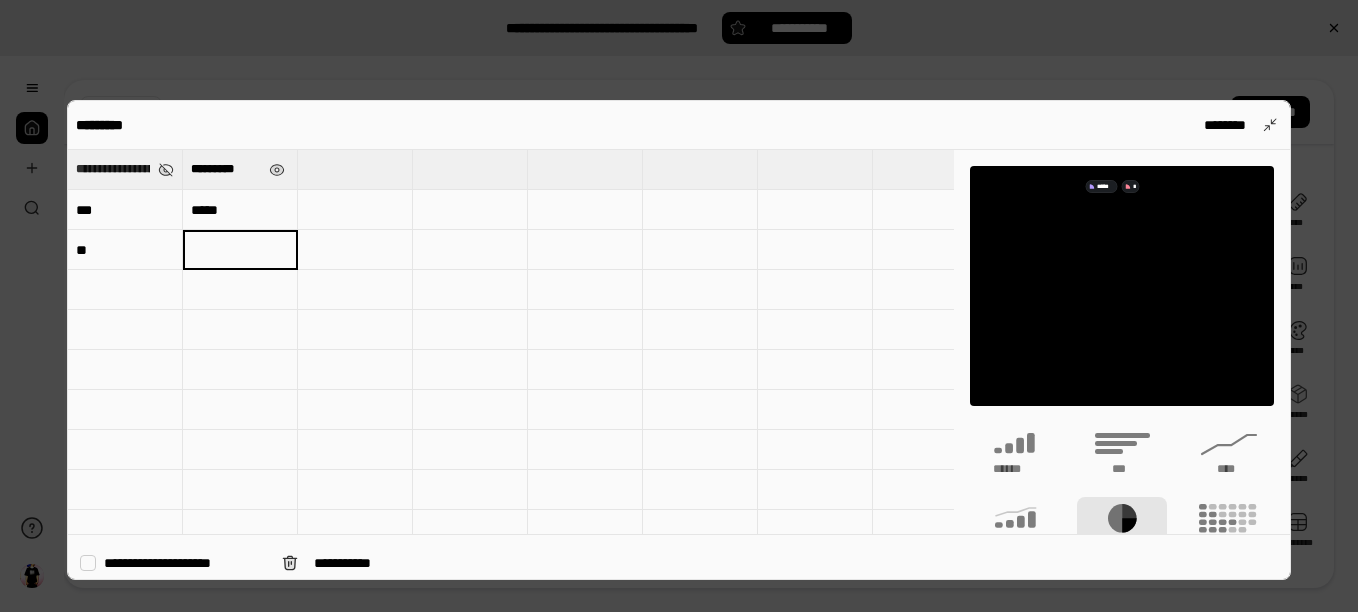 click at bounding box center (240, 250) 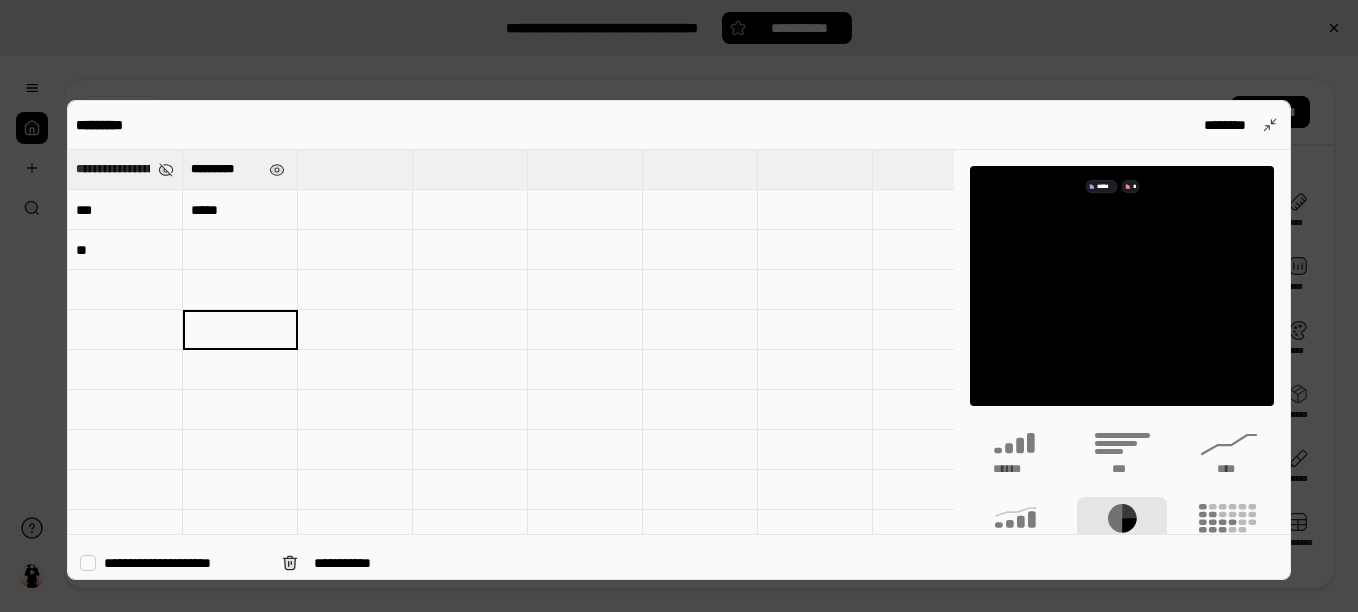 click at bounding box center (240, 250) 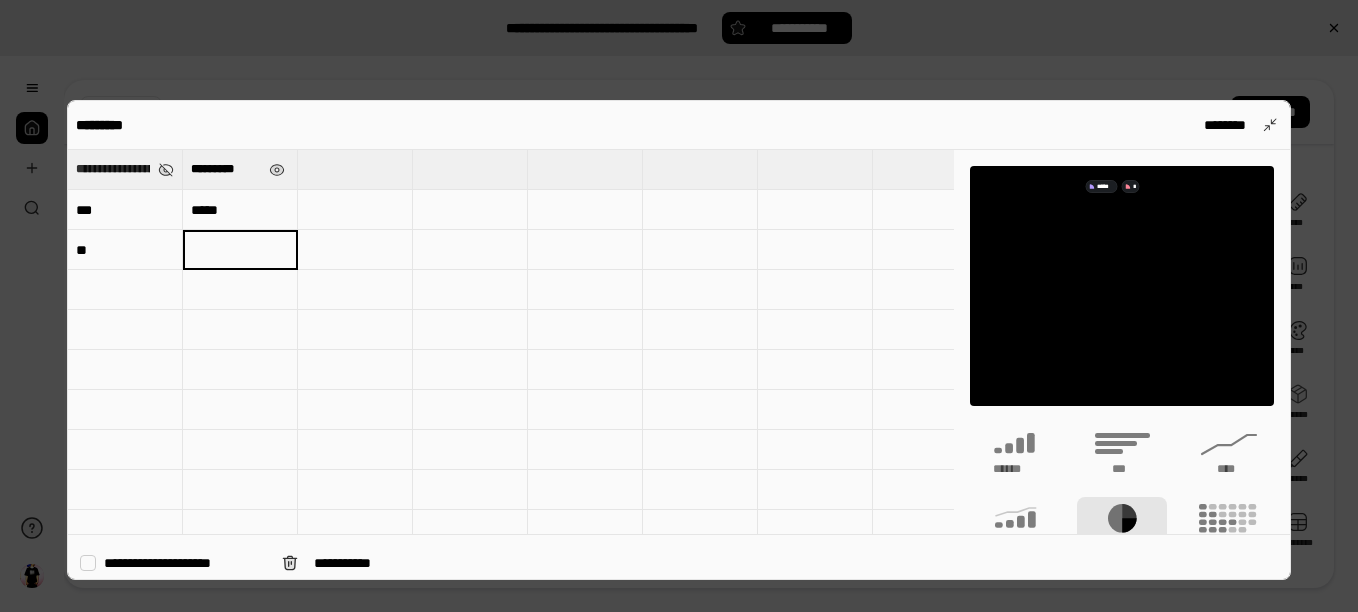 click at bounding box center [240, 250] 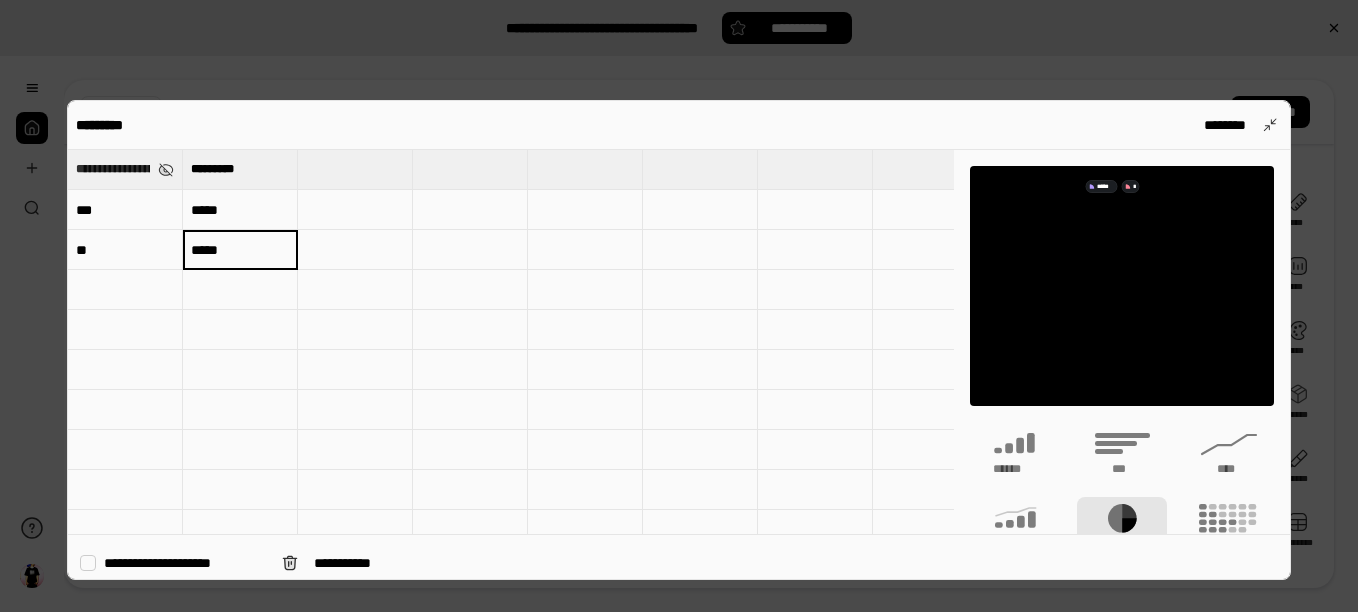 type on "*****" 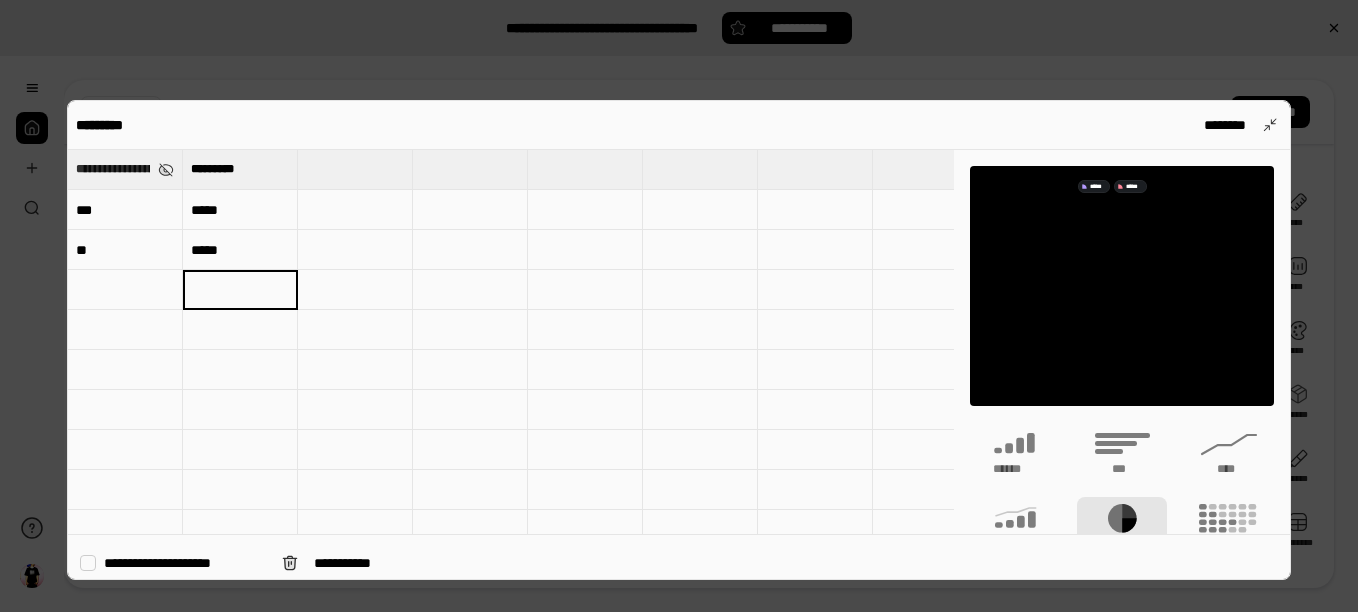click on "**" at bounding box center (125, 210) 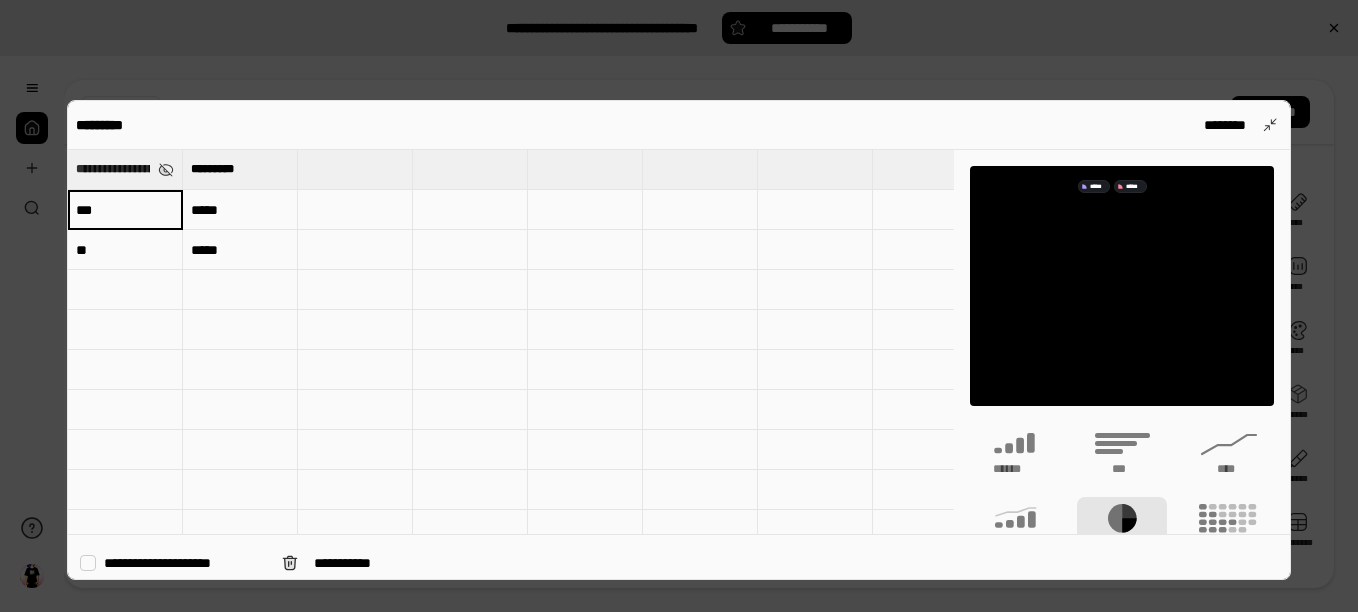 click on "**" at bounding box center (125, 210) 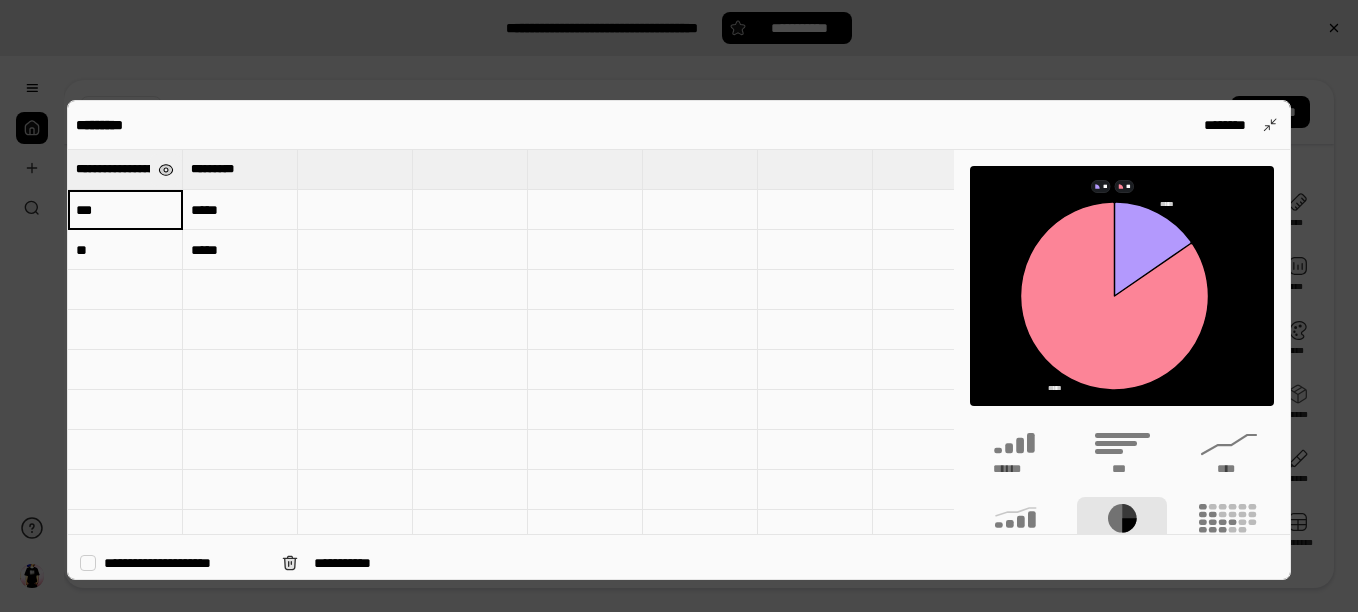 click at bounding box center (166, 170) 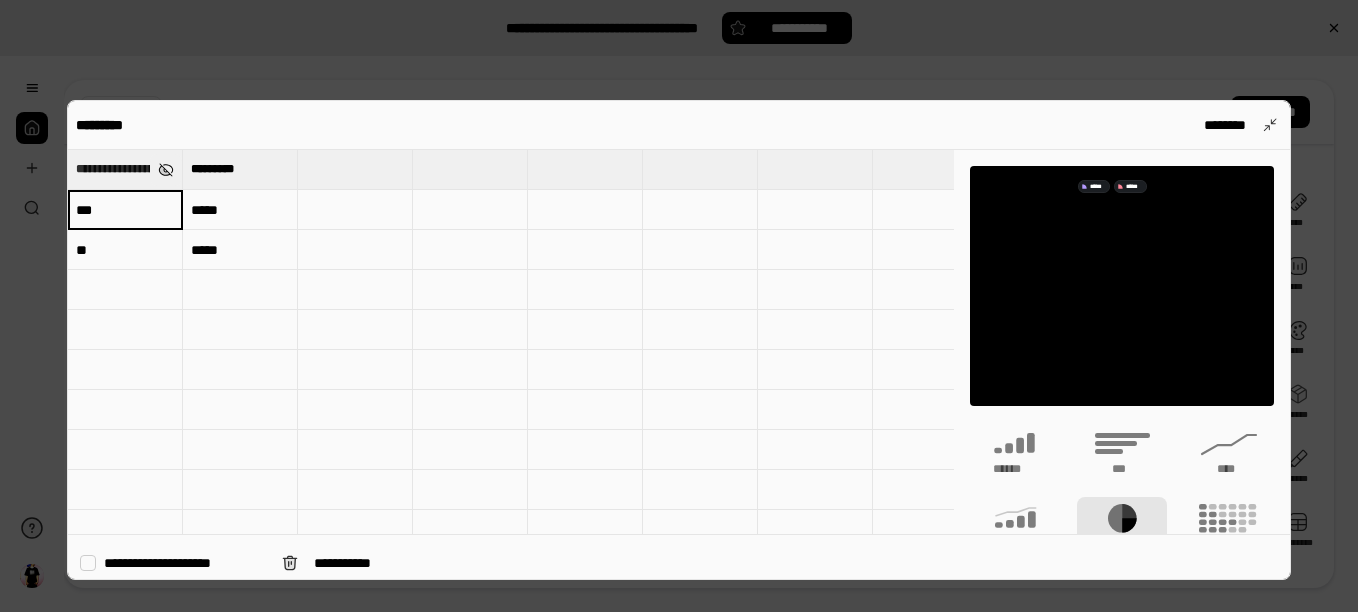 click at bounding box center (166, 170) 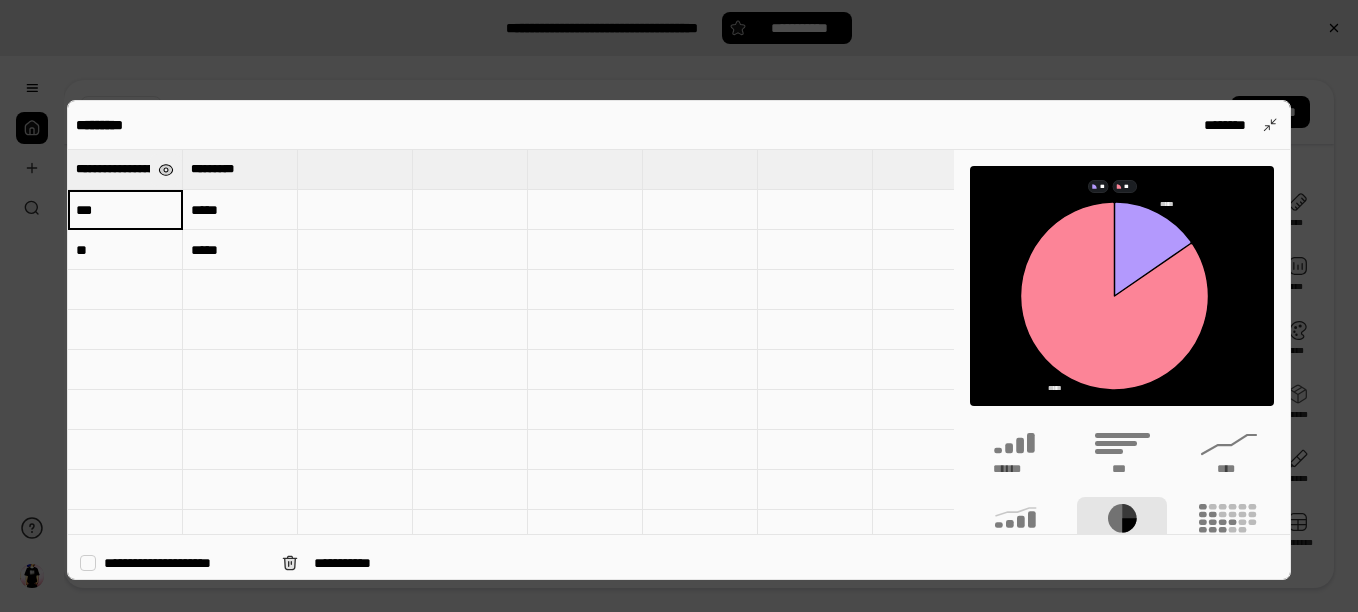 click at bounding box center [166, 170] 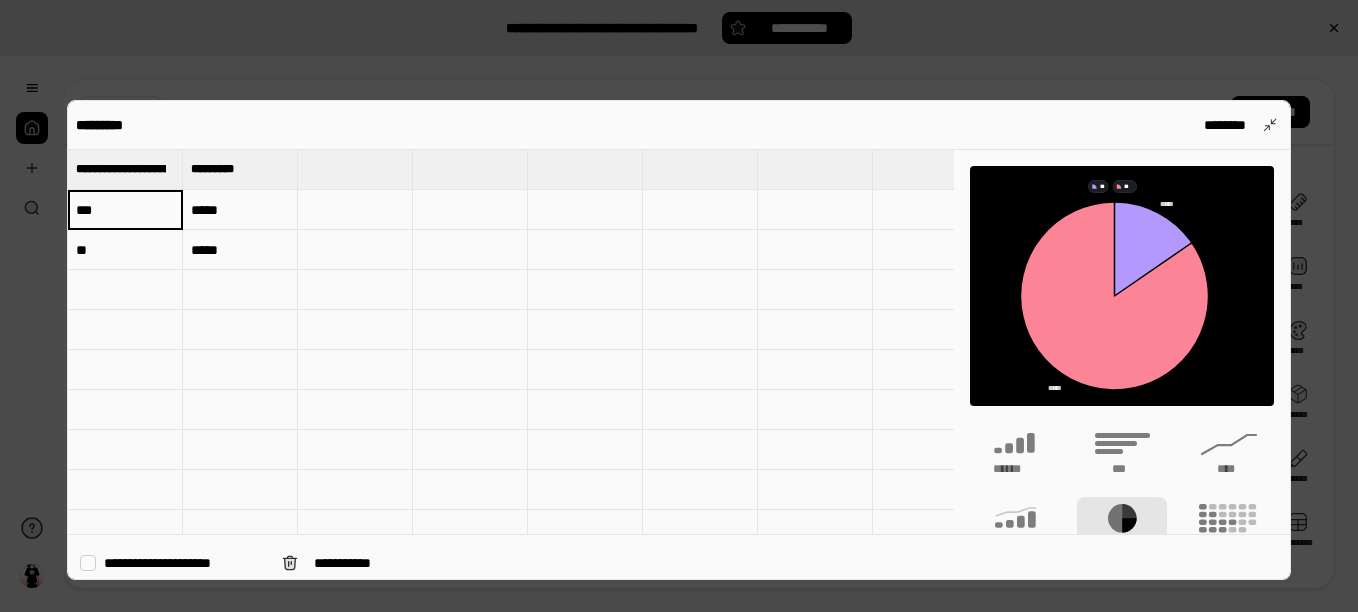 click at bounding box center (679, 306) 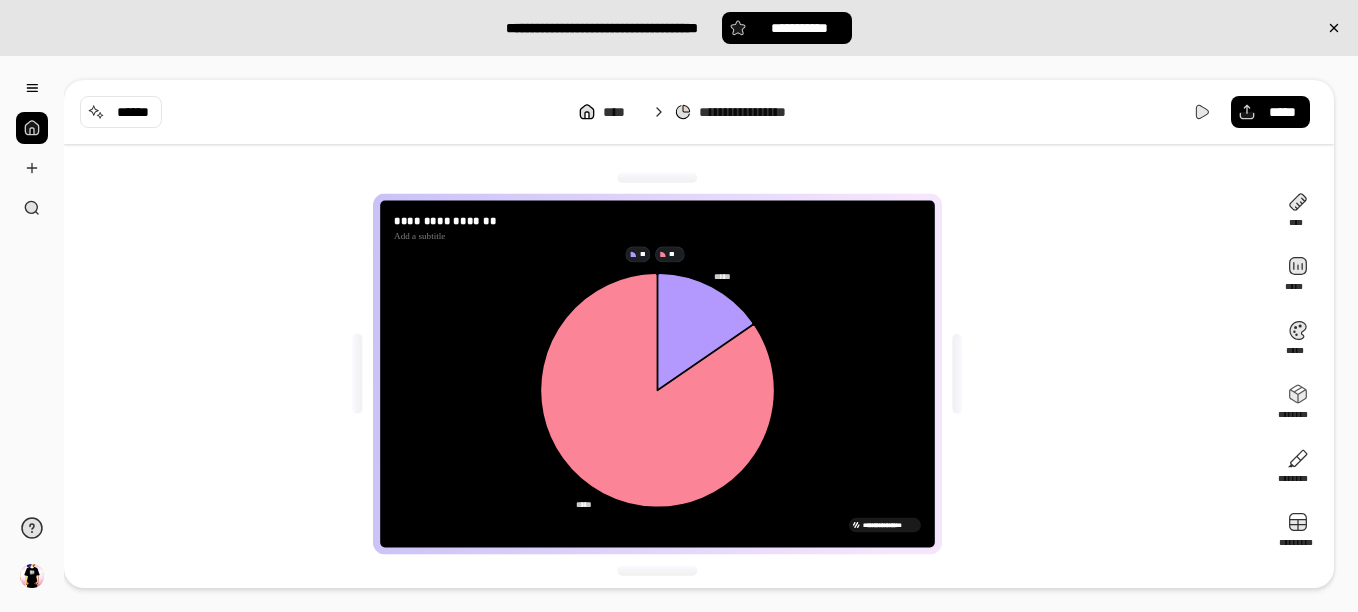 click on "**********" at bounding box center (665, 374) 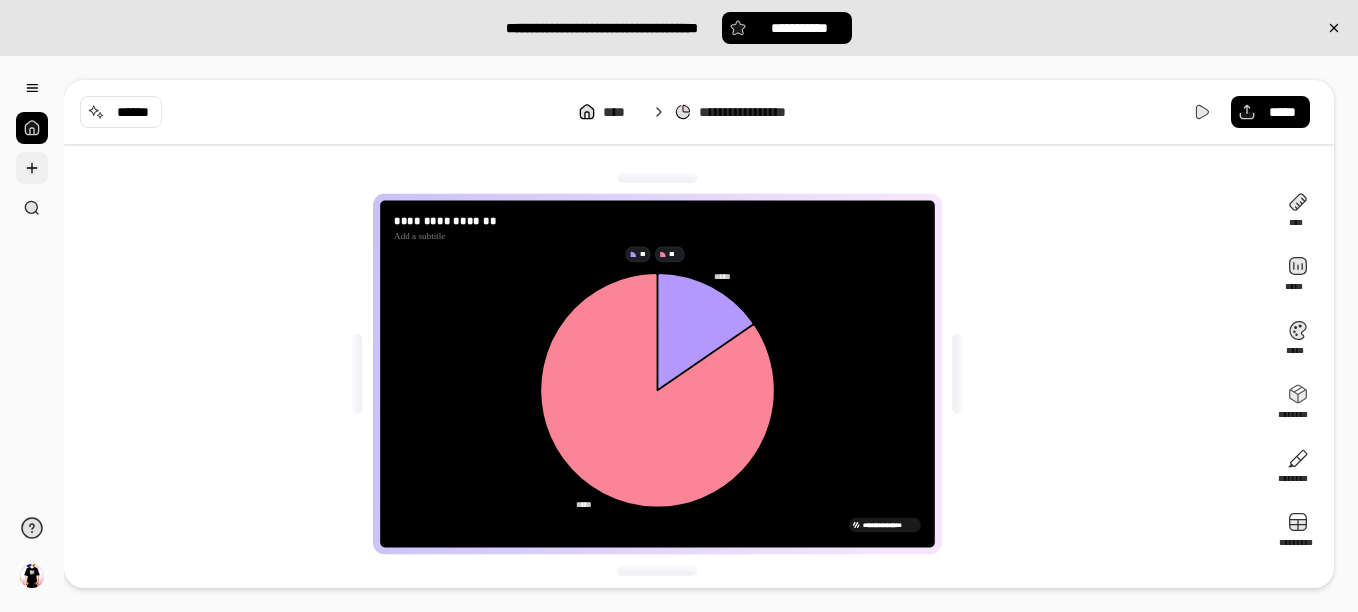 click at bounding box center (32, 168) 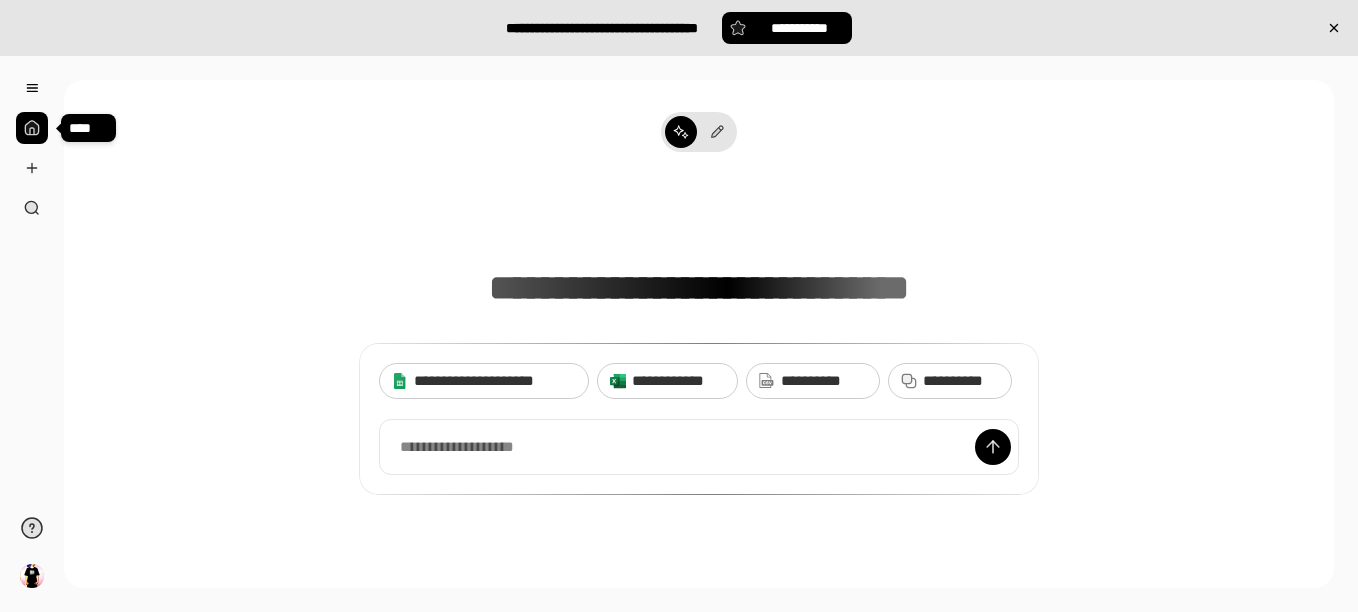 click at bounding box center [32, 128] 